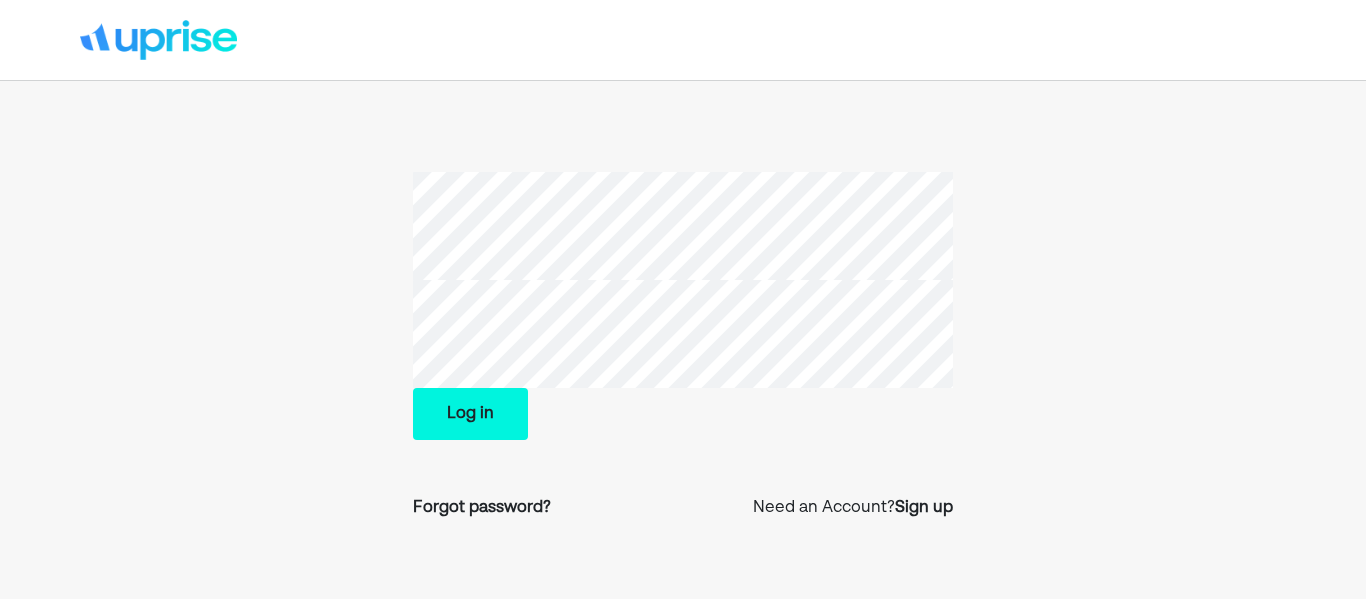 scroll, scrollTop: 0, scrollLeft: 0, axis: both 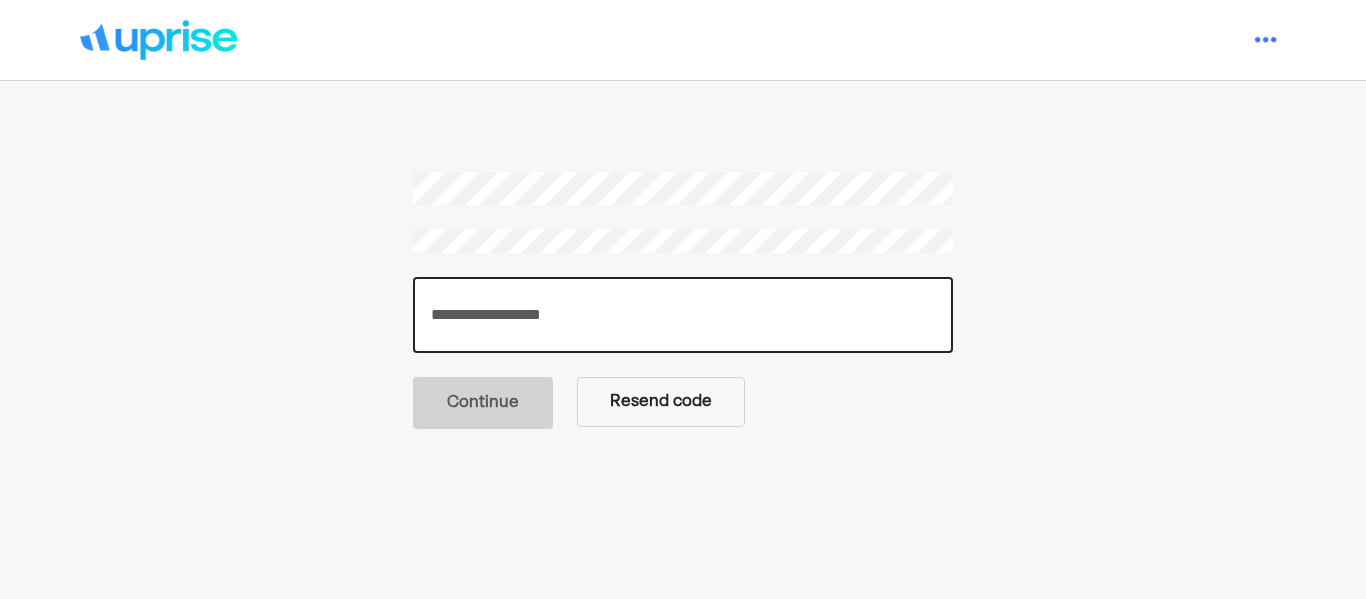 click at bounding box center (683, 315) 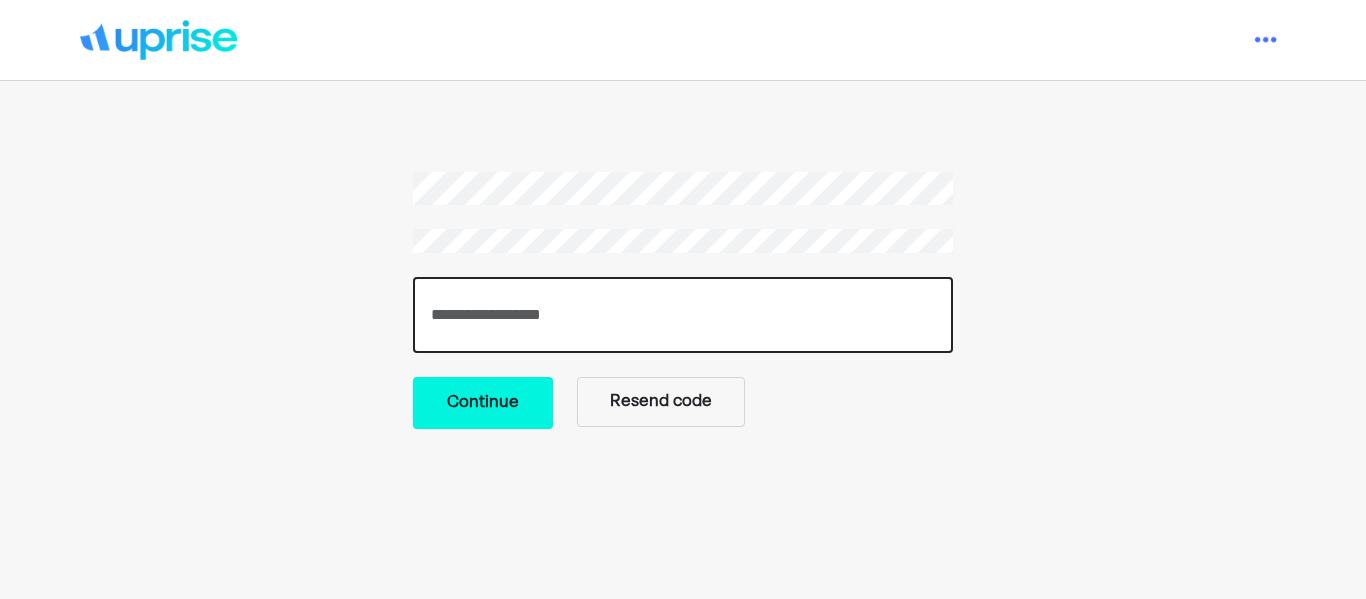 type on "******" 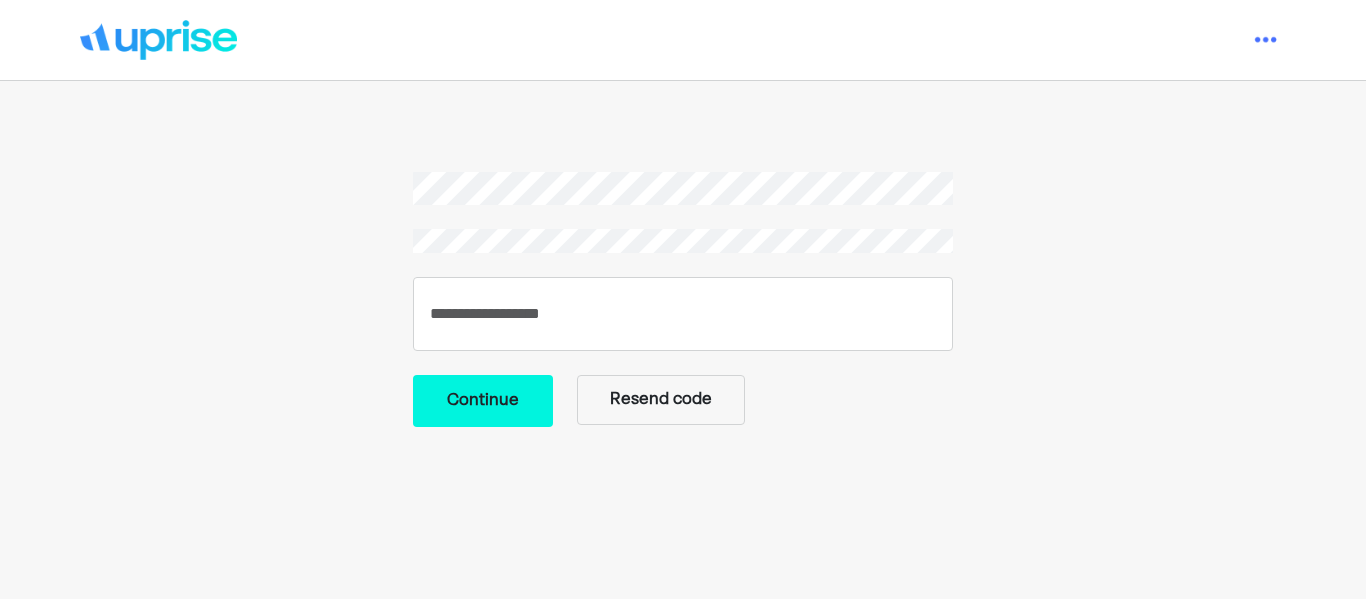 click on "Continue" at bounding box center [483, 401] 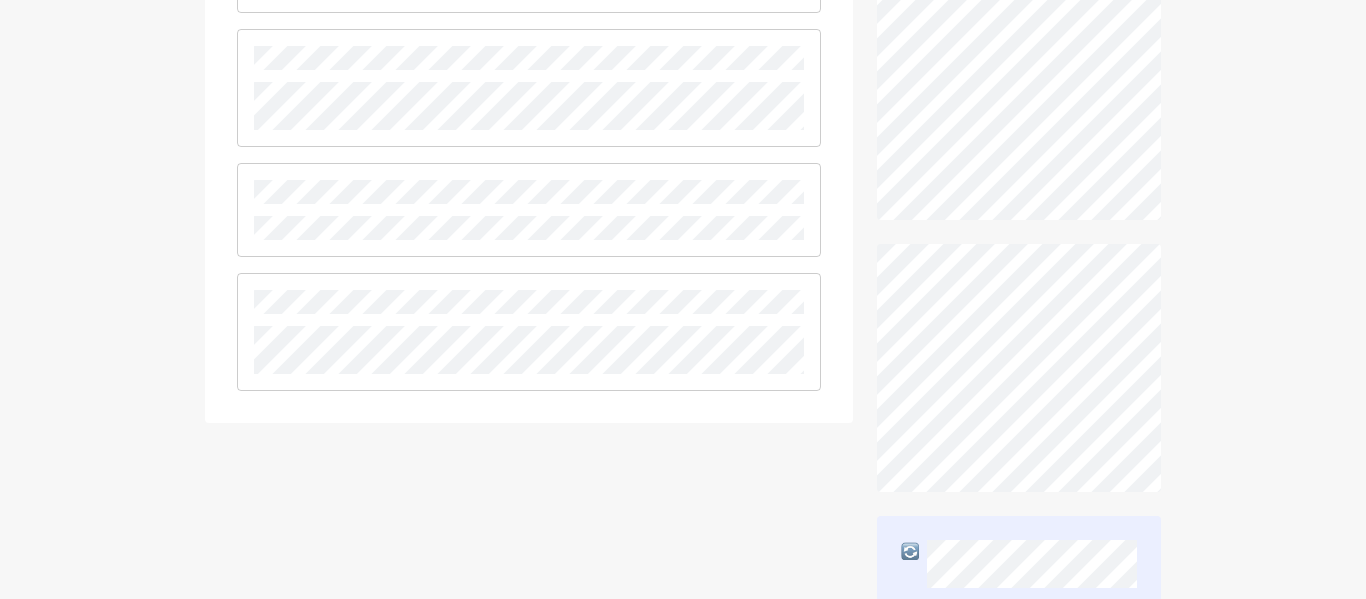 scroll, scrollTop: 1124, scrollLeft: 0, axis: vertical 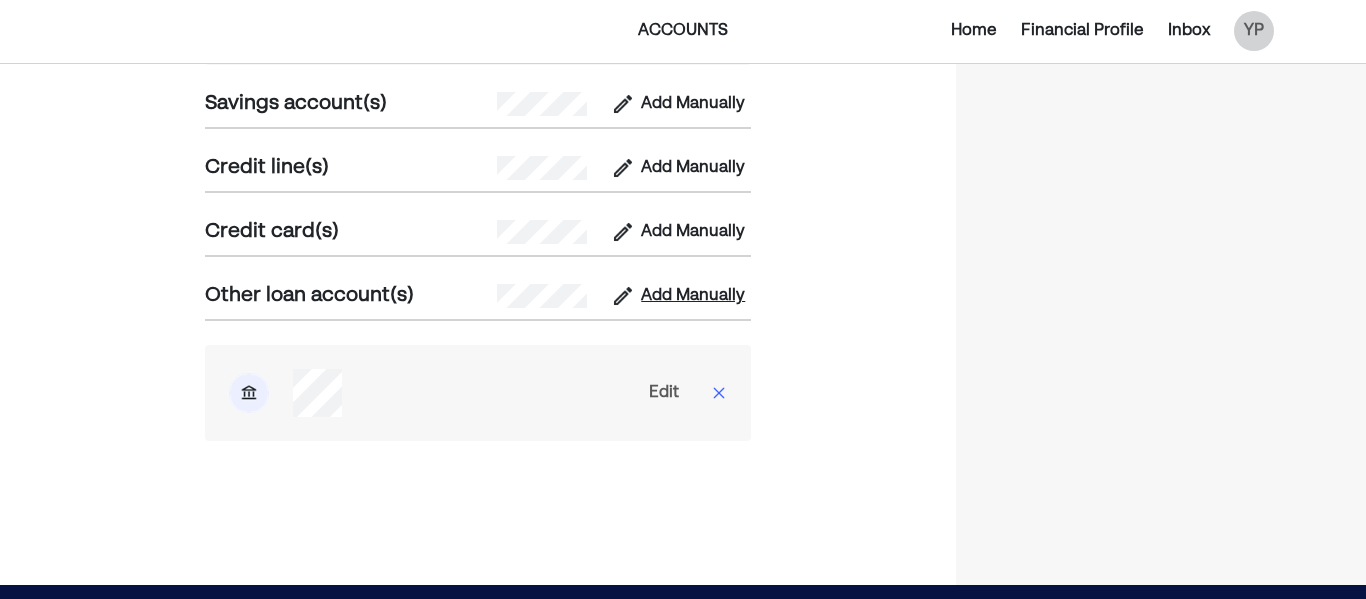 click on "Add Manually" at bounding box center [693, 296] 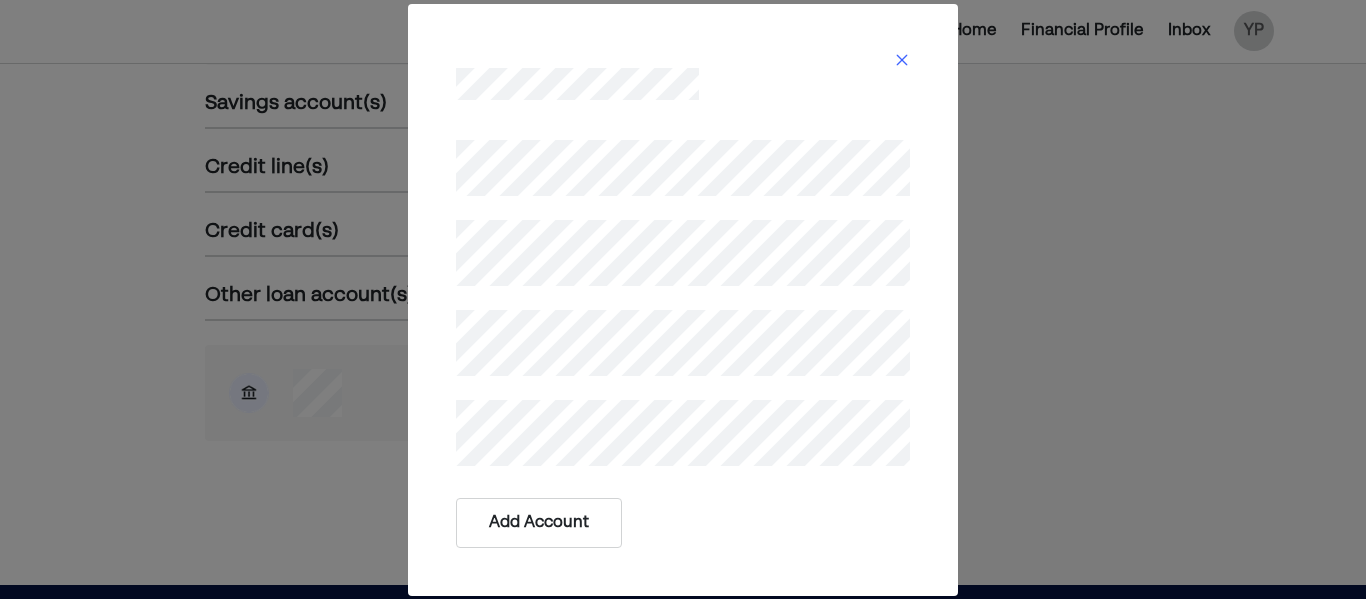 click on "Add Account" at bounding box center [539, 523] 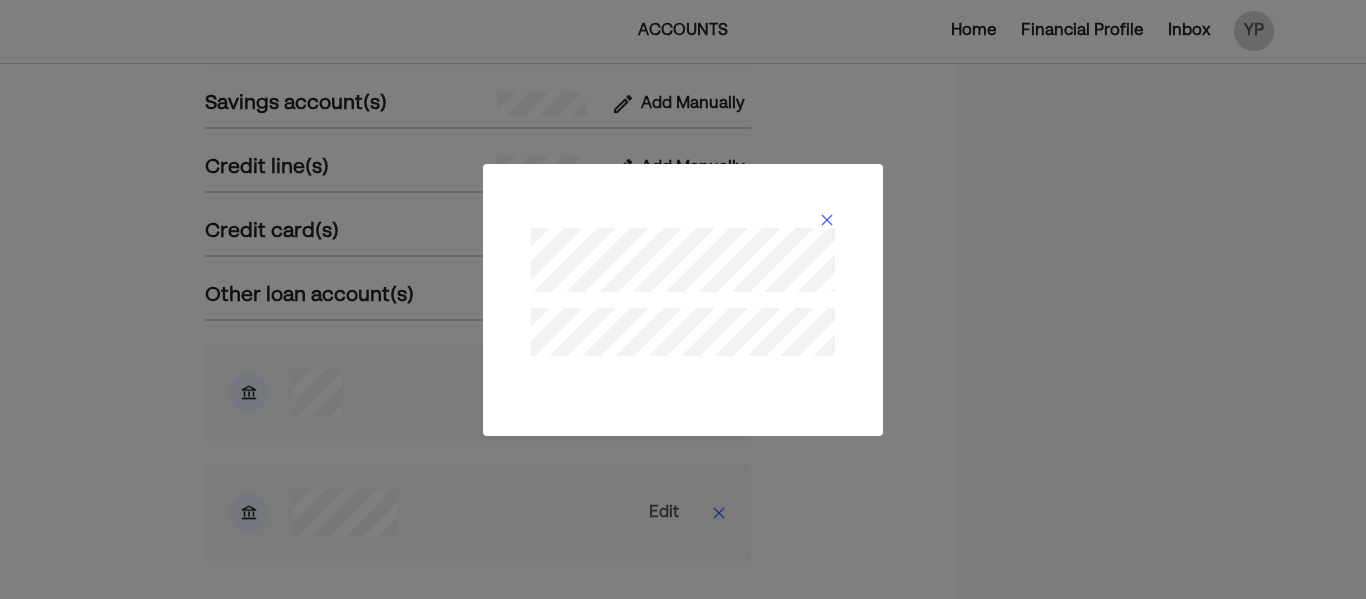 click at bounding box center (827, 220) 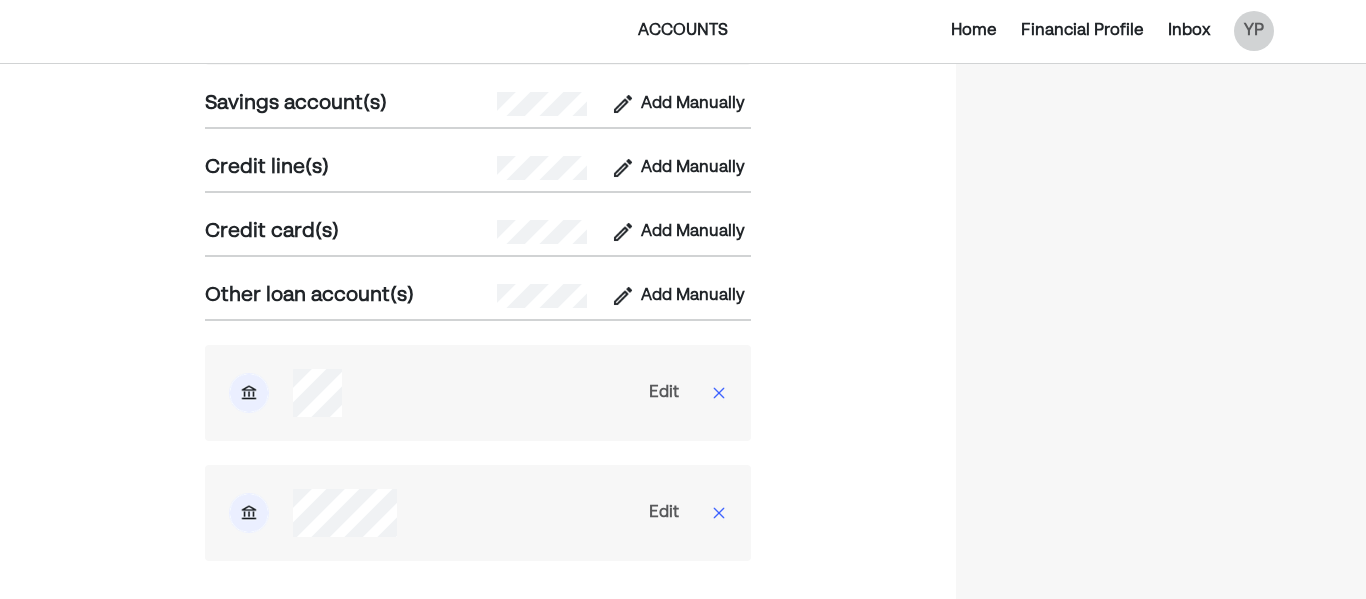scroll, scrollTop: 703, scrollLeft: 0, axis: vertical 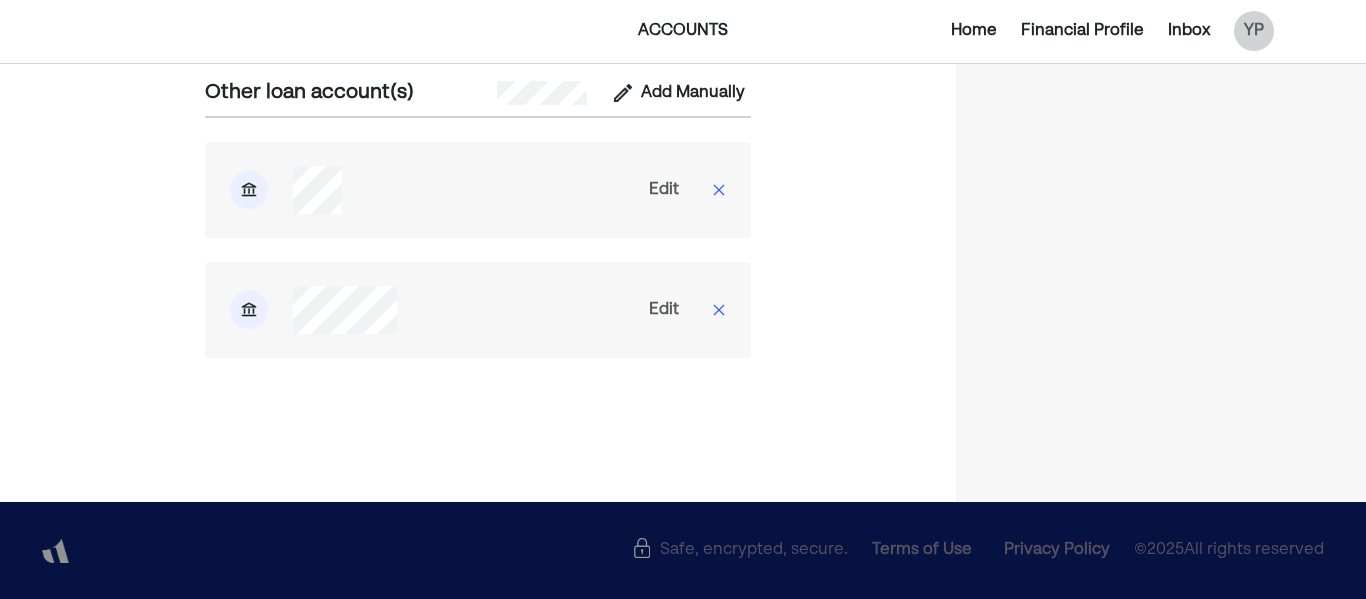 click on "Edit" at bounding box center (664, 310) 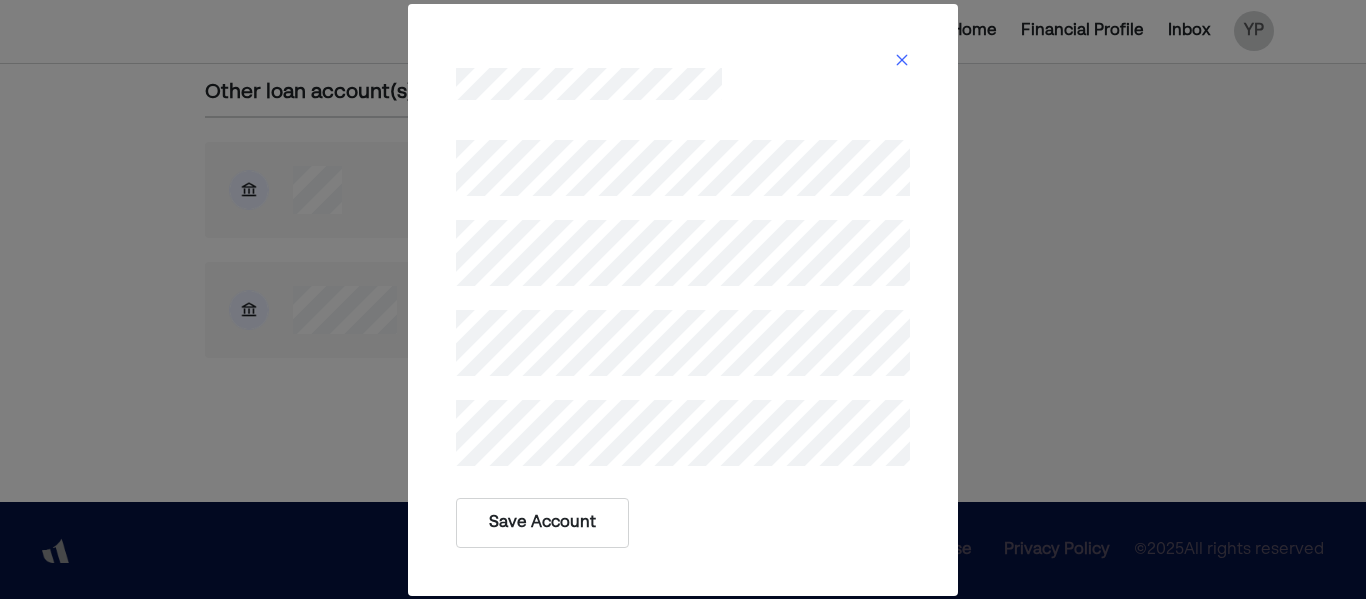 click on "Save Account" at bounding box center (542, 523) 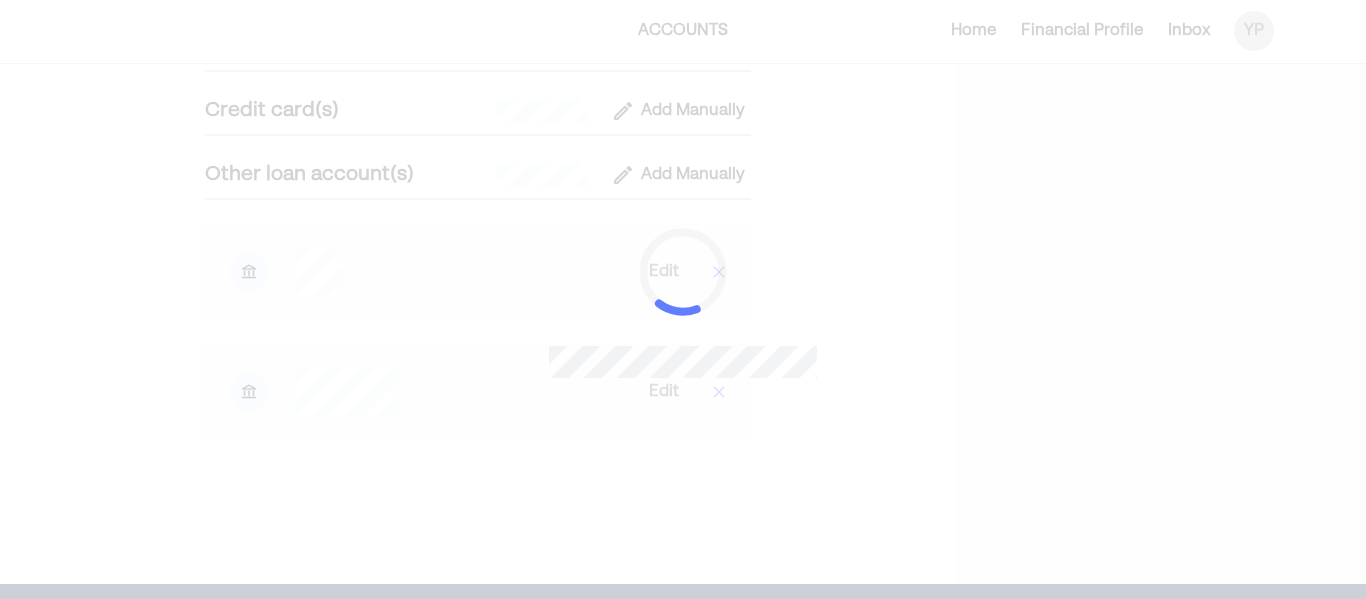 scroll, scrollTop: 624, scrollLeft: 0, axis: vertical 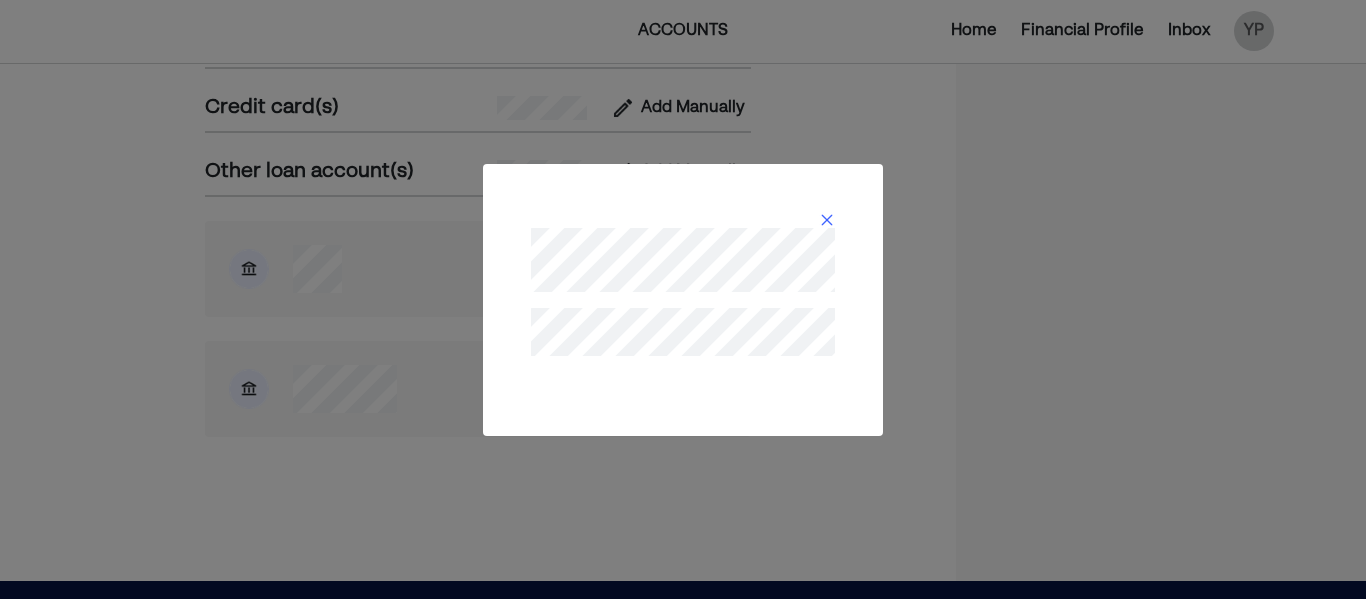 click at bounding box center (827, 220) 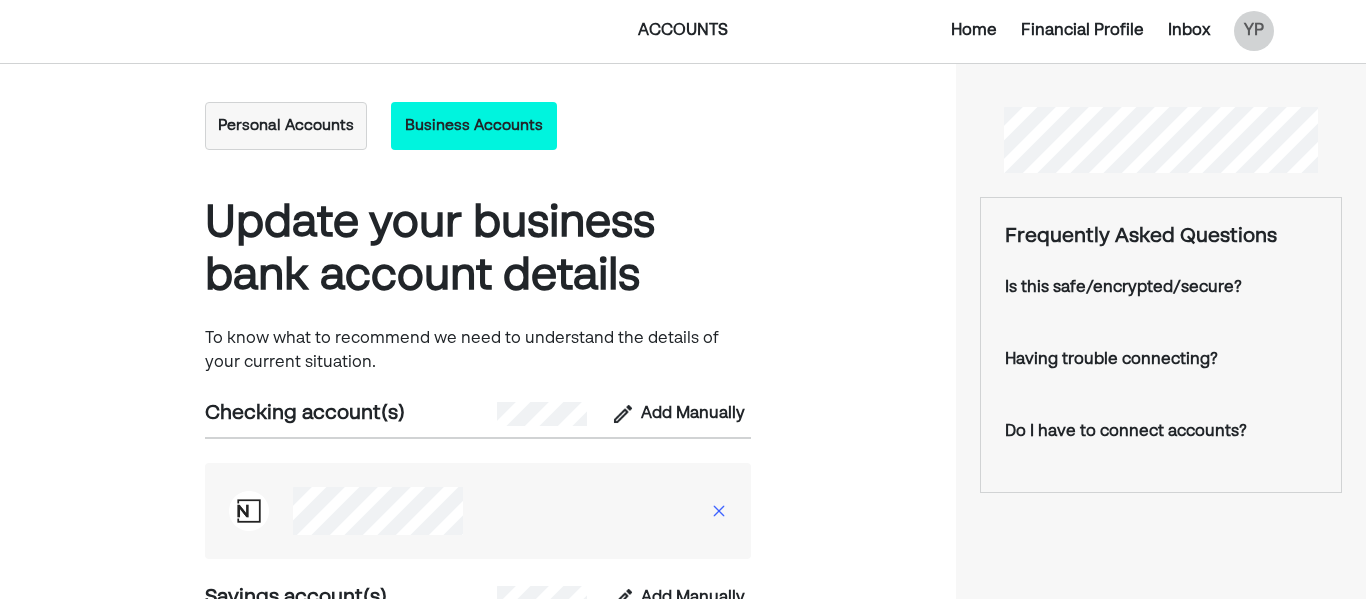 scroll, scrollTop: 0, scrollLeft: 0, axis: both 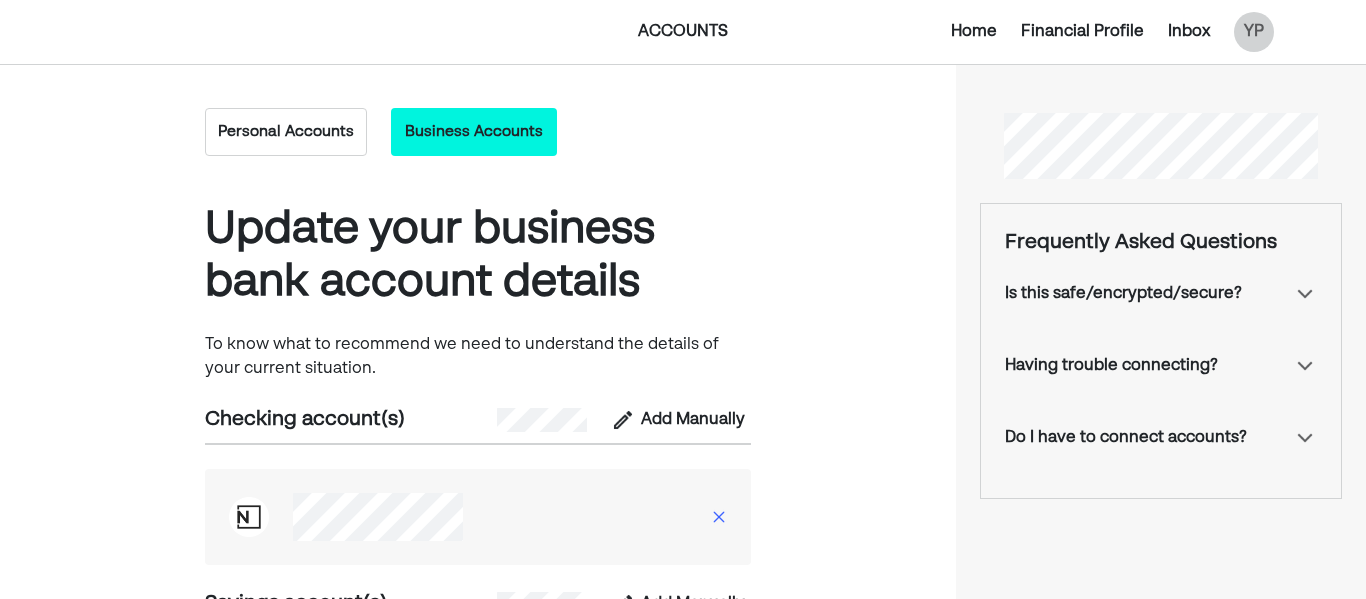 click on "Personal Accounts" at bounding box center (286, 132) 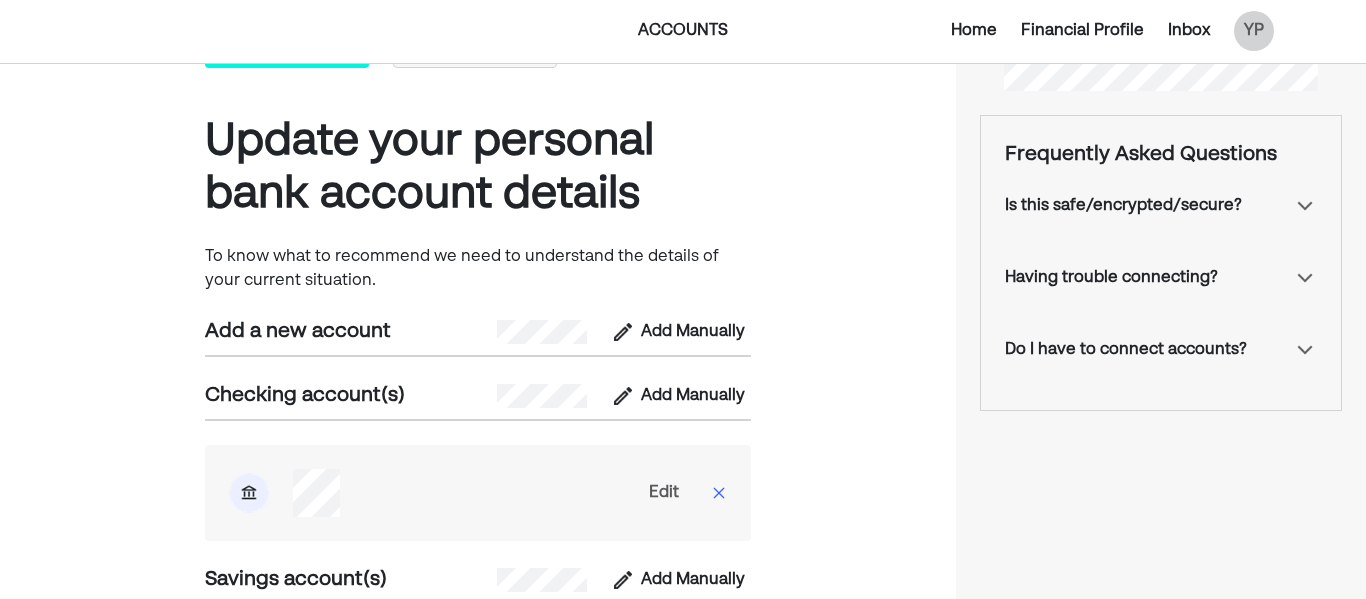 scroll, scrollTop: 0, scrollLeft: 0, axis: both 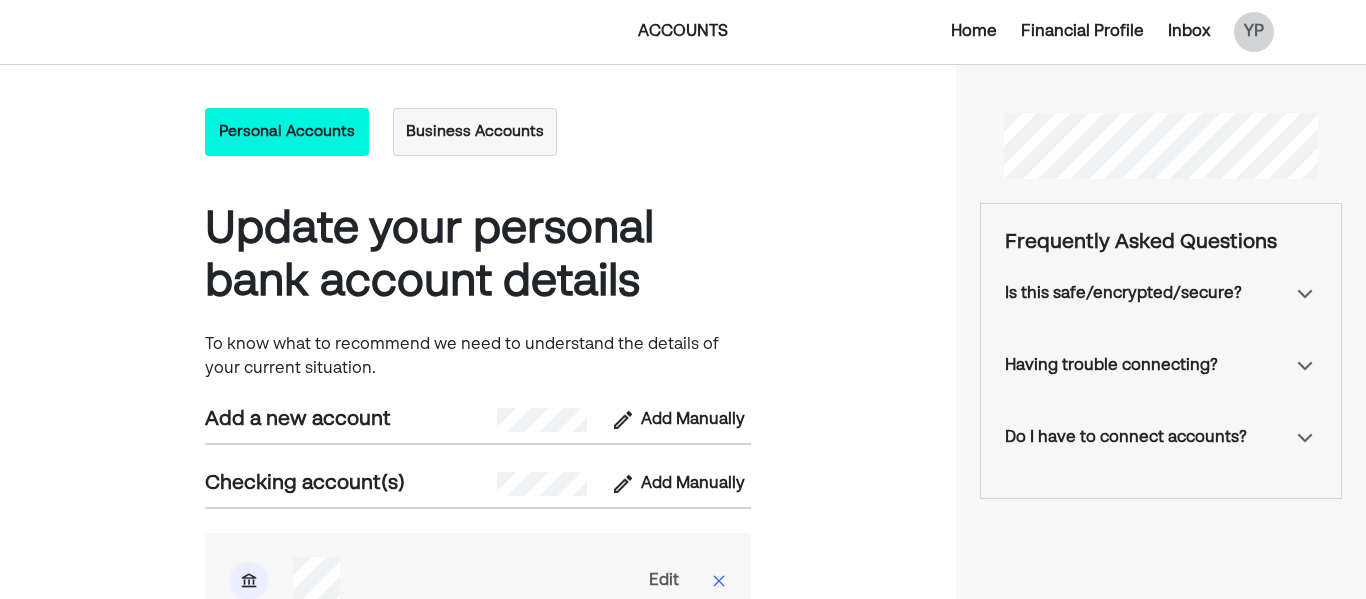 click on "Home" at bounding box center (974, 32) 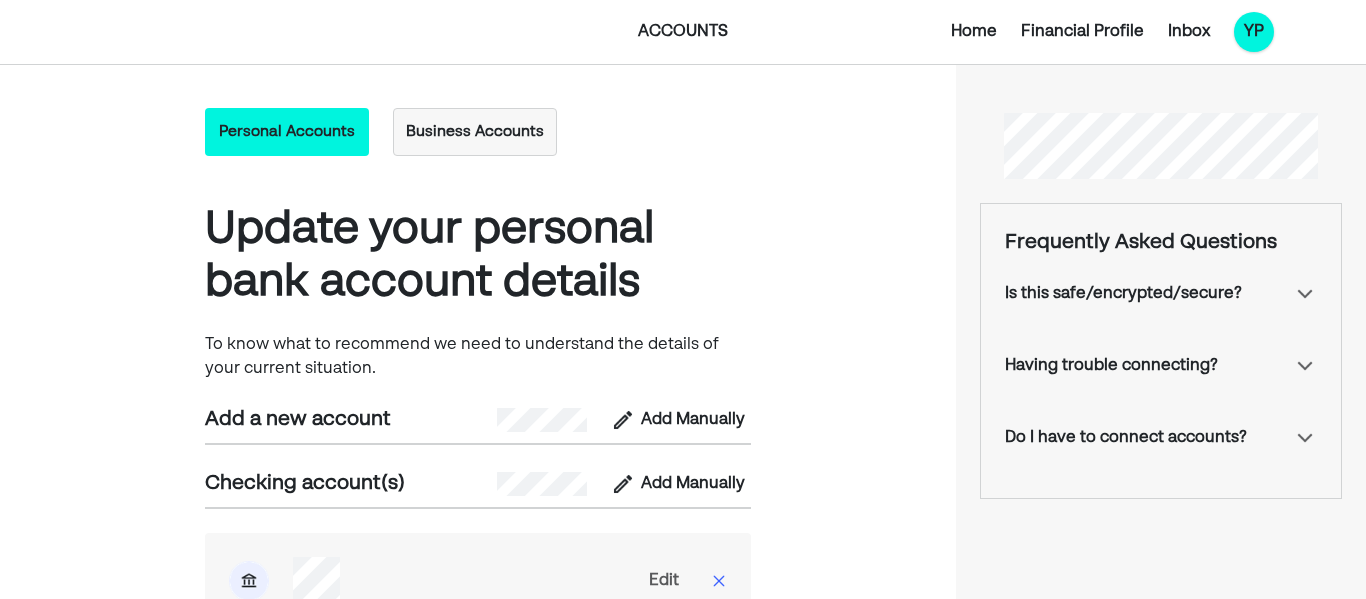 click on "YP" at bounding box center [1254, 32] 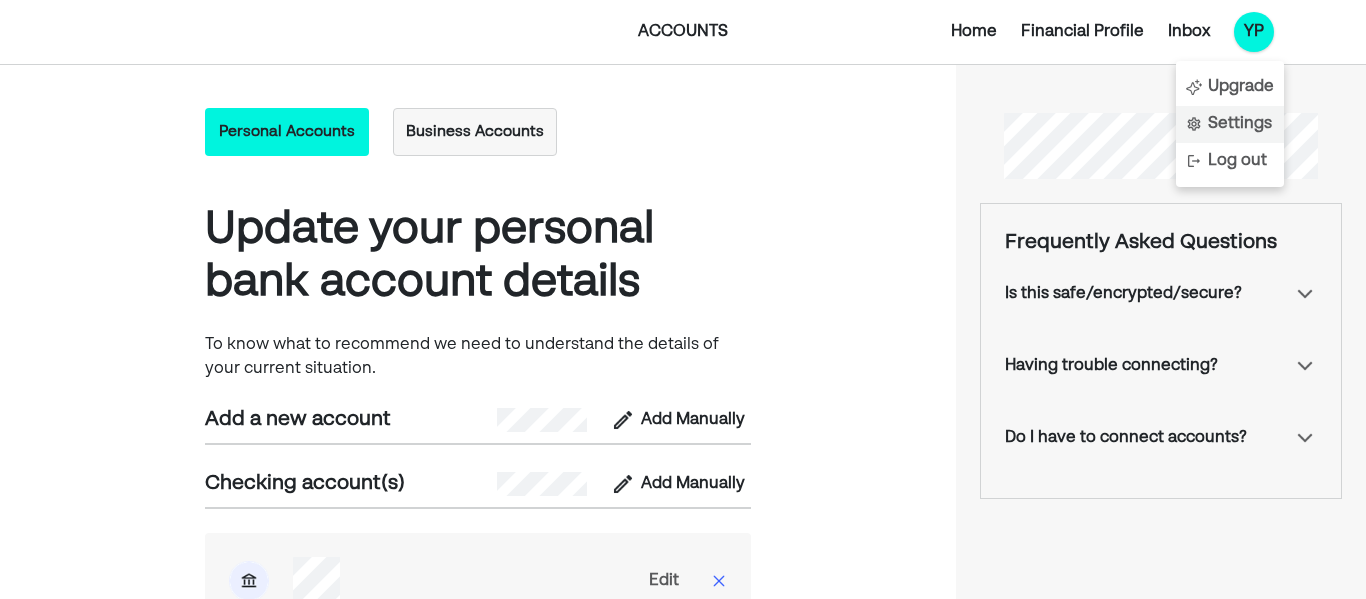 click on "Settings" at bounding box center (1230, 124) 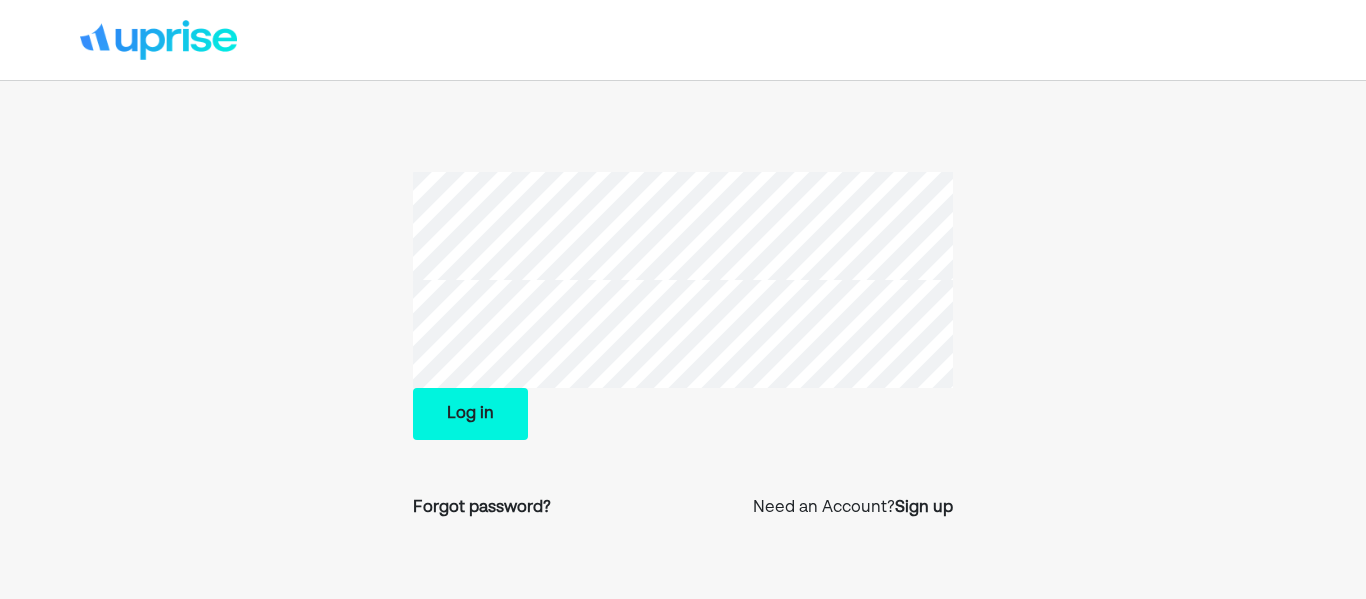 scroll, scrollTop: 0, scrollLeft: 0, axis: both 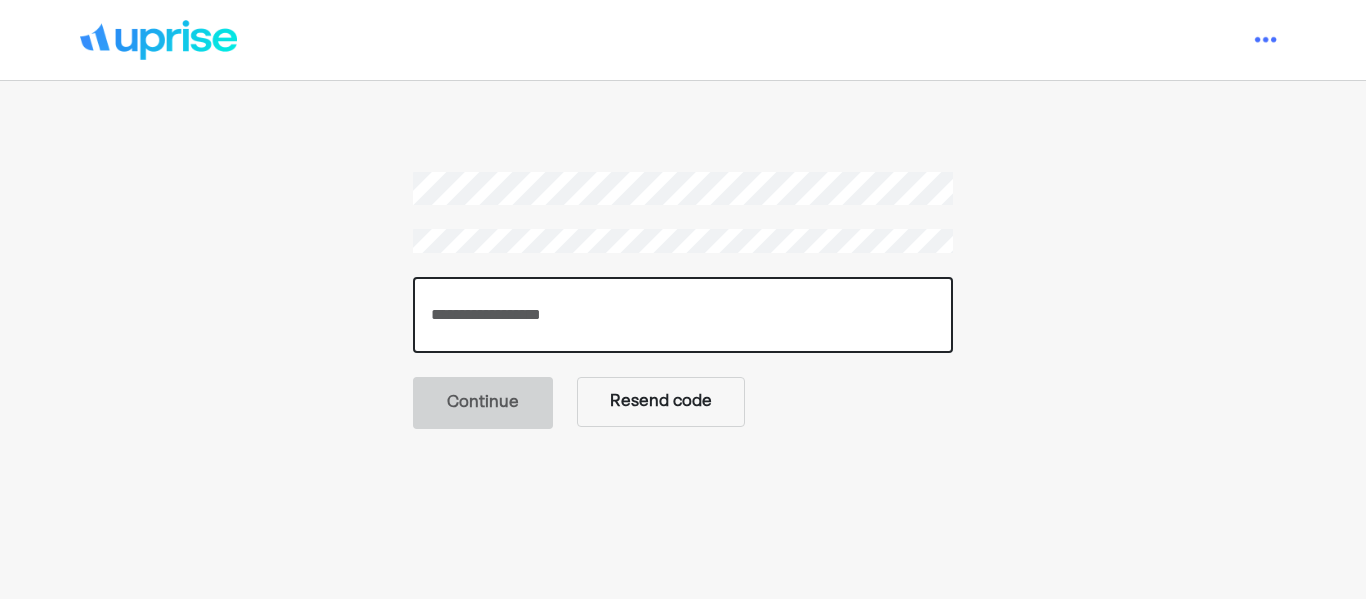 click at bounding box center (683, 315) 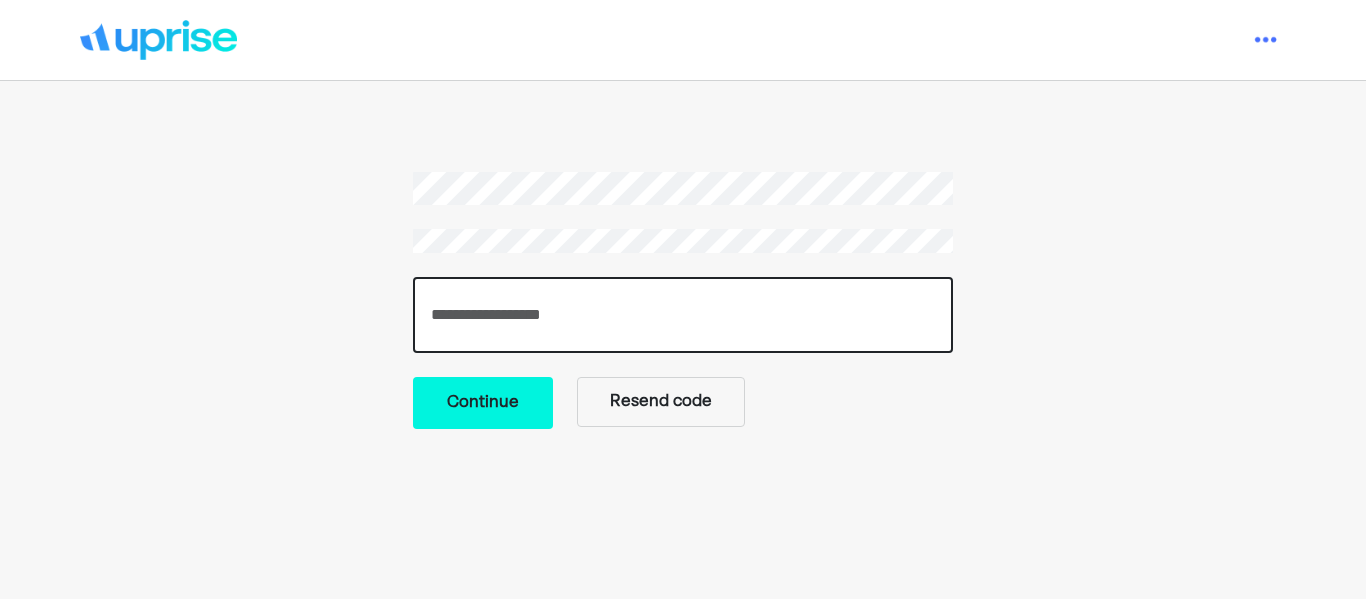 type on "******" 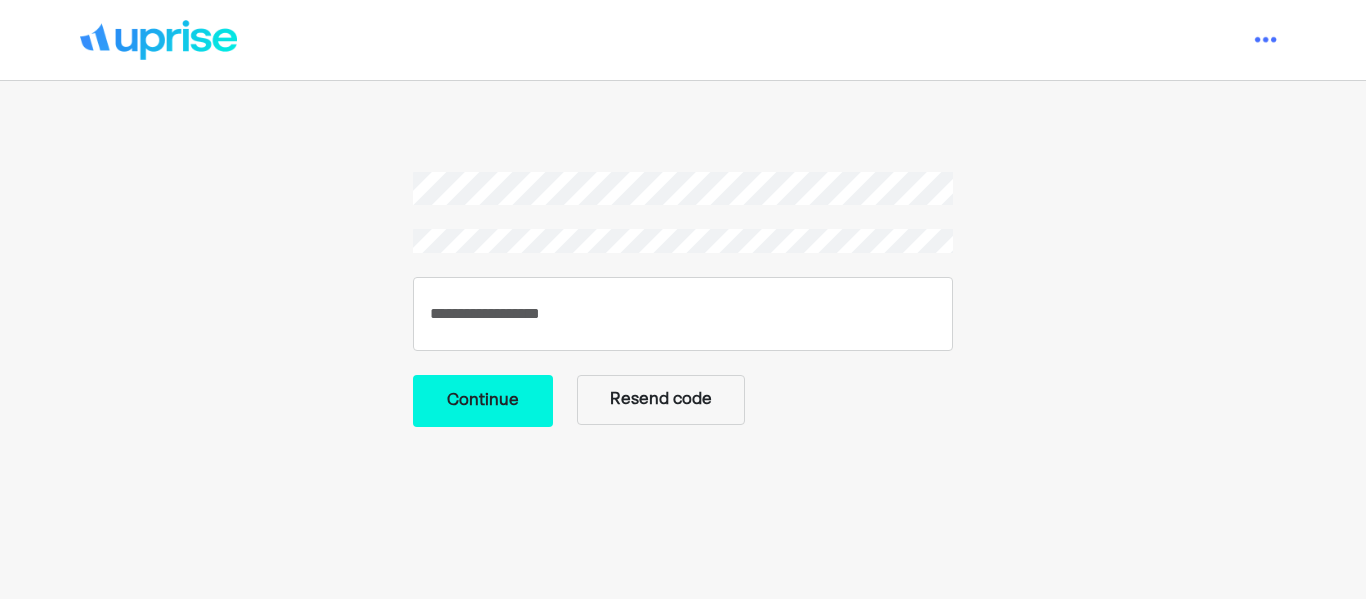 click on "Continue" at bounding box center (483, 401) 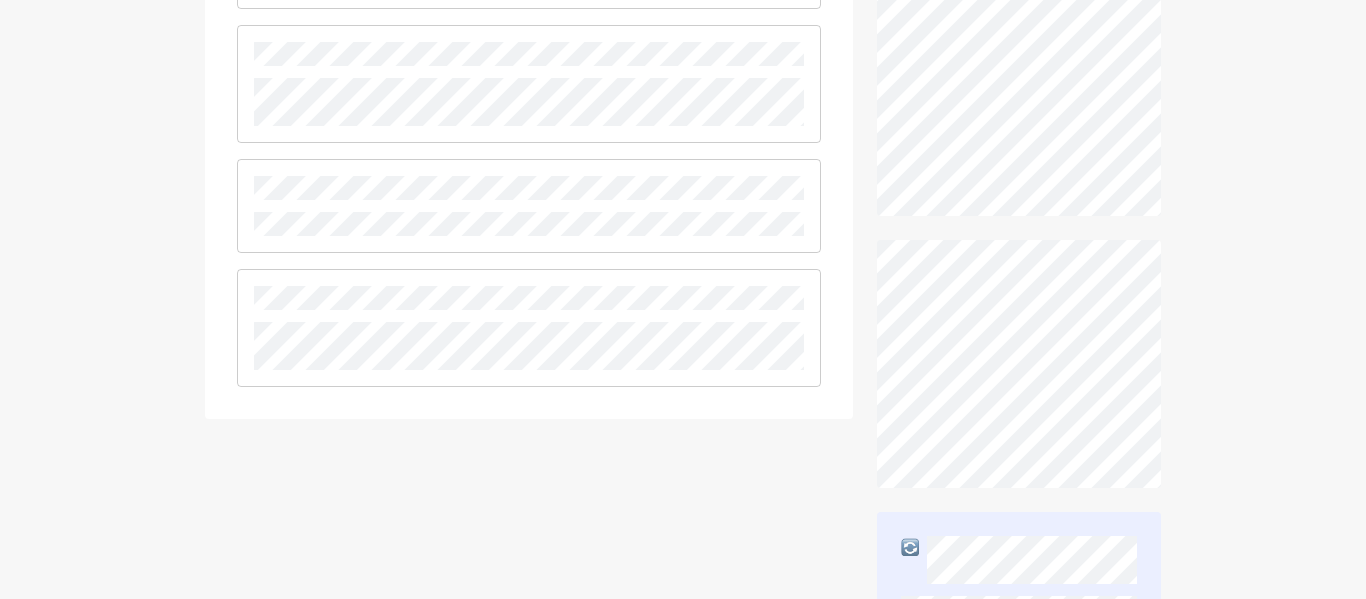 scroll, scrollTop: 1088, scrollLeft: 0, axis: vertical 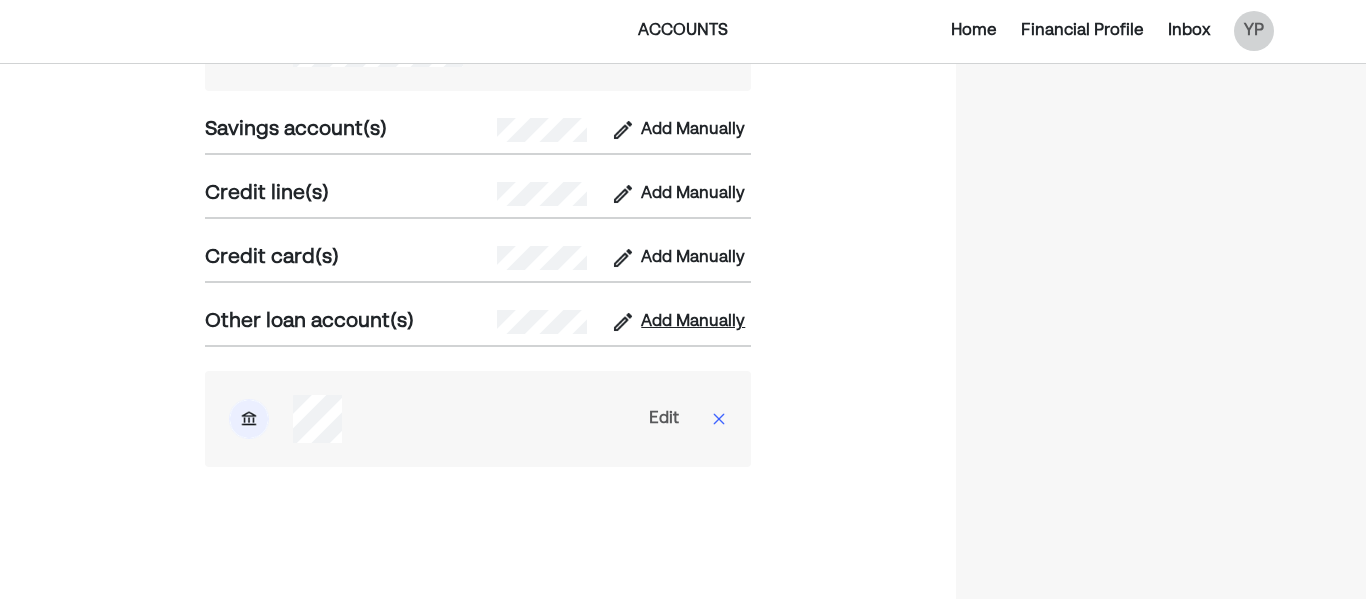 click on "Add Manually" at bounding box center (693, 322) 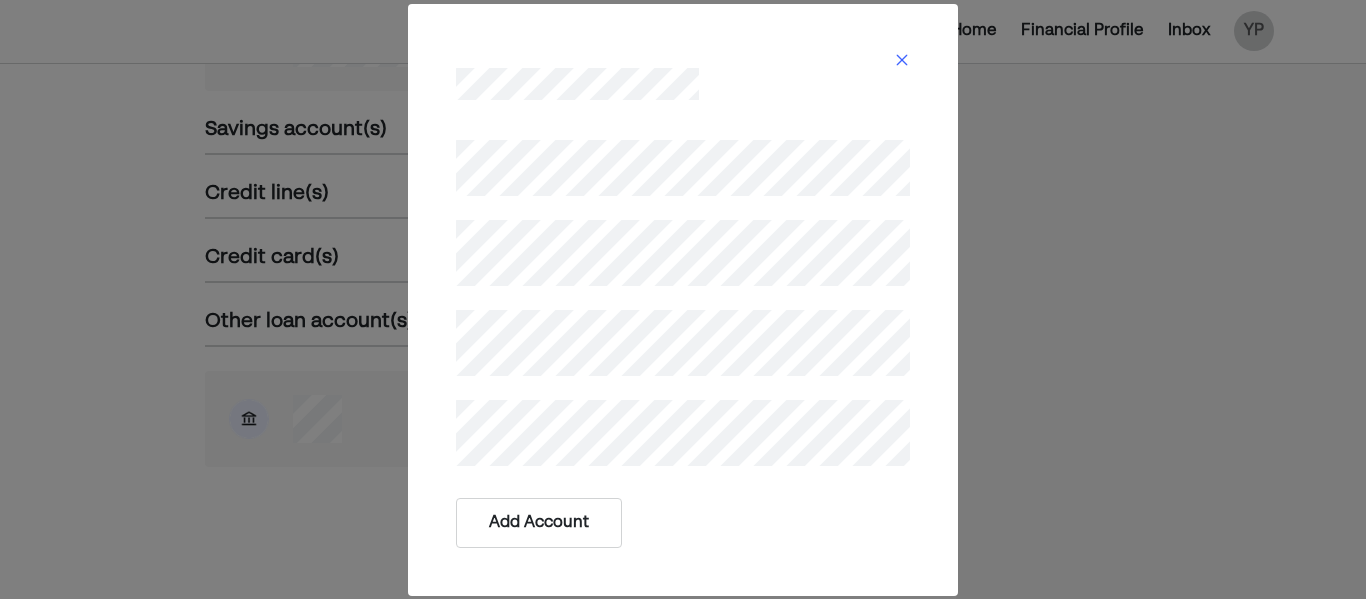 click on "Add Account" at bounding box center [539, 523] 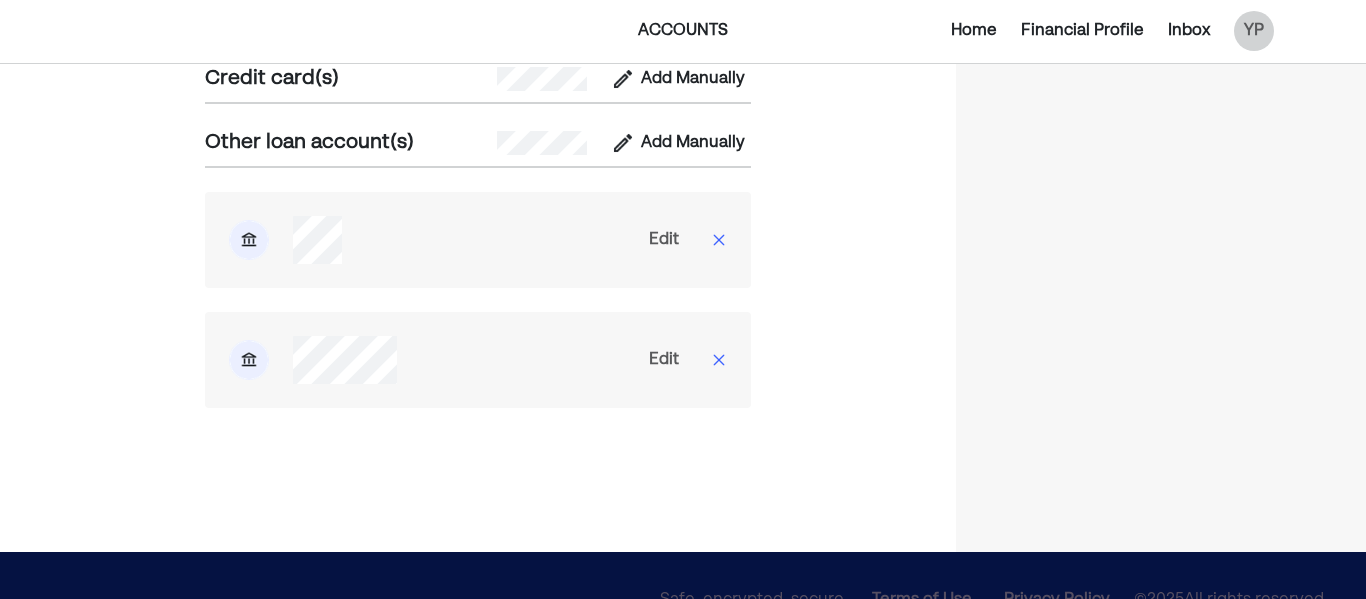 scroll, scrollTop: 0, scrollLeft: 0, axis: both 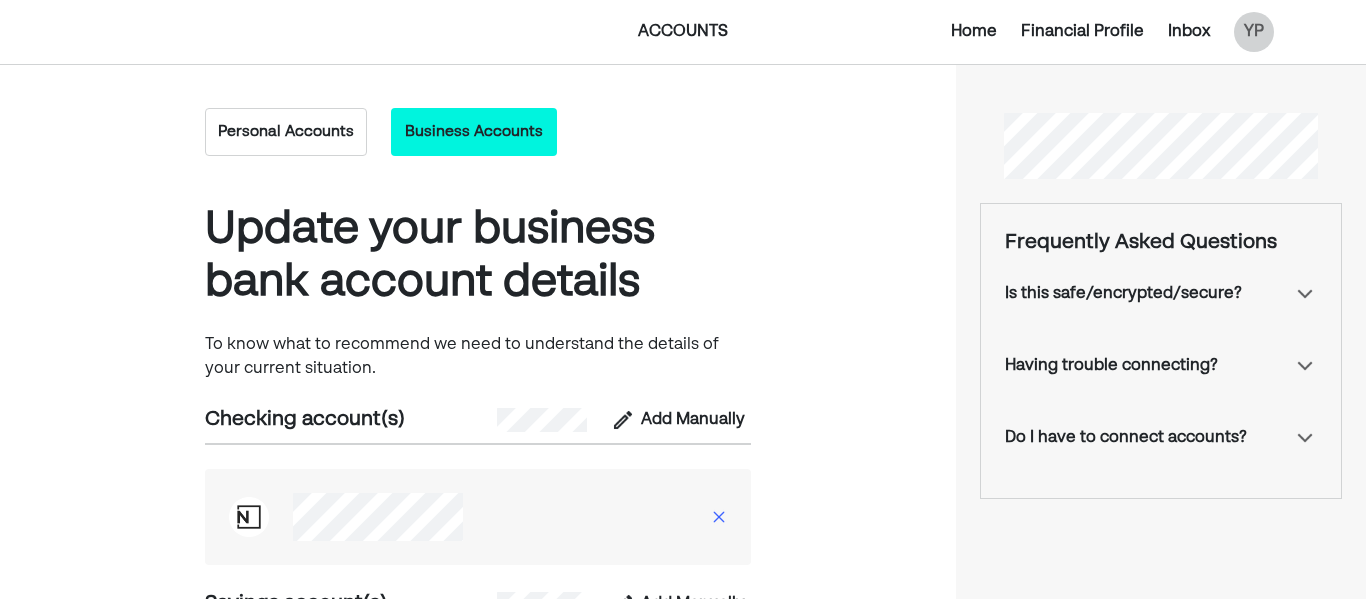click on "Personal Accounts" at bounding box center [286, 132] 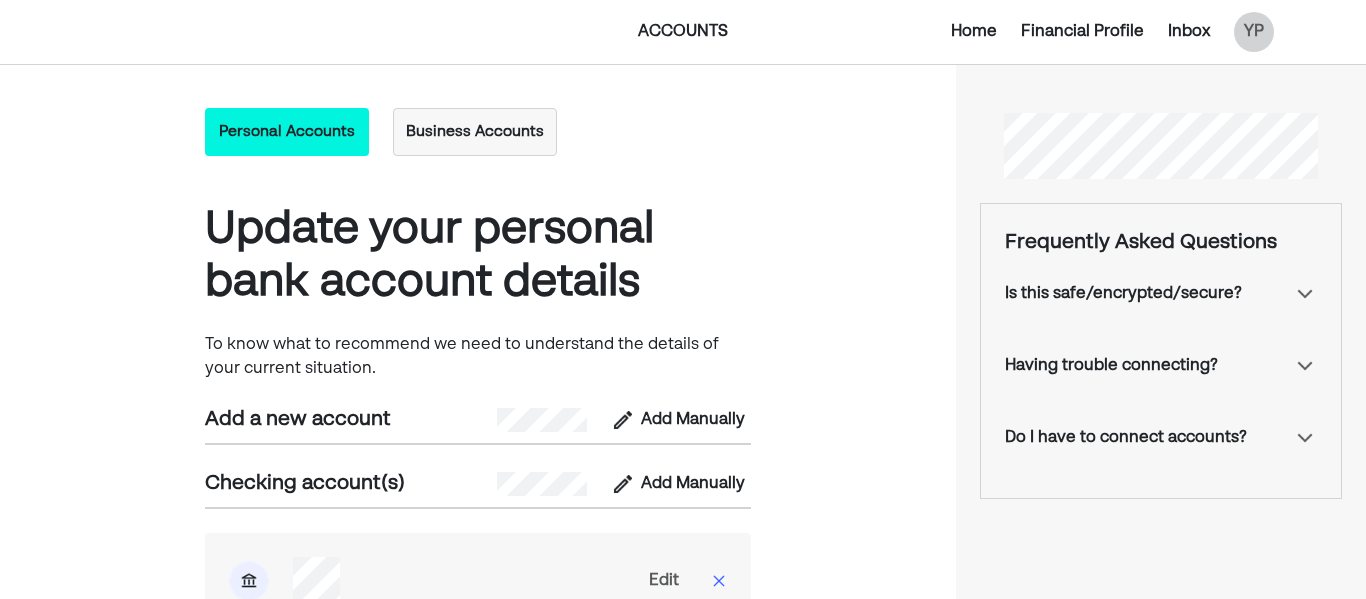 scroll, scrollTop: 639, scrollLeft: 0, axis: vertical 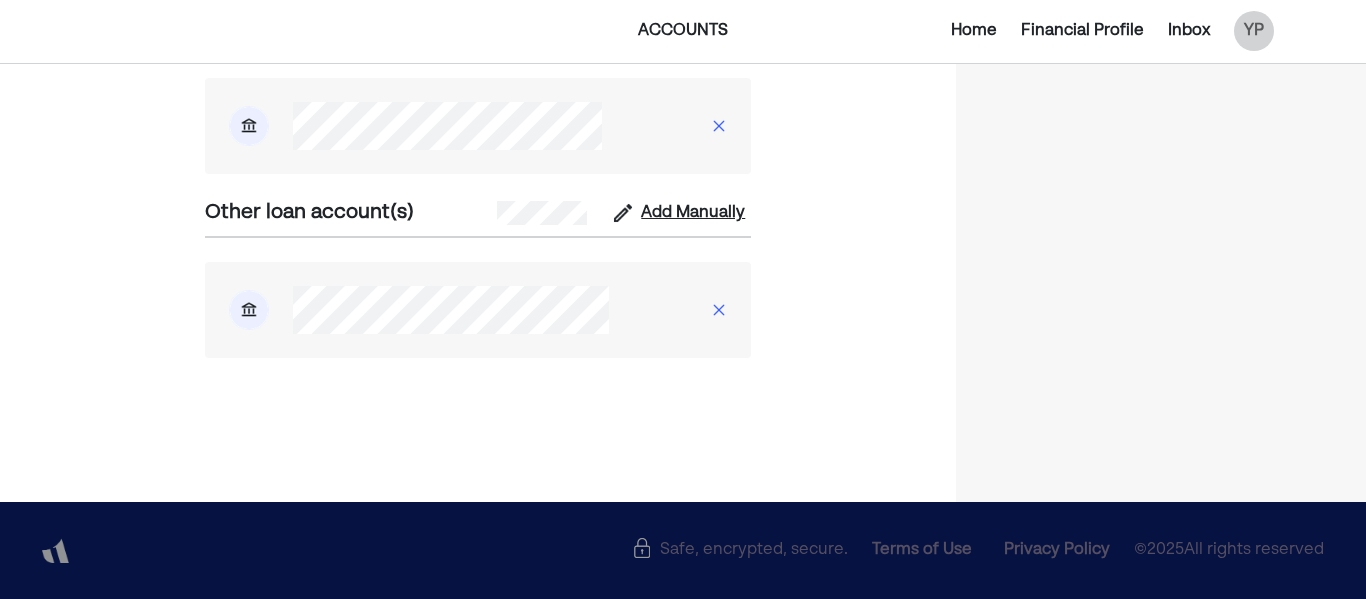 click on "Add Manually" at bounding box center [693, 213] 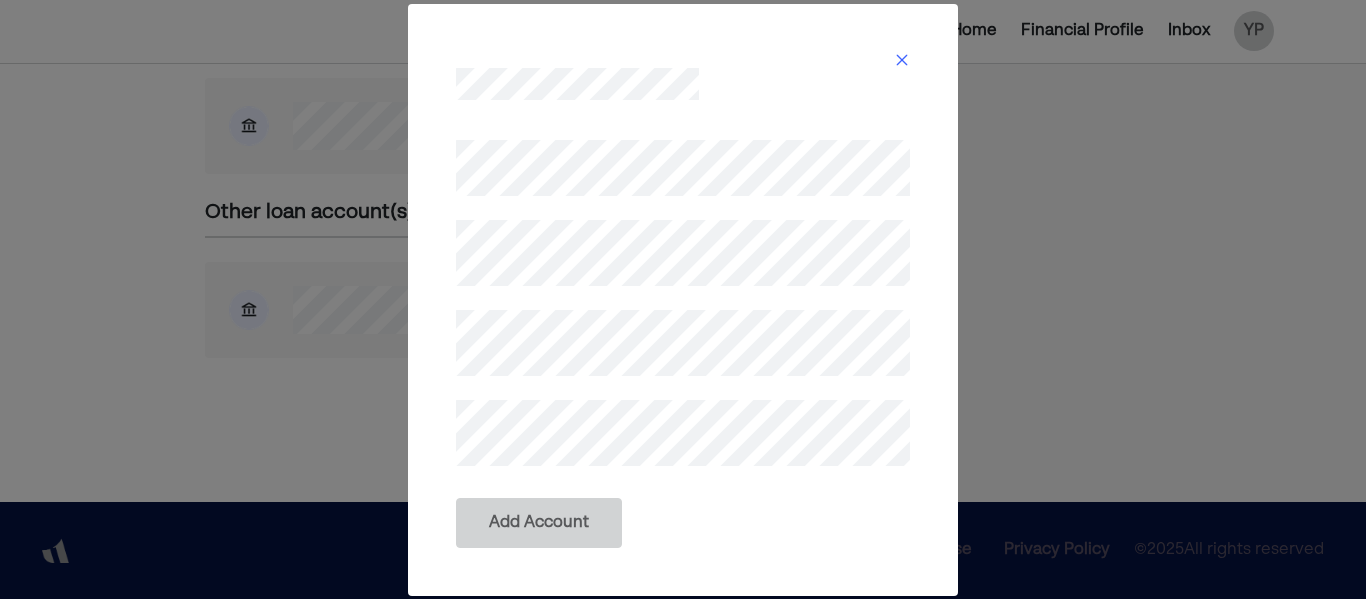 click at bounding box center [902, 60] 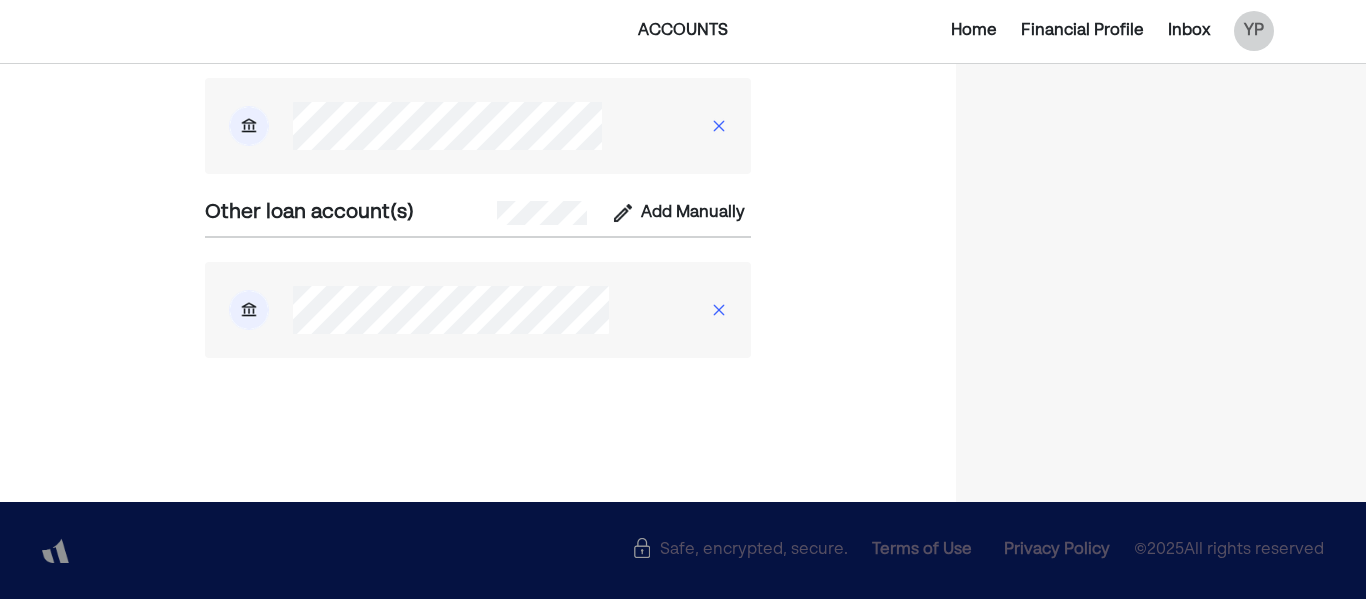 click on "Personal Accounts Business Accounts Update your personal bank account details To know what to recommend we need to understand the details of your current situation. Add a new account Add Manually Checking account(s) Add Manually Edit Savings account(s) Add Manually Other loan account(s) Add Manually" at bounding box center (478, -36) 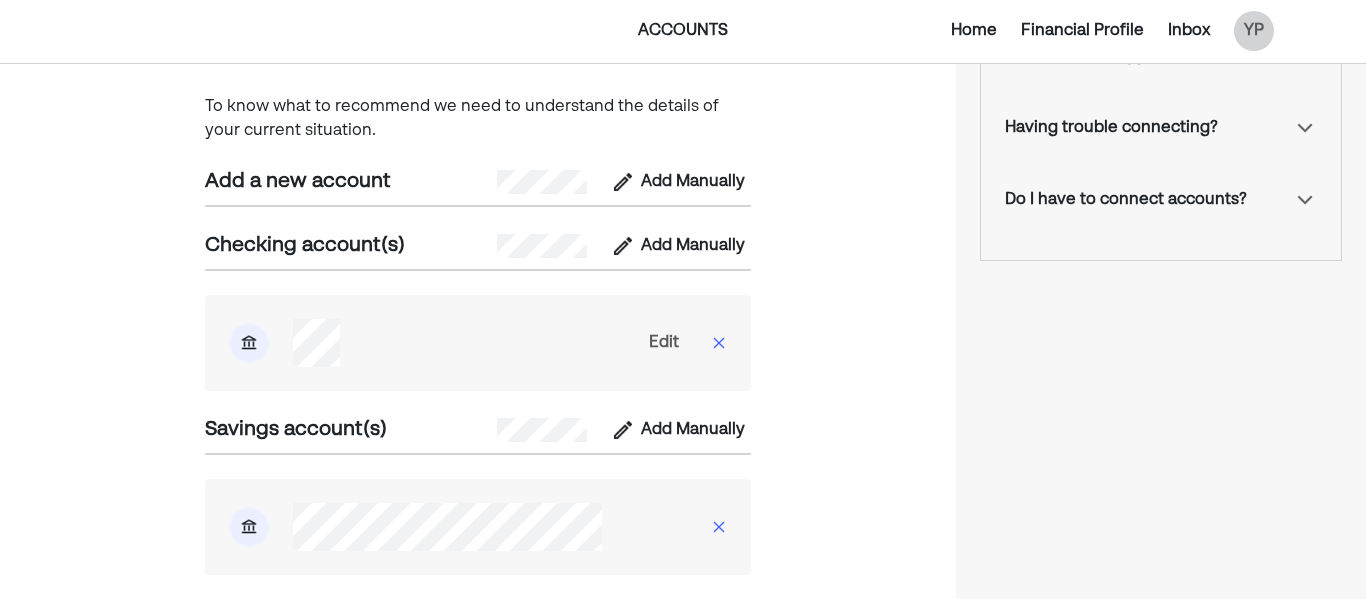 scroll, scrollTop: 0, scrollLeft: 0, axis: both 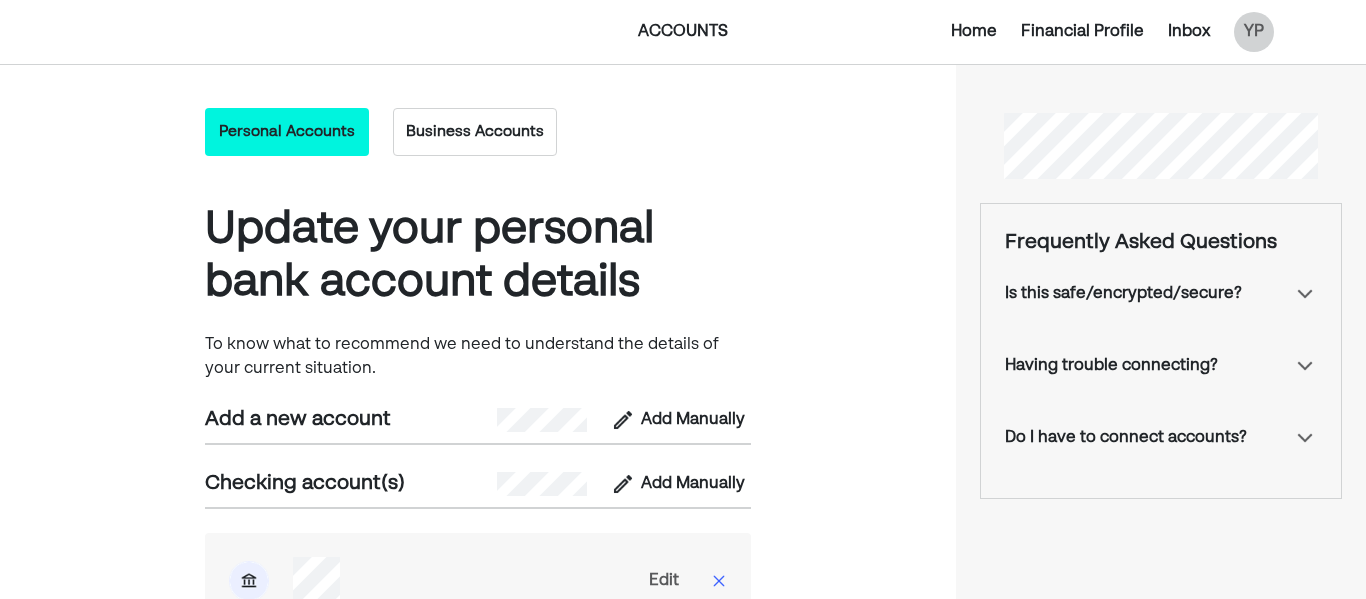 click on "Business Accounts" at bounding box center [475, 132] 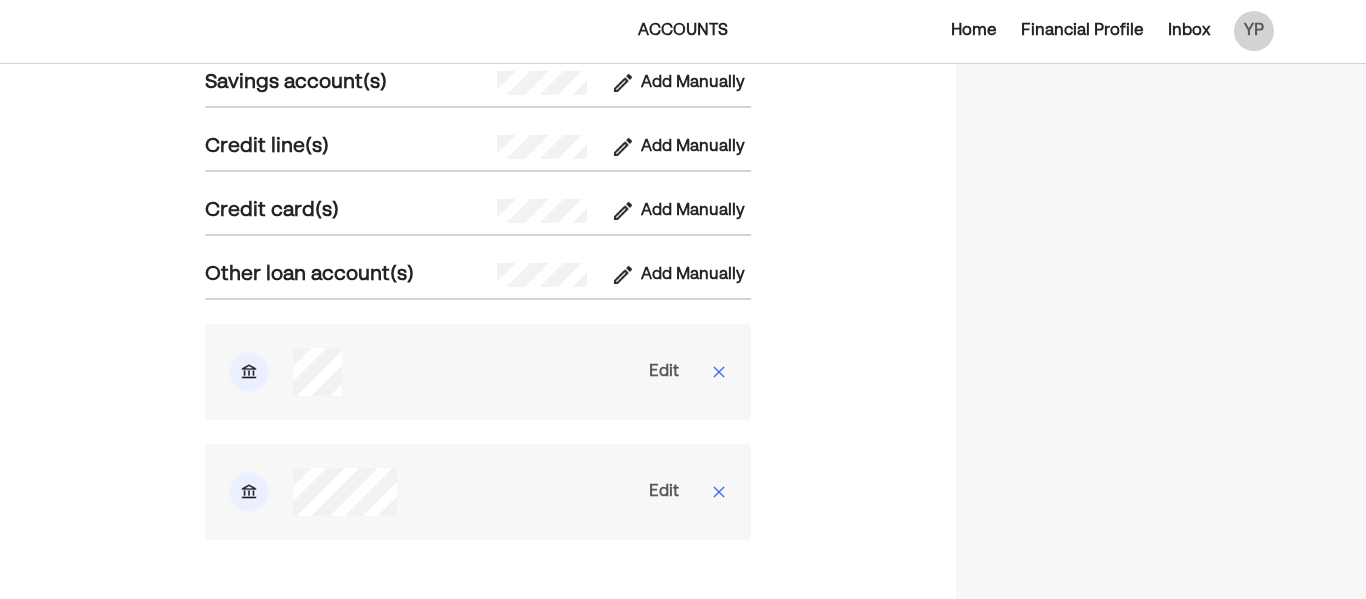 scroll, scrollTop: 0, scrollLeft: 0, axis: both 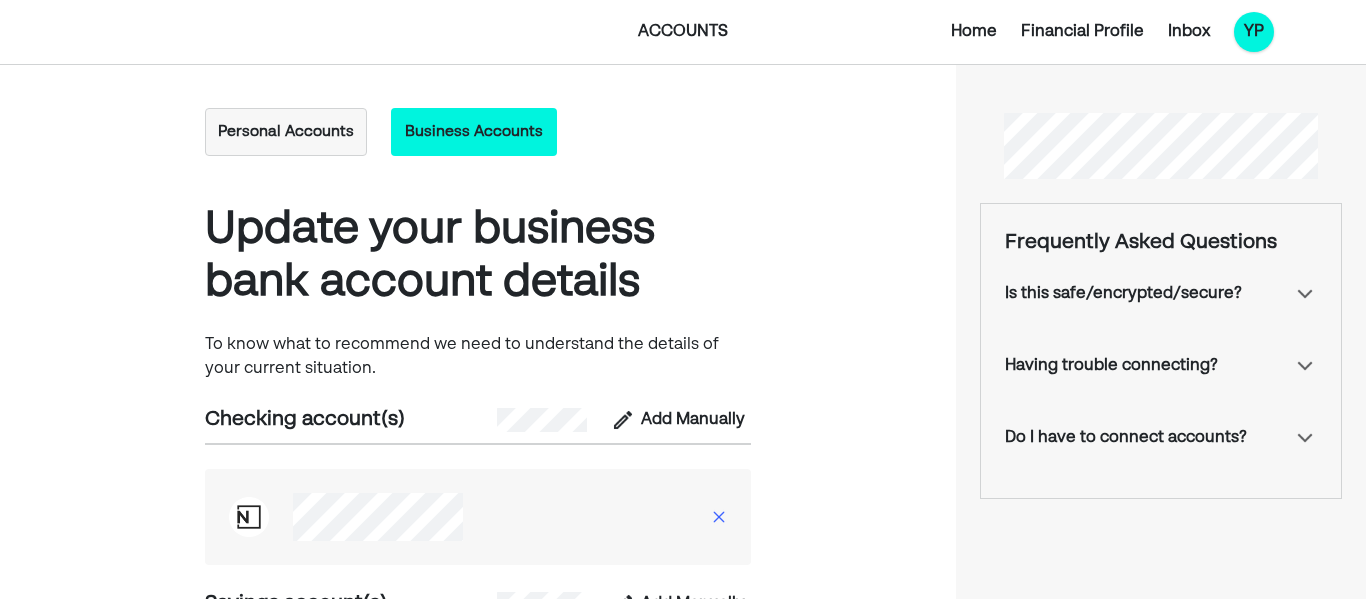click on "YP" at bounding box center (1254, 32) 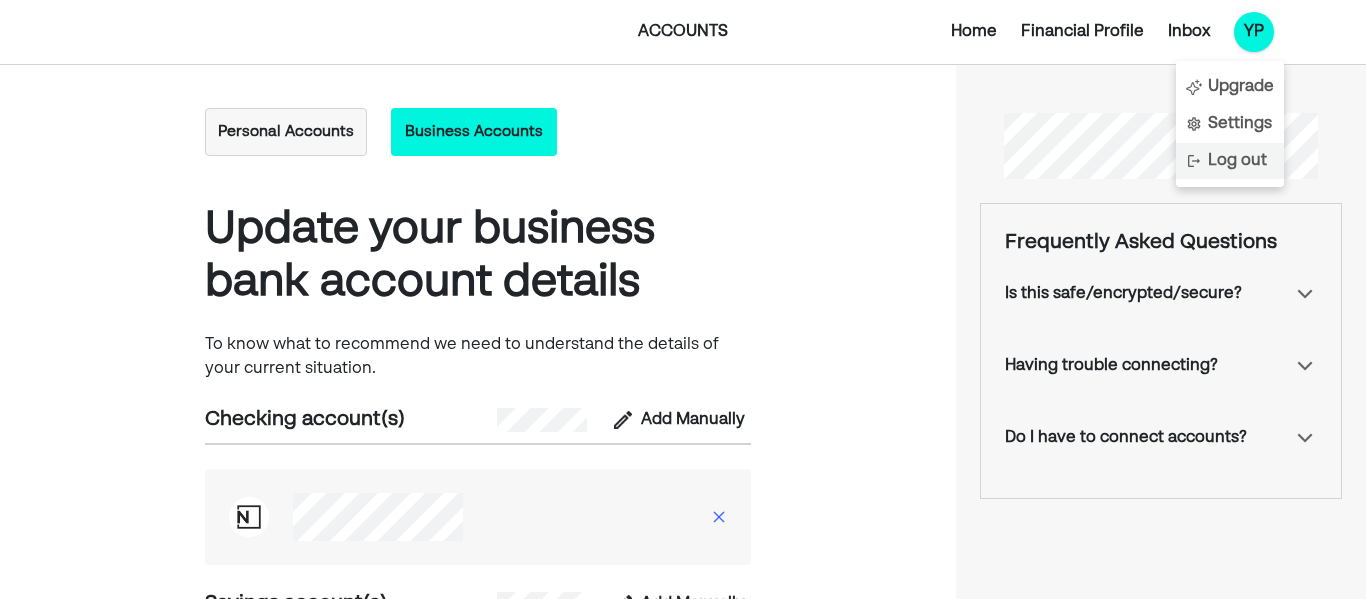 click on "Log out" at bounding box center (1237, 161) 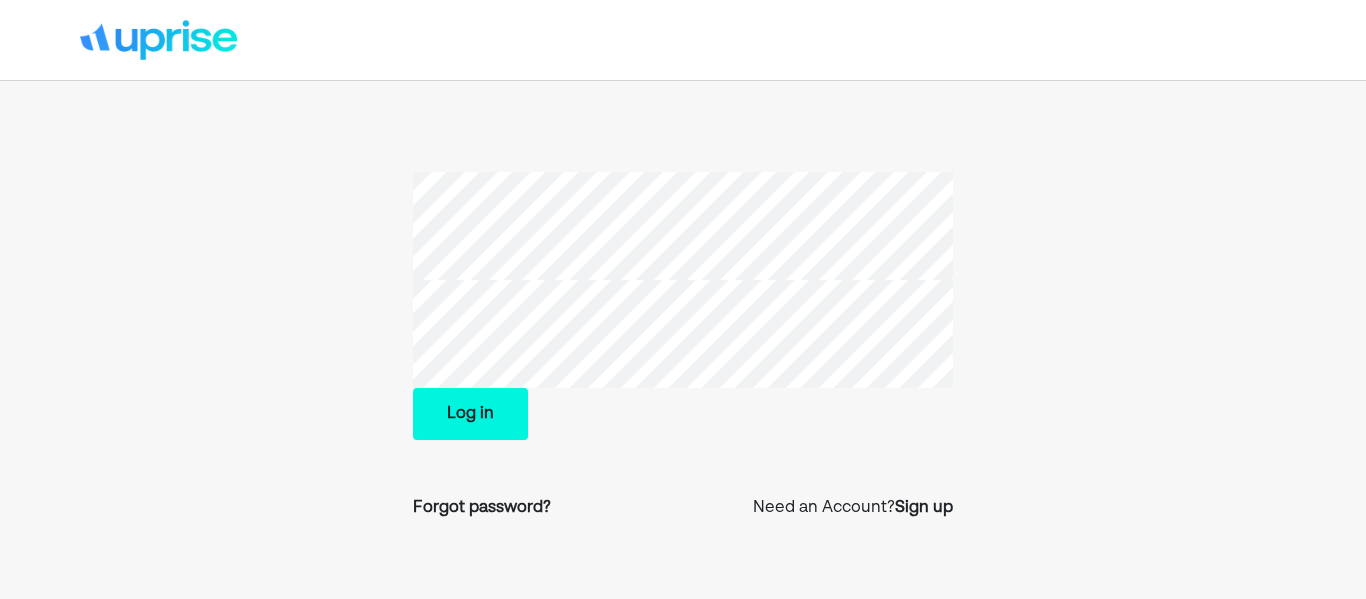 scroll, scrollTop: 0, scrollLeft: 0, axis: both 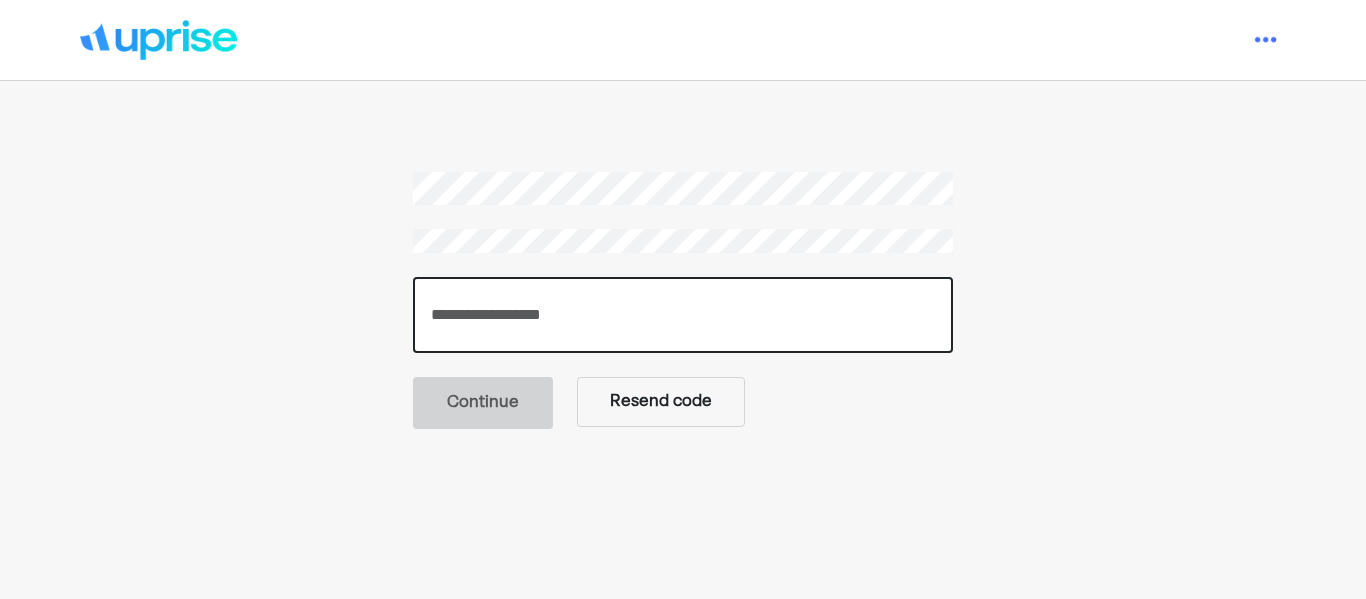 click at bounding box center [683, 315] 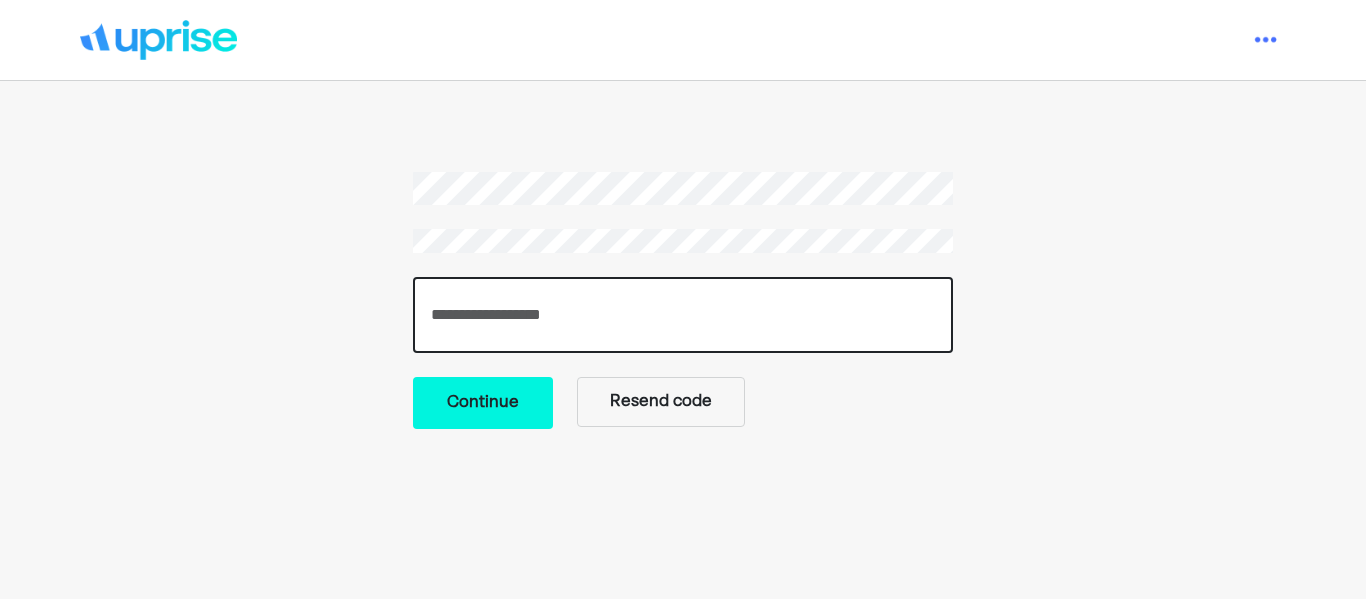 type on "******" 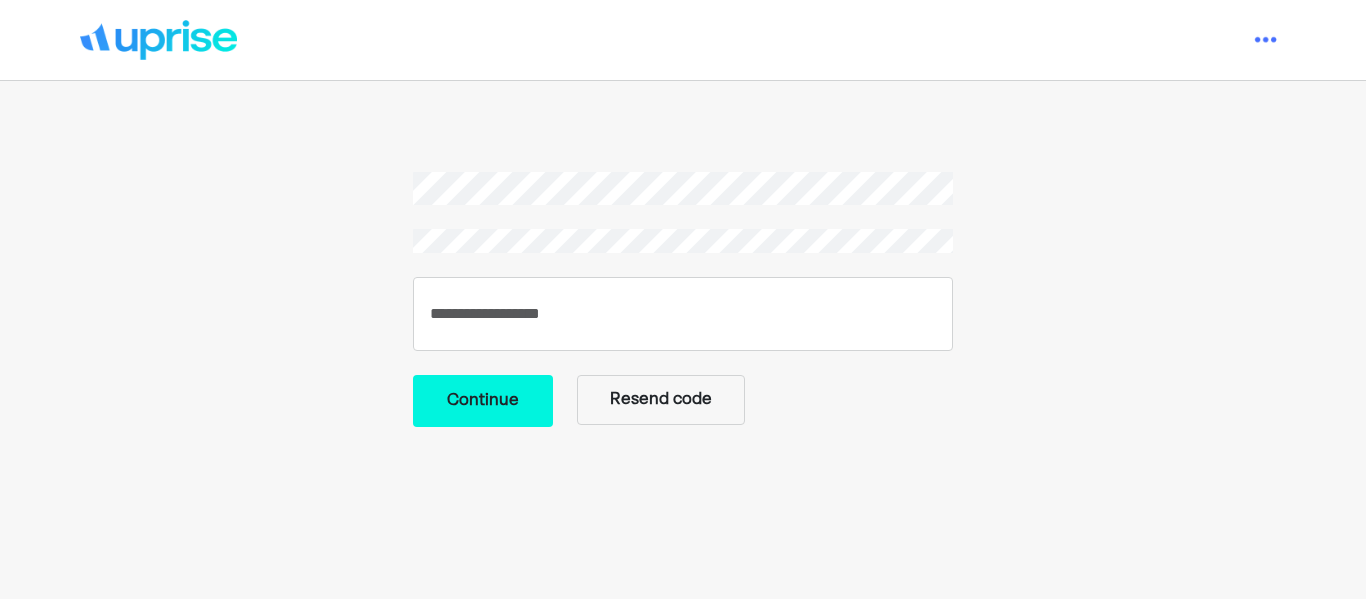 click on "Continue" at bounding box center (483, 401) 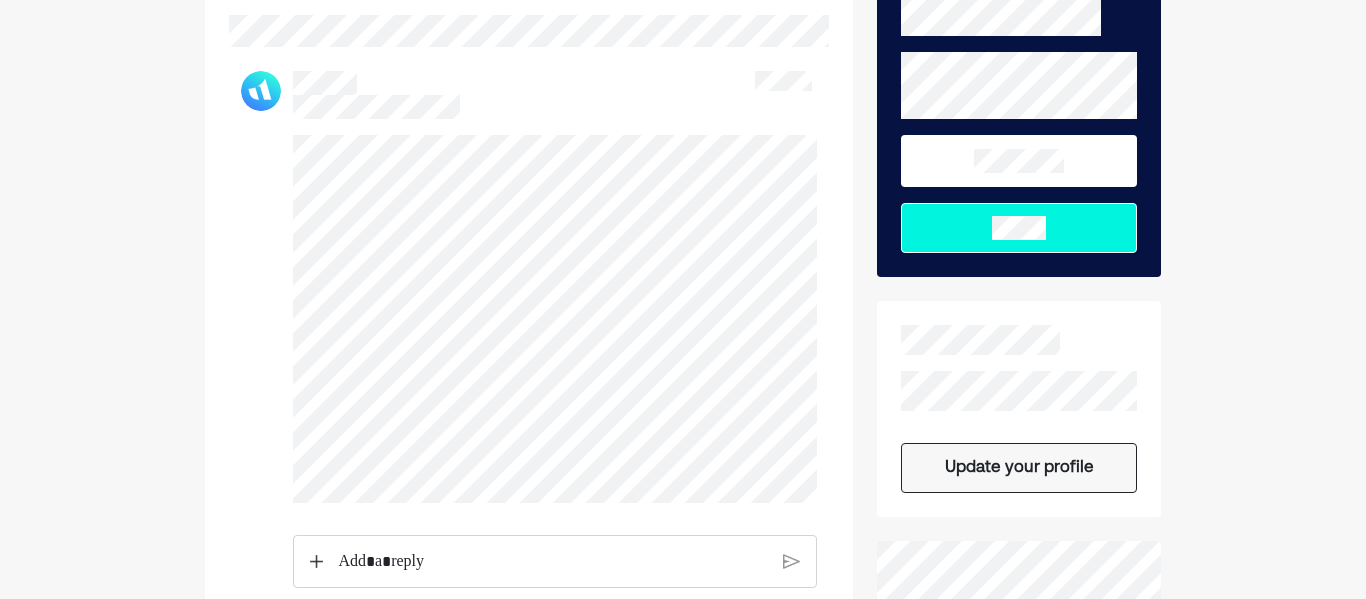 scroll, scrollTop: 304, scrollLeft: 0, axis: vertical 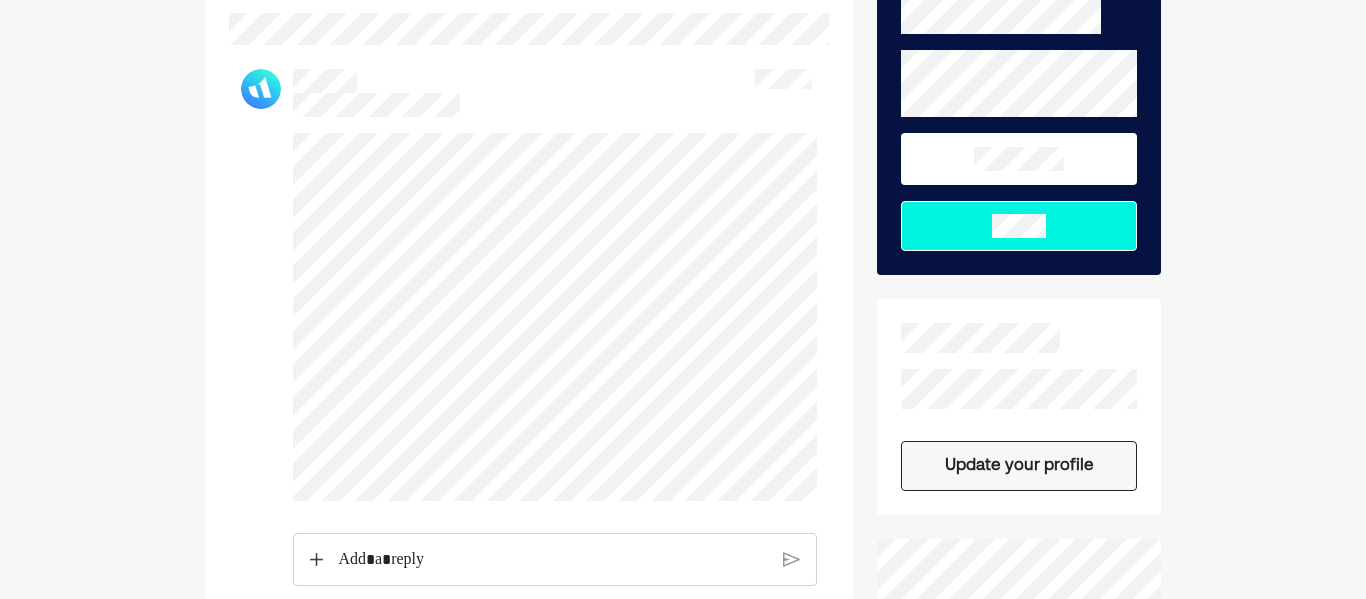 click at bounding box center (529, 328) 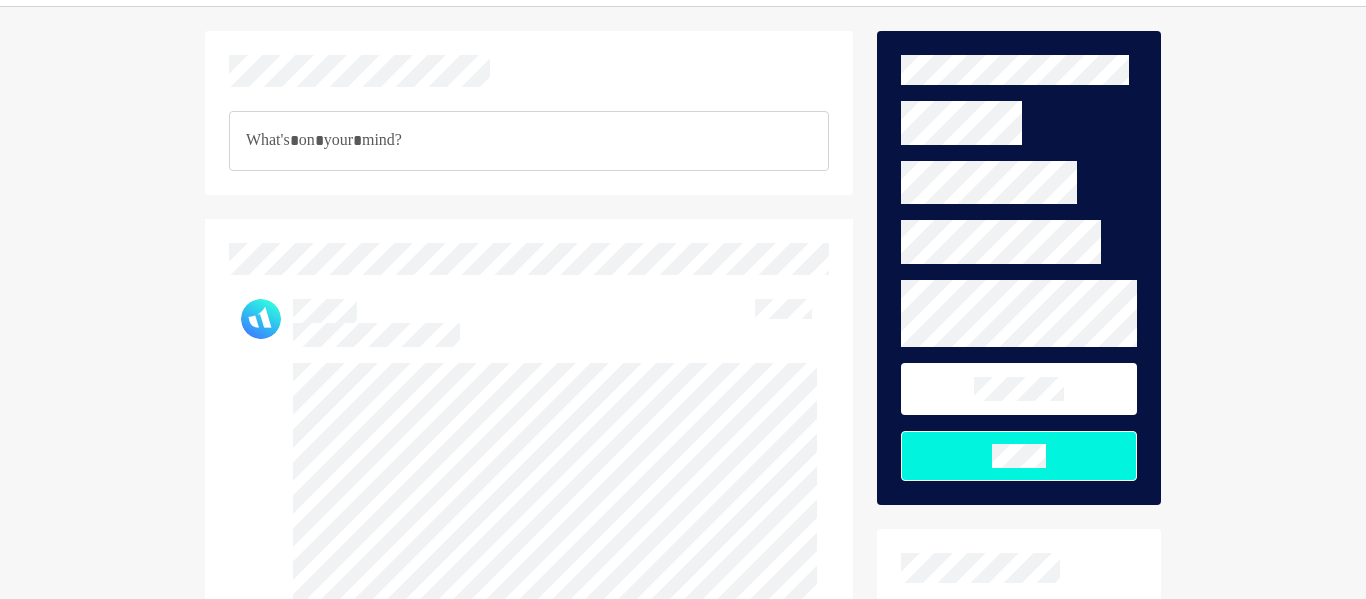 scroll, scrollTop: 0, scrollLeft: 0, axis: both 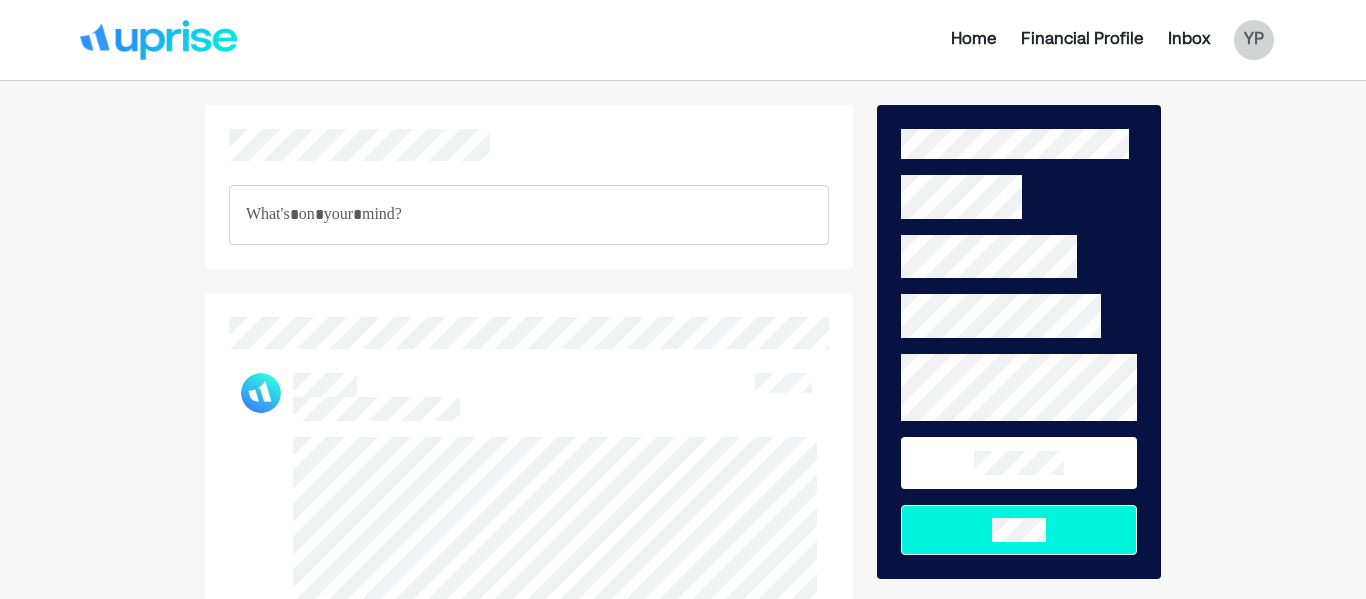 click at bounding box center (529, 215) 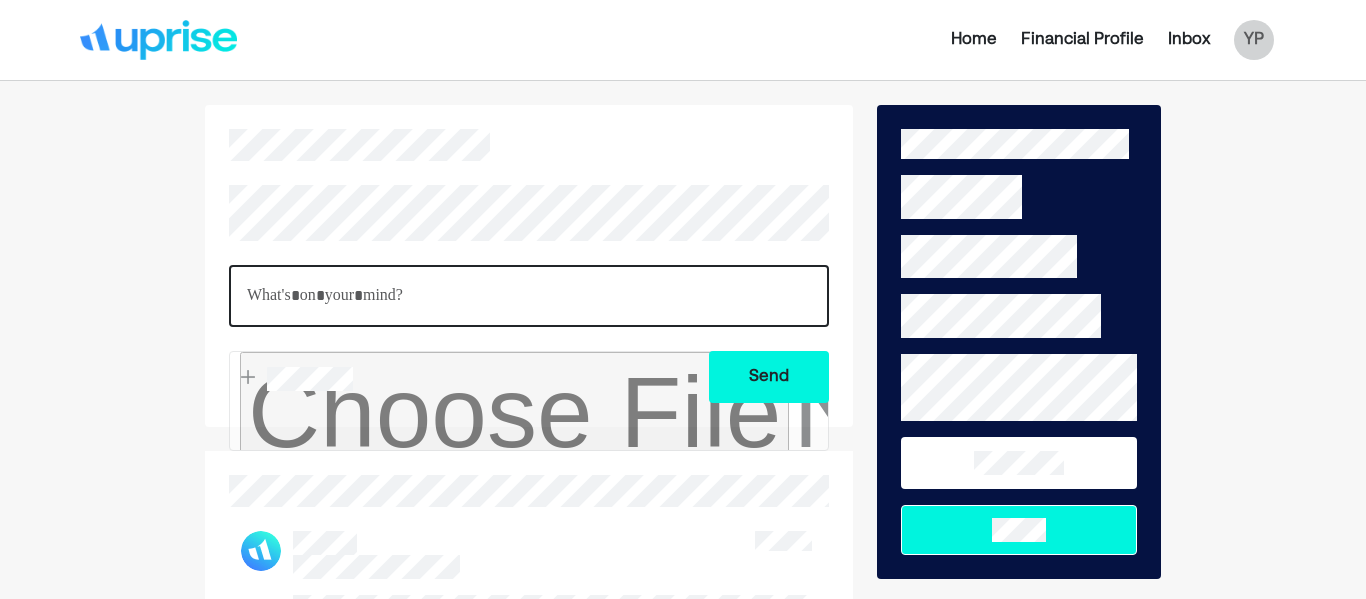 click on "Home Financial Profile Inbox YP Send Update your profile Safe, encrypted, secure.   Terms of Use Privacy Policy © 2025  All rights reserved" at bounding box center [683, 742] 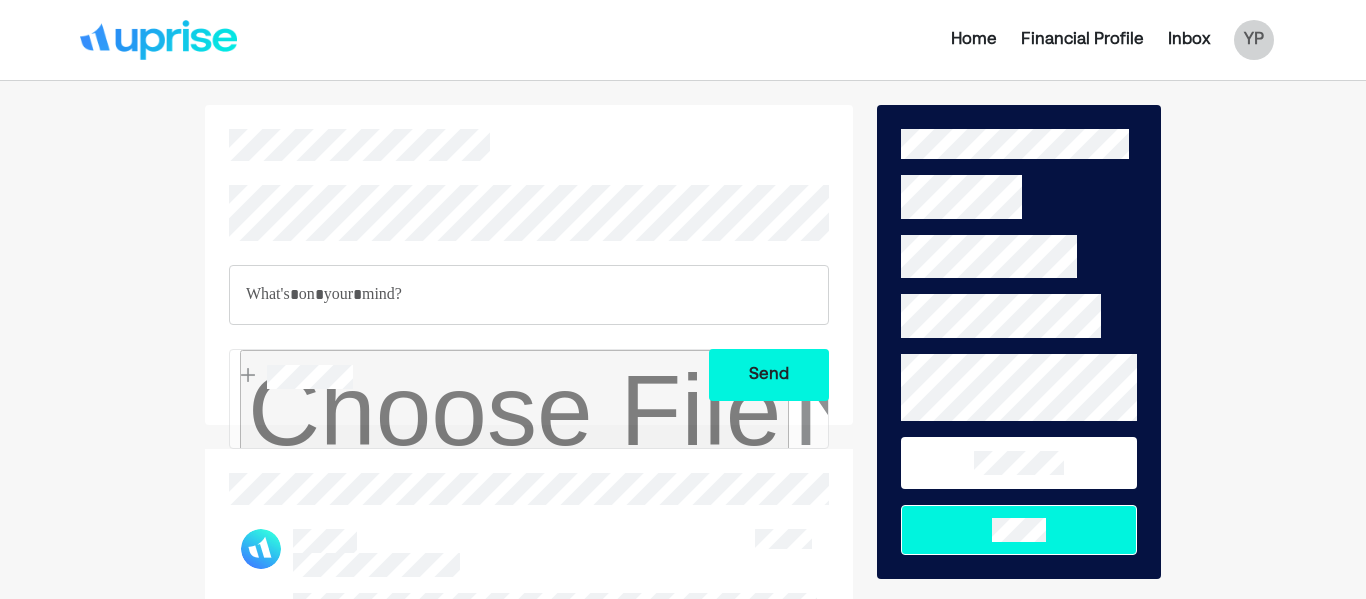 click on "Inbox" at bounding box center [1189, 40] 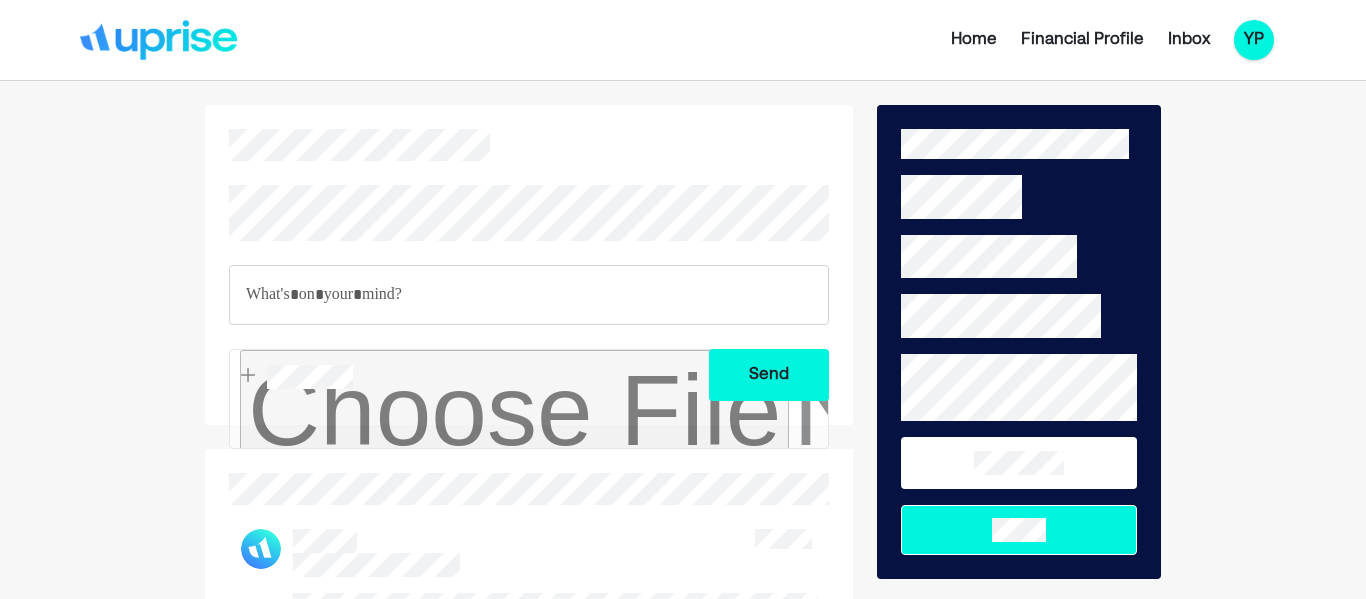 click on "YP" at bounding box center (1254, 40) 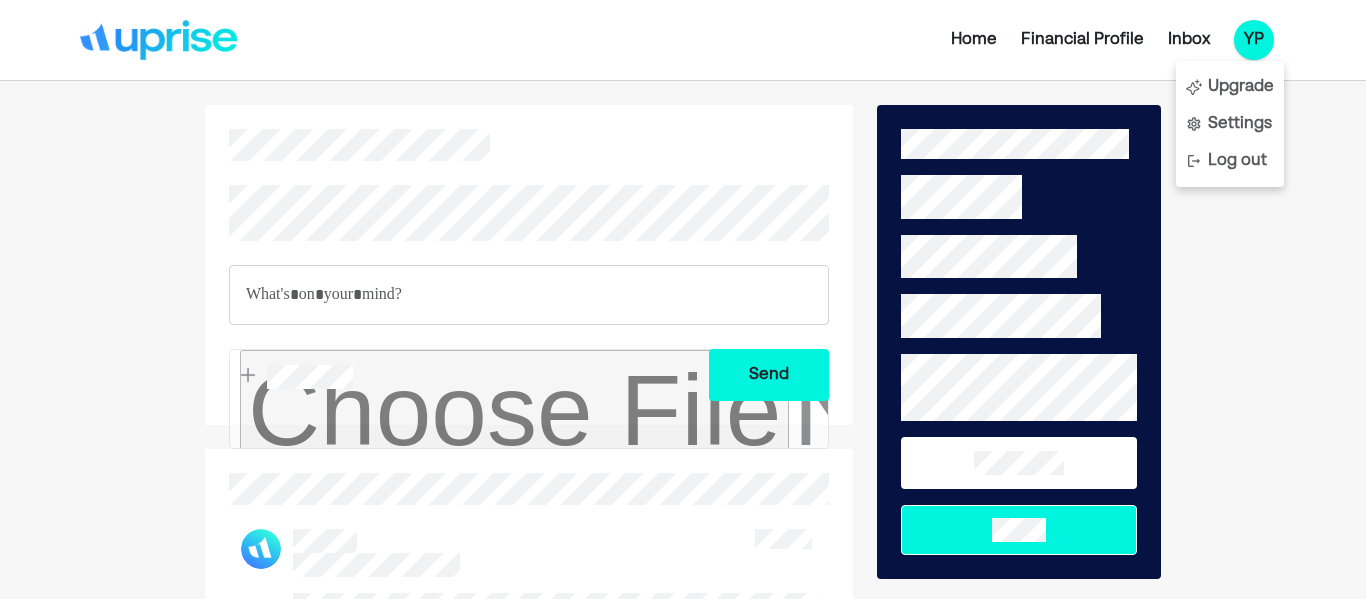 click on "Home Financial Profile Inbox YP Upgrade Settings Log out Send Update your profile Safe, encrypted, secure.   Terms of Use Privacy Policy © 2025  All rights reserved" at bounding box center [683, 742] 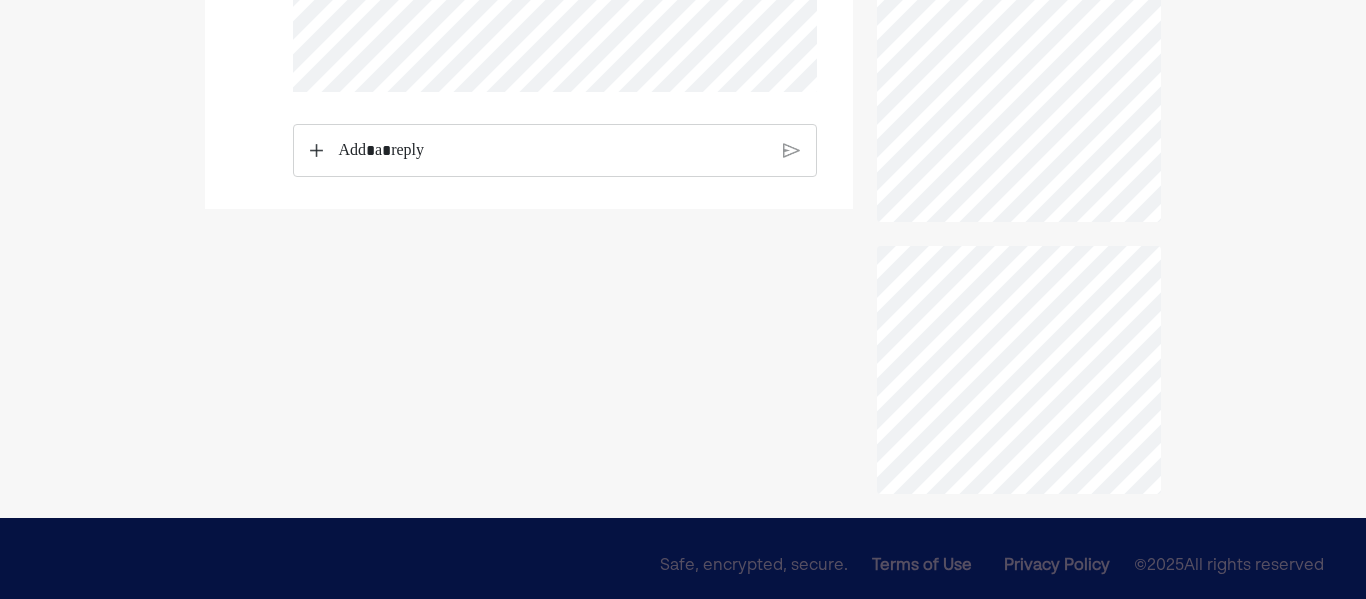 scroll, scrollTop: 870, scrollLeft: 0, axis: vertical 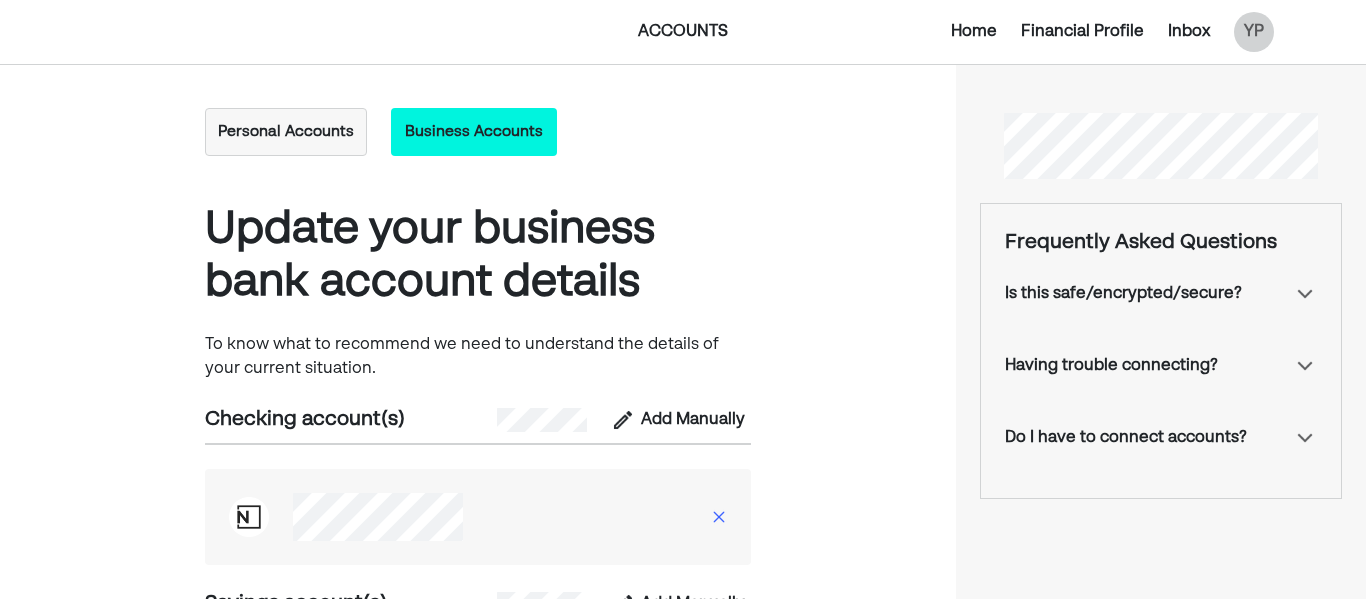 click on "Financial Profile" at bounding box center (1082, 32) 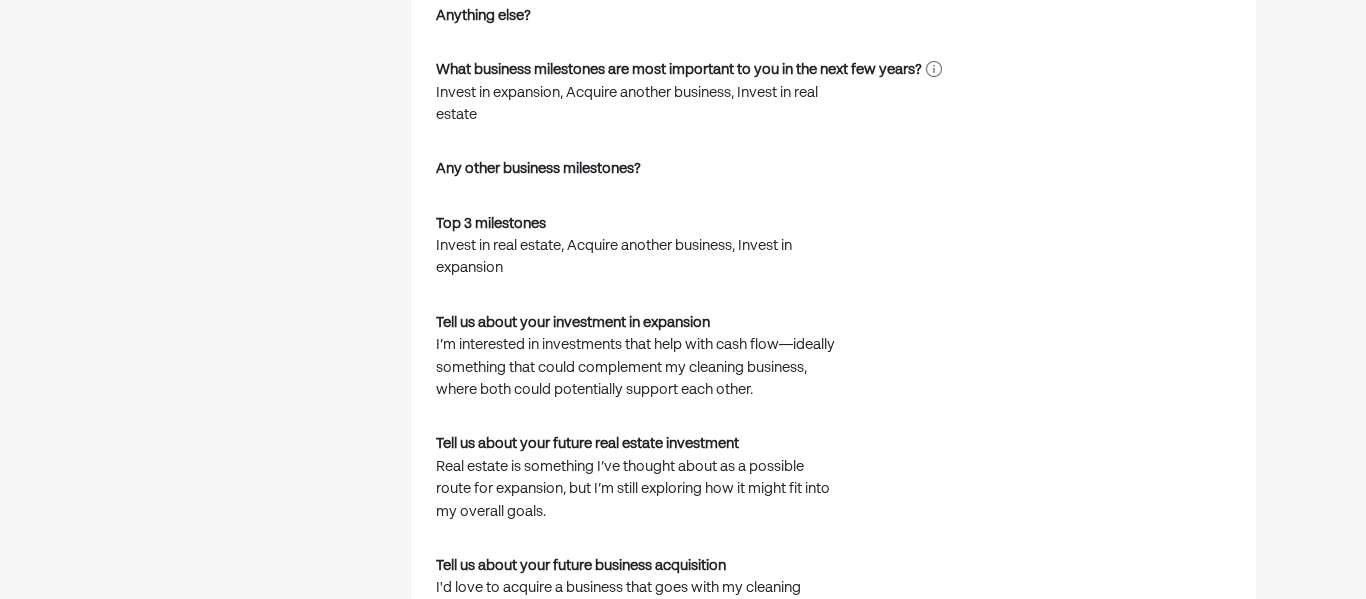 scroll, scrollTop: 1413, scrollLeft: 0, axis: vertical 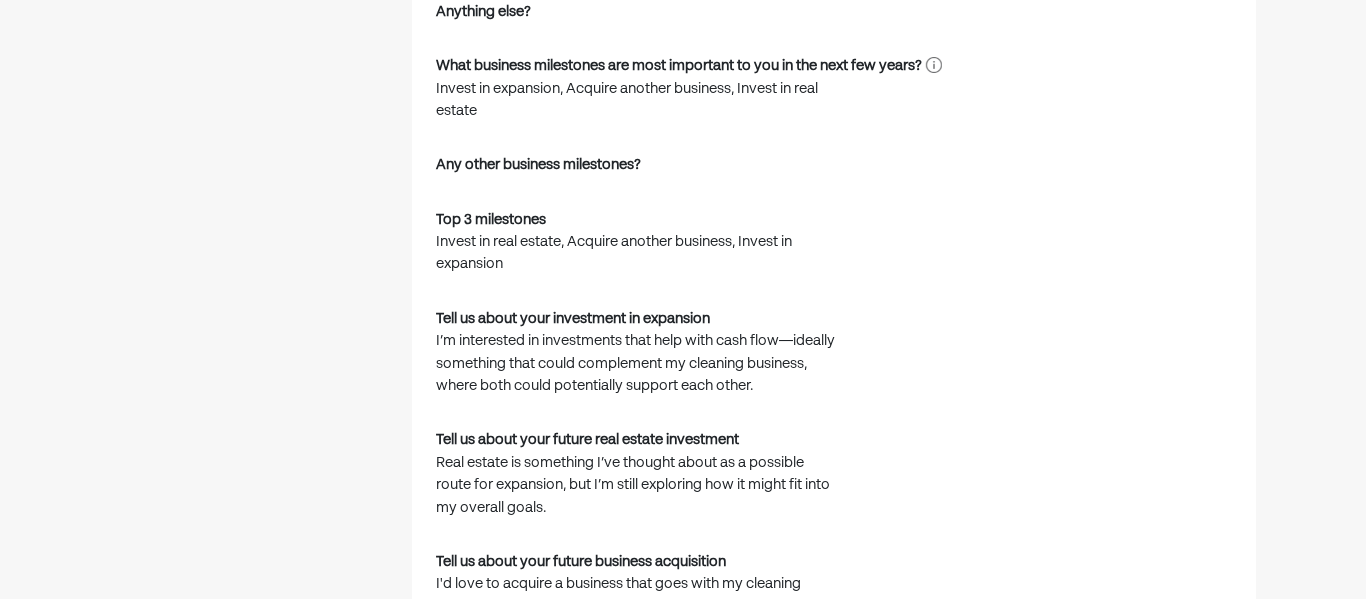 click on "I’m interested in investments that help with cash flow—ideally something that could complement my cleaning business, where both could potentially support each other." at bounding box center (636, 363) 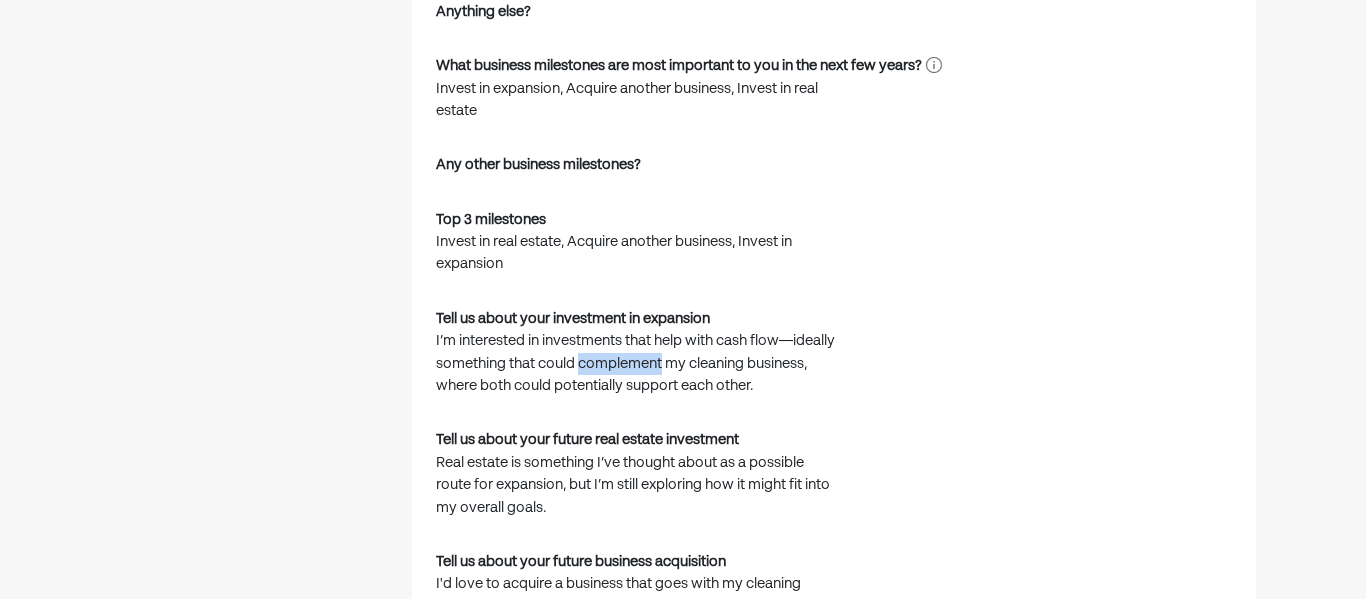 click on "I’m interested in investments that help with cash flow—ideally something that could complement my cleaning business, where both could potentially support each other." at bounding box center (636, 363) 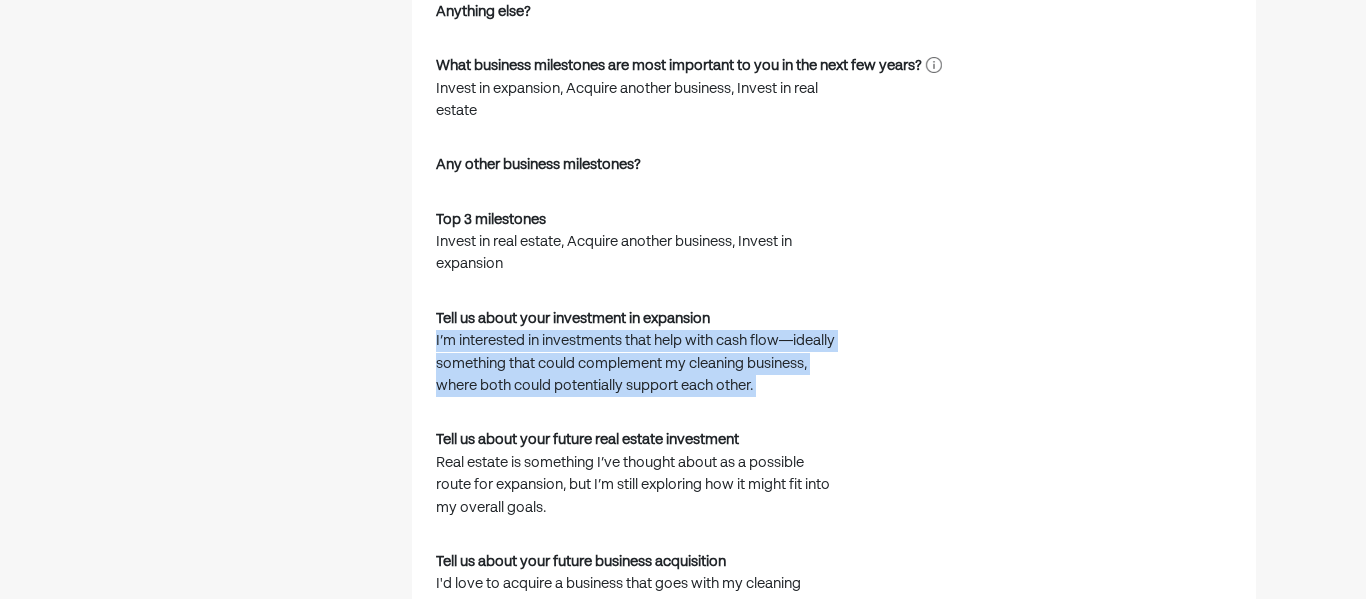 click on "How do you pay yourself? Profit or divident distrib Type of business Llc no specific tax Number of employees 0 Percentage ownership 100% Incapacity or death agreements? What business topics are important to you? Loans, Managing cash flow, Tax deductions Anything else? What business milestones are most important to you in the next few years? Invest in expansion, Acquire another business, Invest in real estate Any other business milestones? Top 3 milestones Invest in real estate, Acquire another business, Invest in expansion Tell us about your investment in expansion I’m interested in investments that help with cash flow—ideally something that could complement my cleaning business, where both could potentially support each other. Tell us about your future real estate investment Real estate is something I’ve thought about as a possible route for expansion, but I’m still exploring how it might fit into my overall goals. Tell us about your future business acquisition Last year's business tax return" at bounding box center [834, 233] 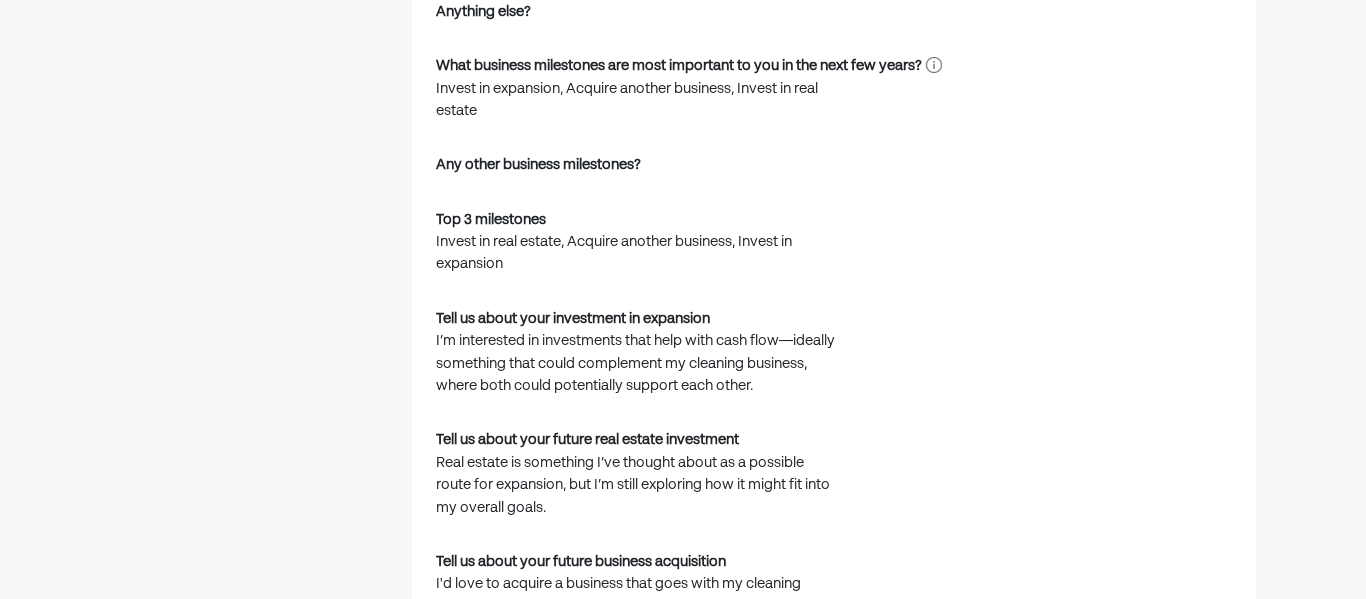 click on "I’m interested in investments that help with cash flow—ideally something that could complement my cleaning business, where both could potentially support each other." at bounding box center (636, 363) 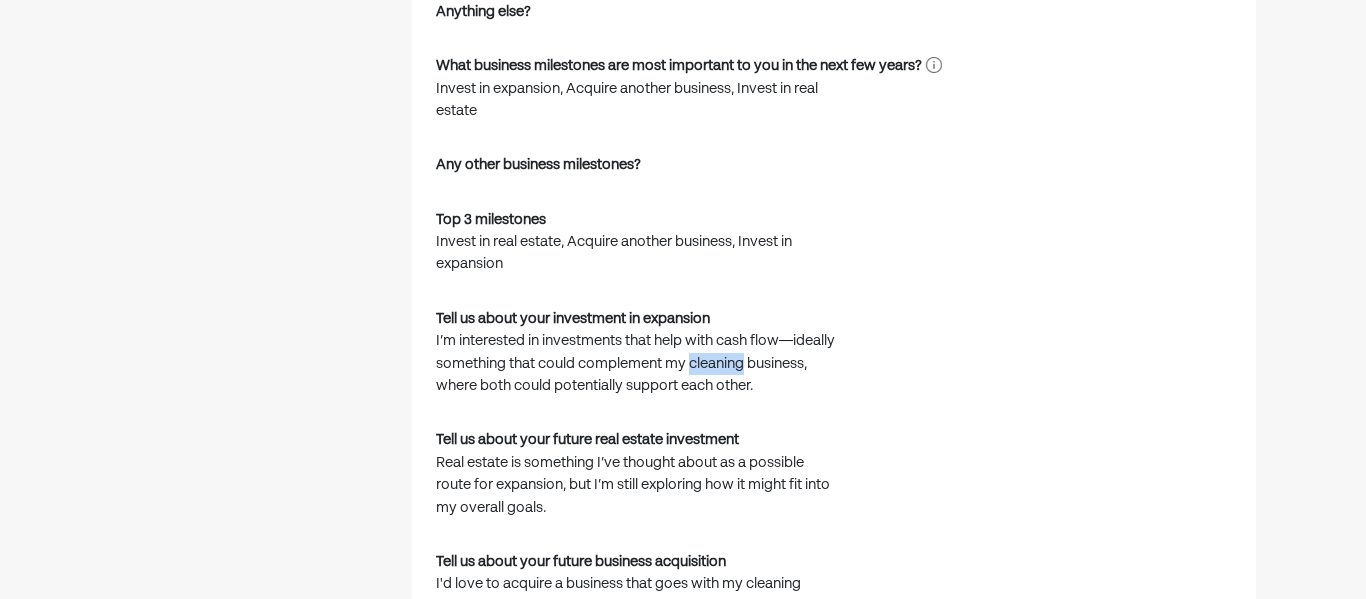 click on "I’m interested in investments that help with cash flow—ideally something that could complement my cleaning business, where both could potentially support each other." at bounding box center (636, 363) 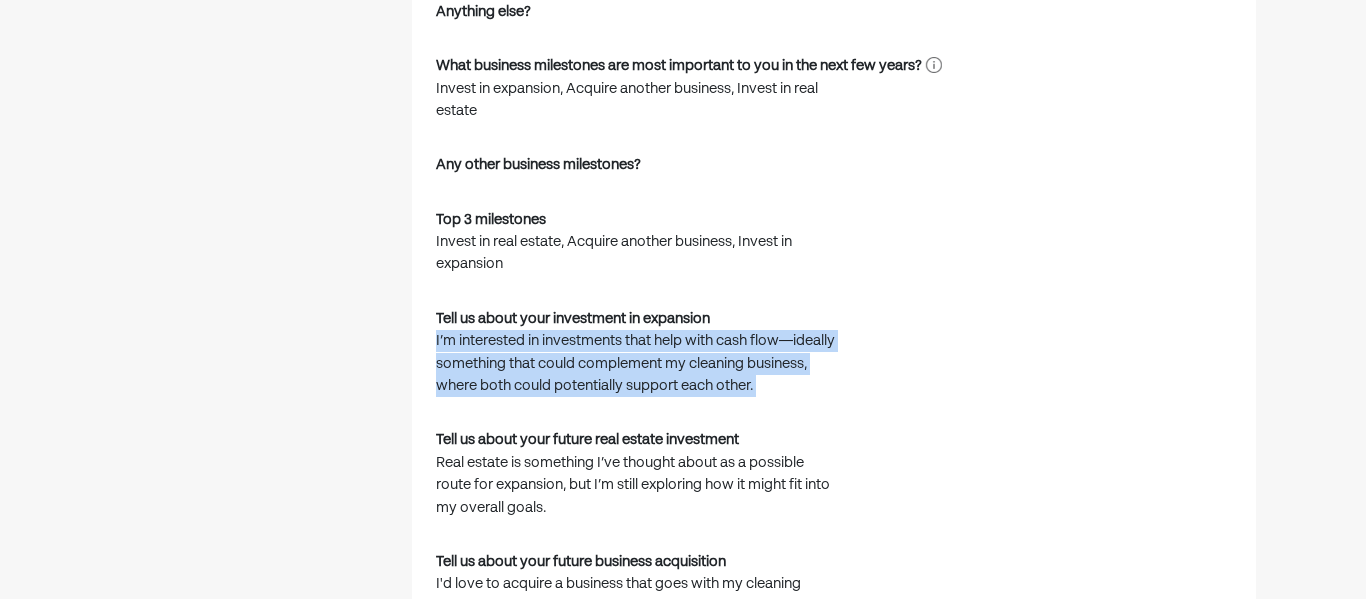 click on "Tell us about your investment in expansion I’m interested in investments that help with cash flow—ideally something that could complement my cleaning business, where both could potentially support each other." at bounding box center [636, 357] 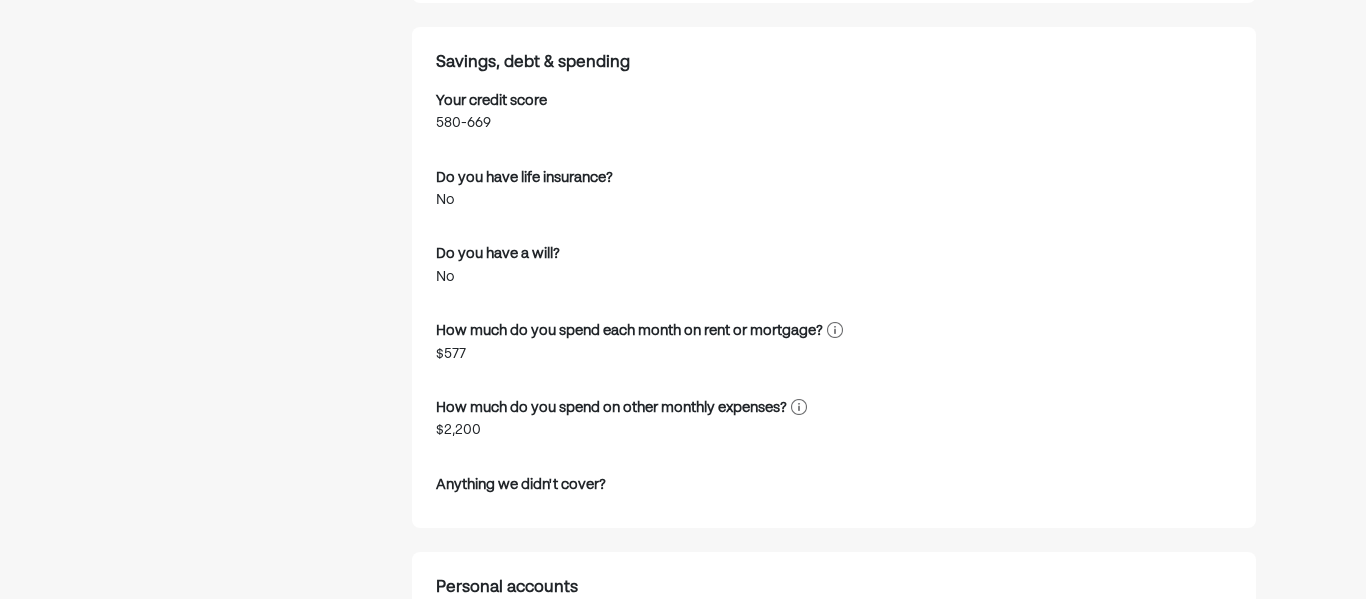 scroll, scrollTop: 3430, scrollLeft: 0, axis: vertical 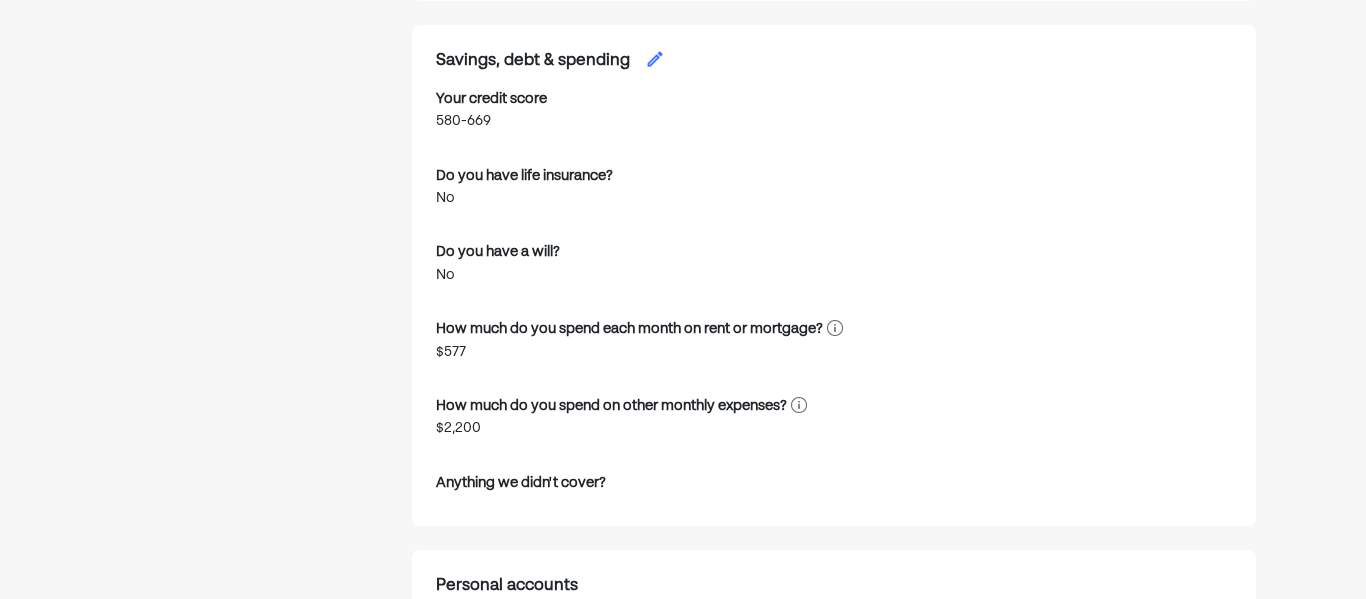 click on "How much do you spend each month on rent or mortgage?" at bounding box center [629, 329] 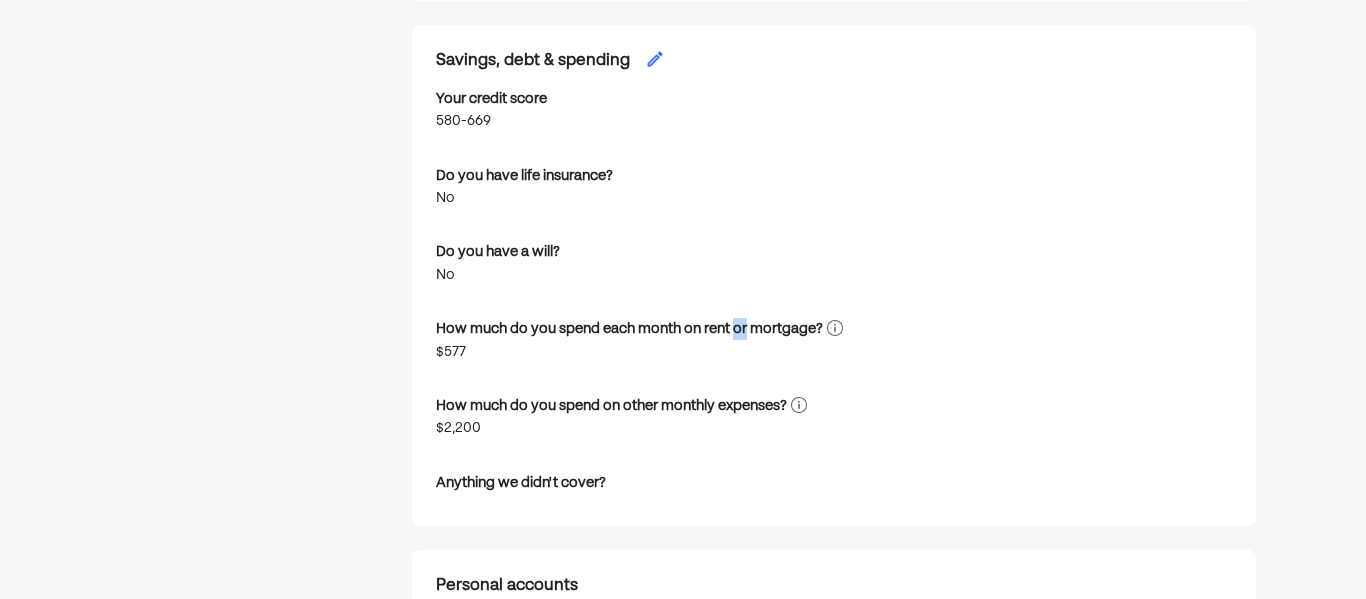 click on "How much do you spend each month on rent or mortgage?" at bounding box center [629, 329] 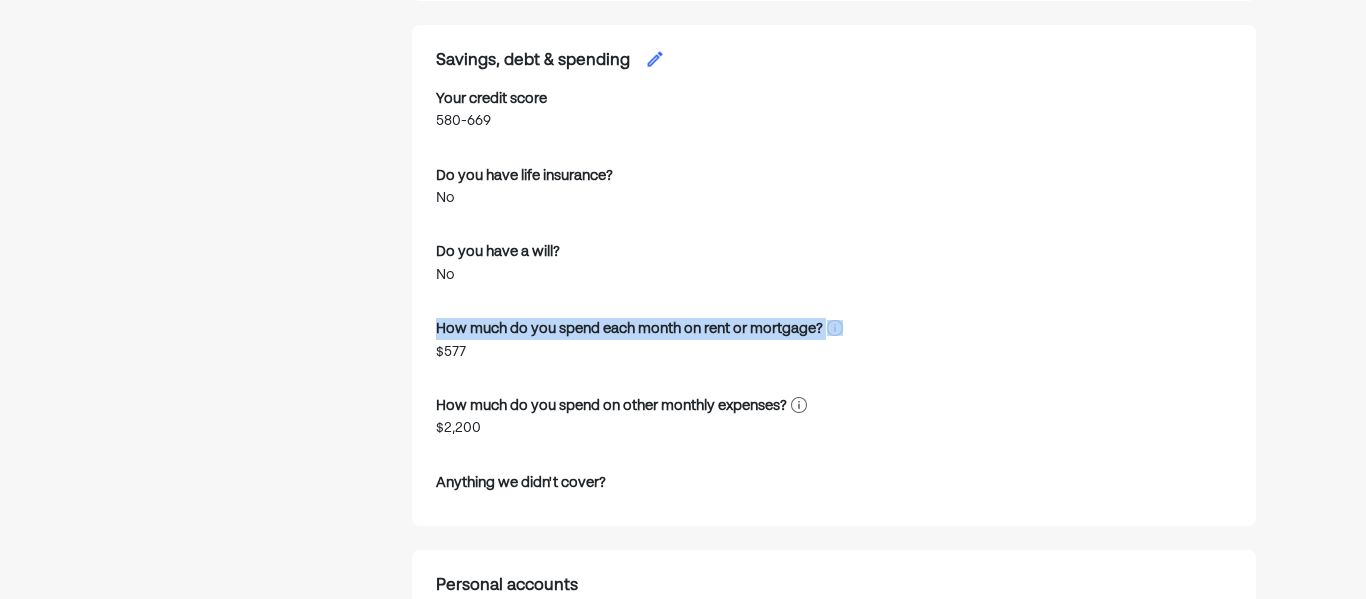 click on "How much do you spend on other monthly expenses?" at bounding box center [611, 406] 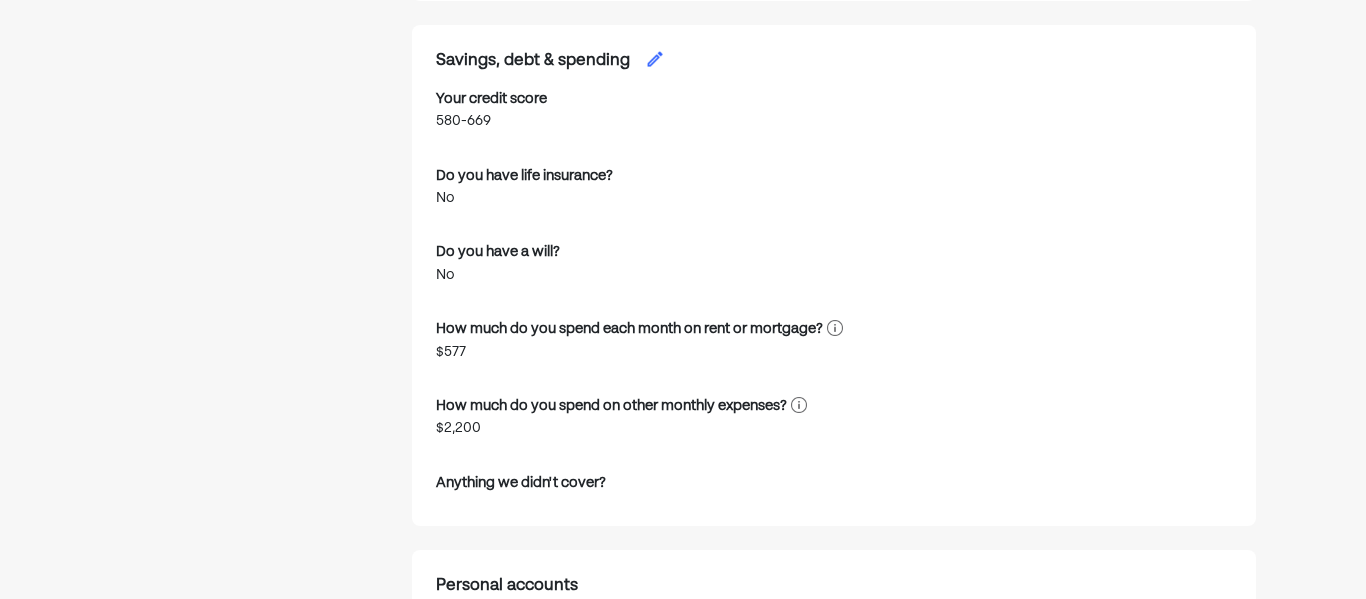click on "How much do you spend on other monthly expenses?" at bounding box center (611, 406) 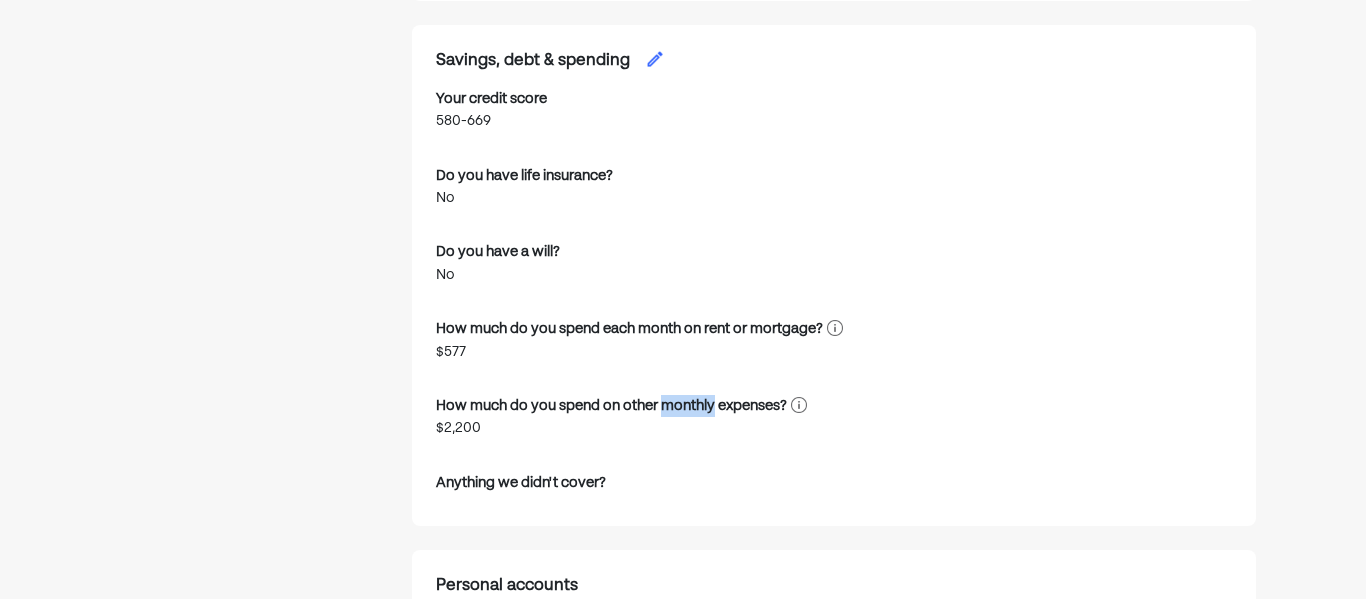 click on "How much do you spend on other monthly expenses?" at bounding box center [611, 406] 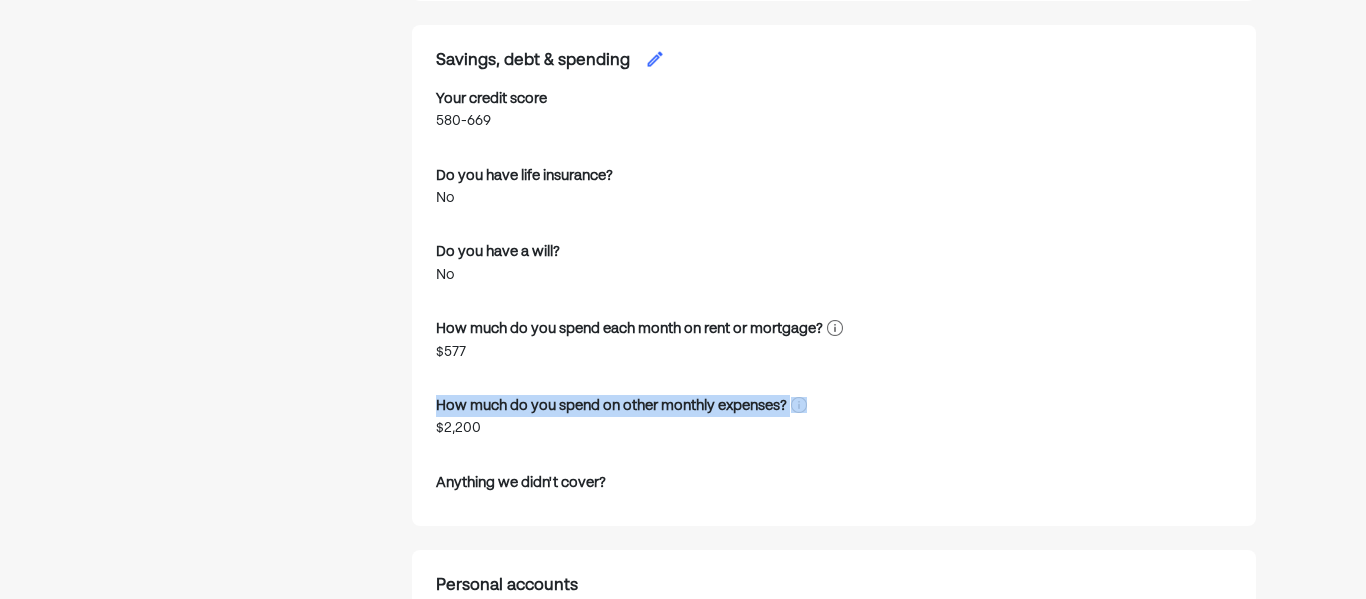 click on "How much do you spend on other monthly expenses? $2,200" at bounding box center (621, 421) 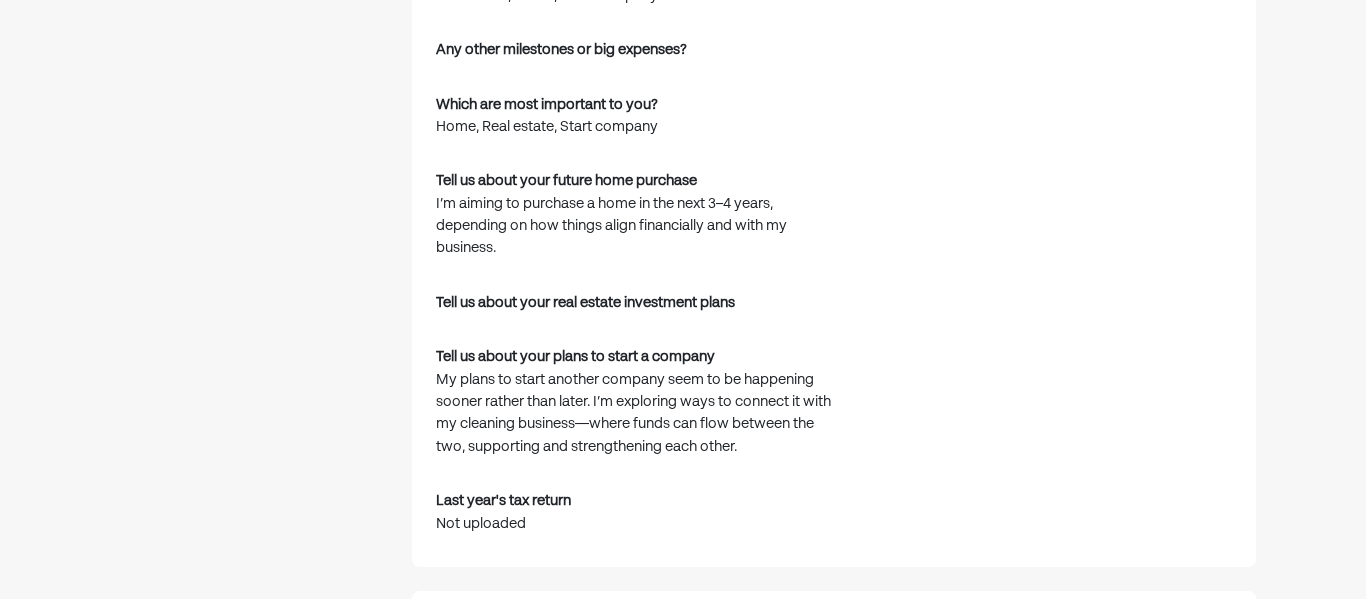 scroll, scrollTop: 2865, scrollLeft: 0, axis: vertical 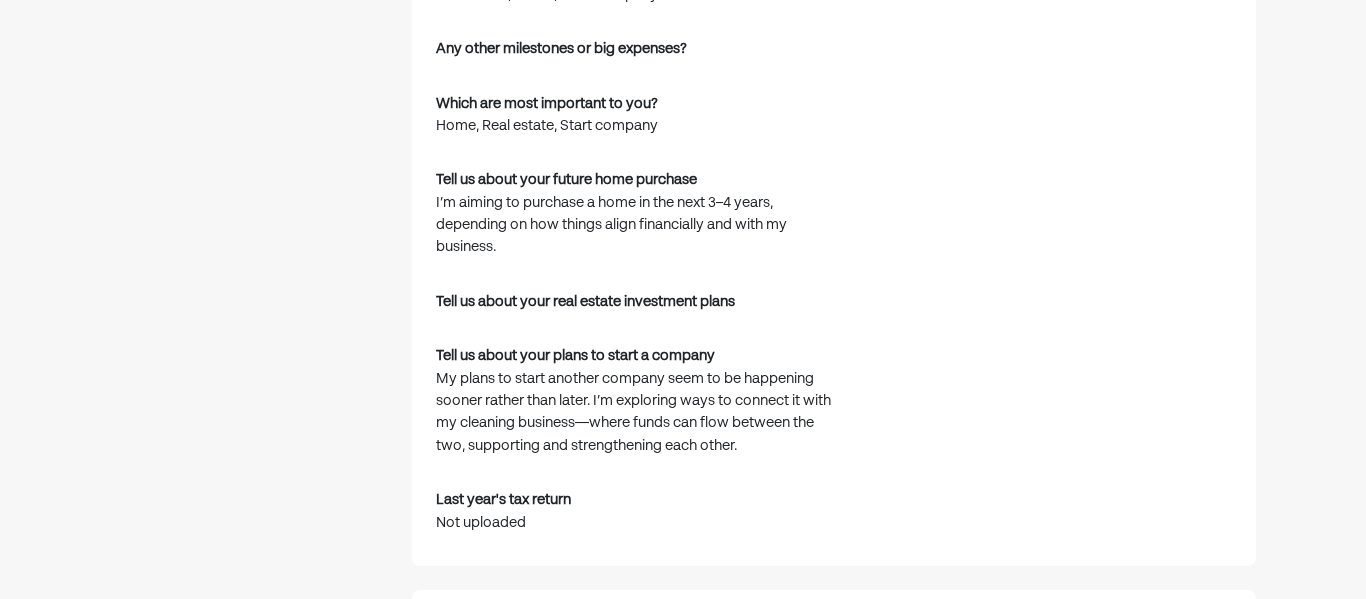 click on "My plans to start another company seem to be happening sooner rather than later. I’m exploring ways to connect it with my cleaning business—where funds can flow between the two, supporting and strengthening each other." at bounding box center (636, 413) 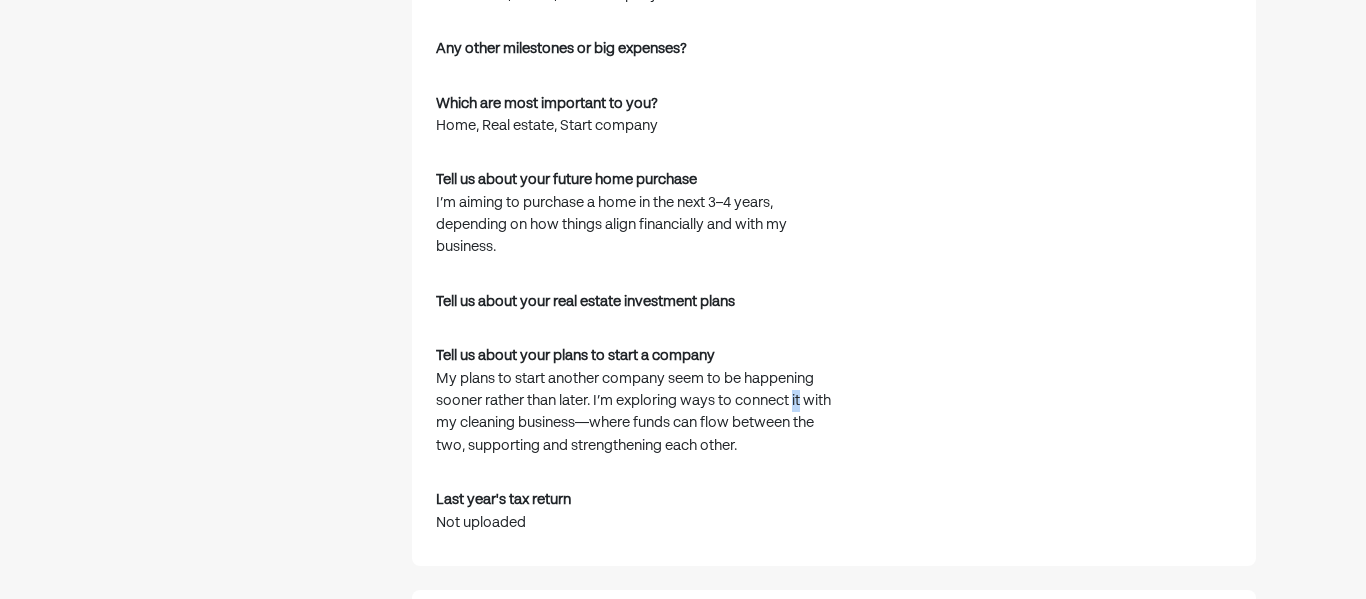 click on "My plans to start another company seem to be happening sooner rather than later. I’m exploring ways to connect it with my cleaning business—where funds can flow between the two, supporting and strengthening each other." at bounding box center (636, 413) 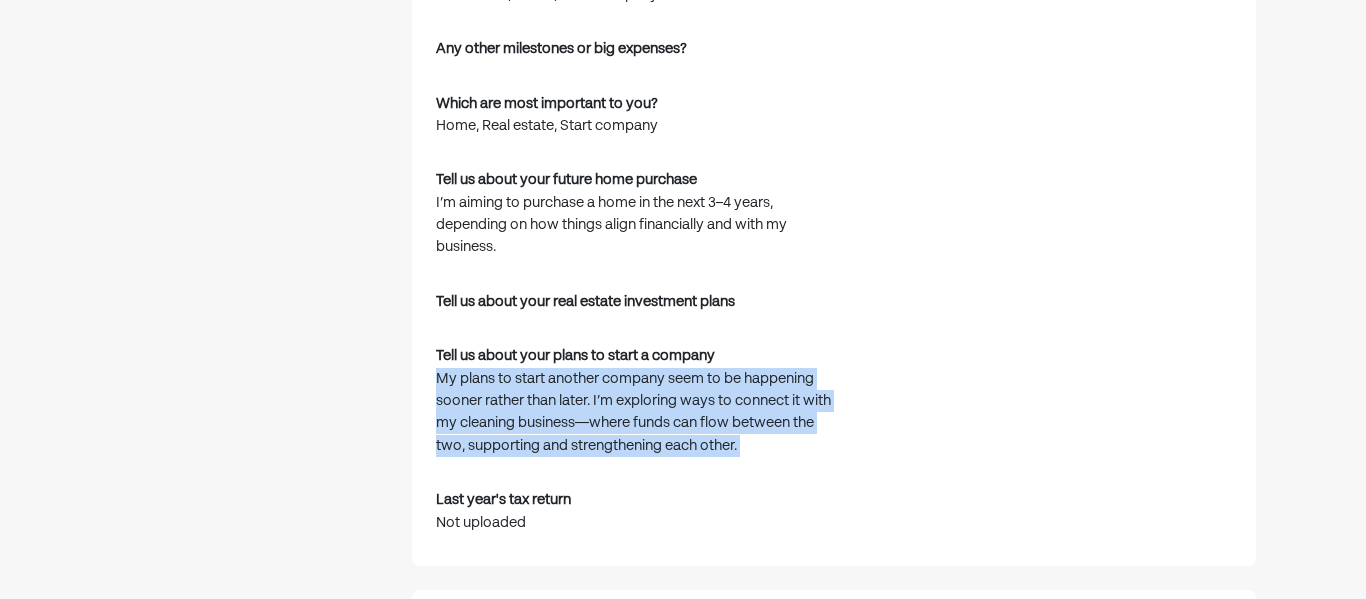 click on "How confident do you feel in managing your finances? (1-10) 6 What personal financial topics are important to you? Investing, Building credit, Budgeting Any specific questions about the above you haven't already mentioned? What personal milestones do you picture reaching in the next 10 years? Real estate, Home, Start company Any other milestones or big expenses? Which are most important to you? Home, Real estate, Start company Tell us about your future home purchase I’m aiming to purchase a home in the next 3–4 years, depending on how things align financially and with my business. Tell us about your real estate investment plans Tell us about your plans to start a company My plans to start another company seem to be happening sooner rather than later. I’m exploring ways to connect it with my cleaning business—where funds can flow between the two, supporting and strengthening each other. Last year's tax return Not uploaded" at bounding box center (834, 121) 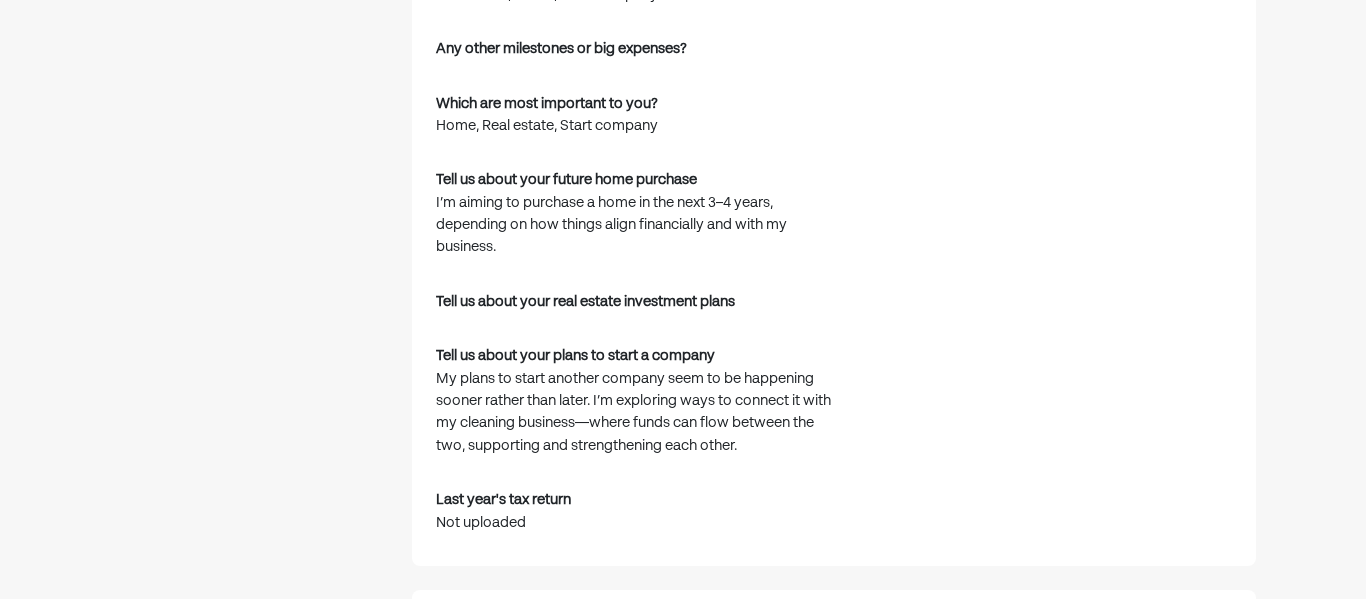 click on "My plans to start another company seem to be happening sooner rather than later. I’m exploring ways to connect it with my cleaning business—where funds can flow between the two, supporting and strengthening each other." at bounding box center [636, 413] 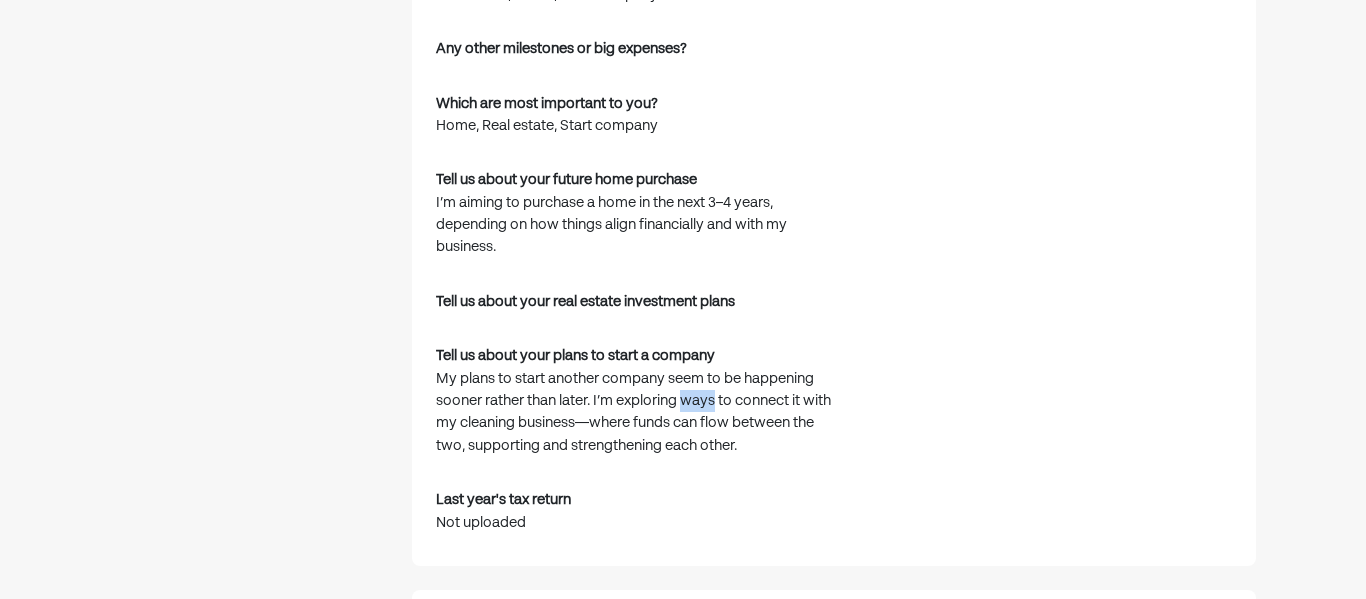 click on "My plans to start another company seem to be happening sooner rather than later. I’m exploring ways to connect it with my cleaning business—where funds can flow between the two, supporting and strengthening each other." at bounding box center (636, 413) 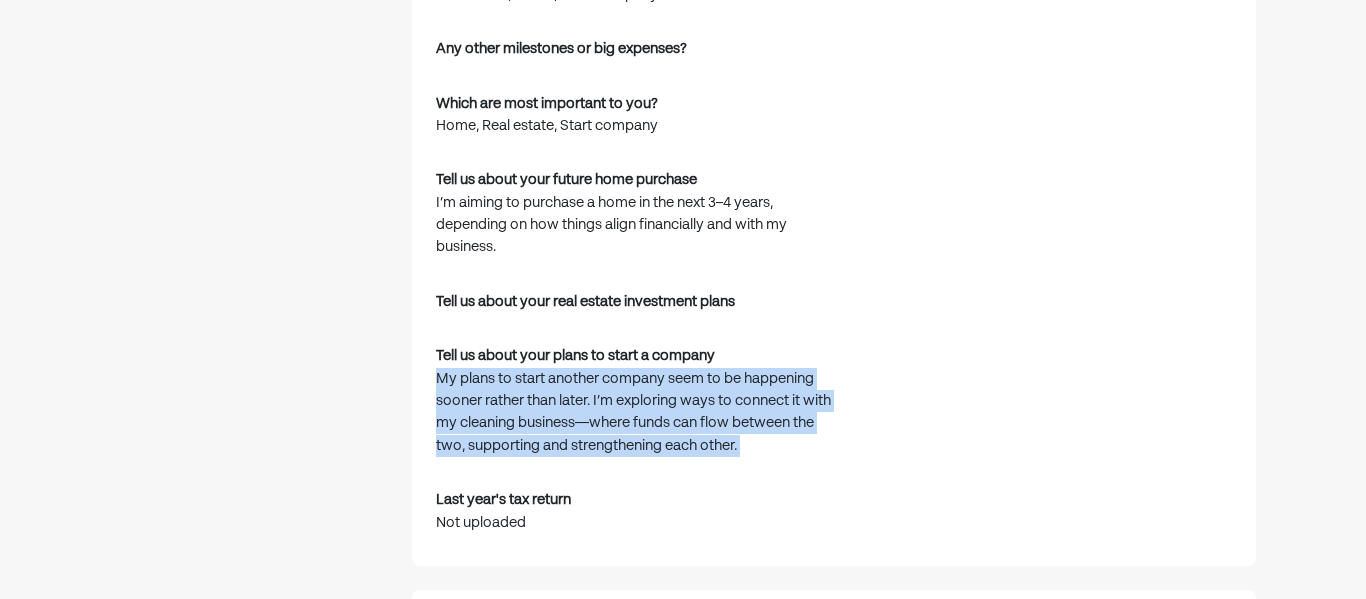 click on "How confident do you feel in managing your finances? (1-10) 6 What personal financial topics are important to you? Investing, Building credit, Budgeting Any specific questions about the above you haven't already mentioned? What personal milestones do you picture reaching in the next 10 years? Real estate, Home, Start company Any other milestones or big expenses? Which are most important to you? Home, Real estate, Start company Tell us about your future home purchase I’m aiming to purchase a home in the next 3–4 years, depending on how things align financially and with my business. Tell us about your real estate investment plans Tell us about your plans to start a company My plans to start another company seem to be happening sooner rather than later. I’m exploring ways to connect it with my cleaning business—where funds can flow between the two, supporting and strengthening each other. Last year's tax return Not uploaded" at bounding box center [834, 121] 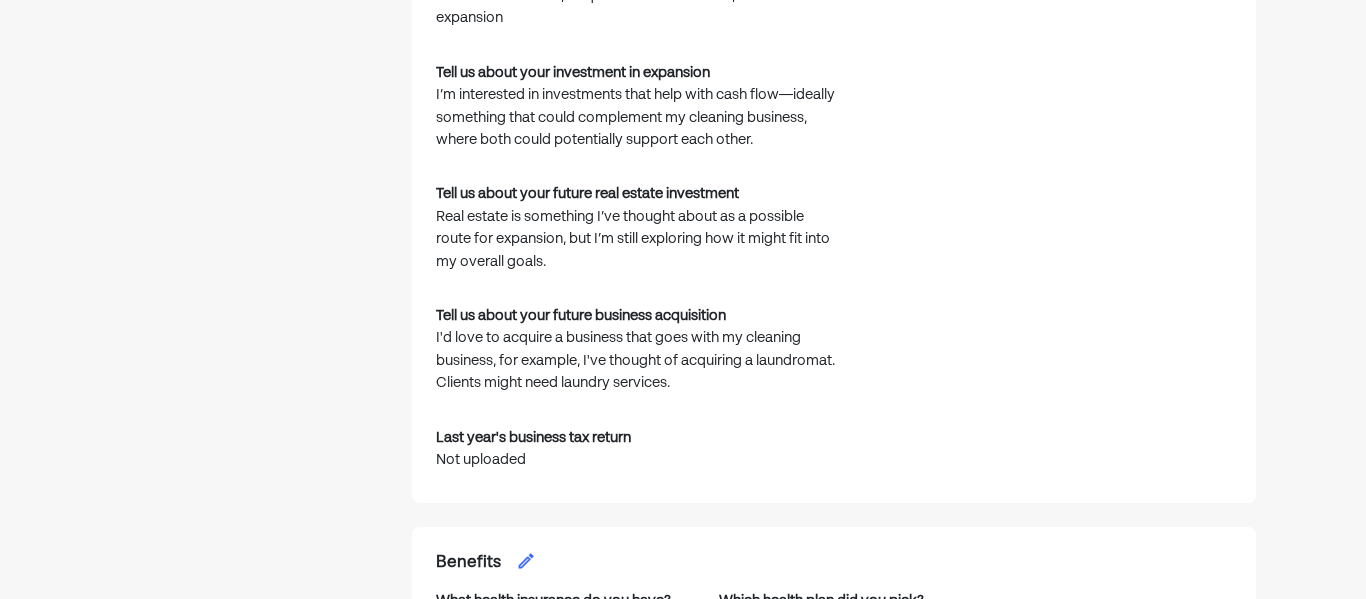 scroll, scrollTop: 1657, scrollLeft: 0, axis: vertical 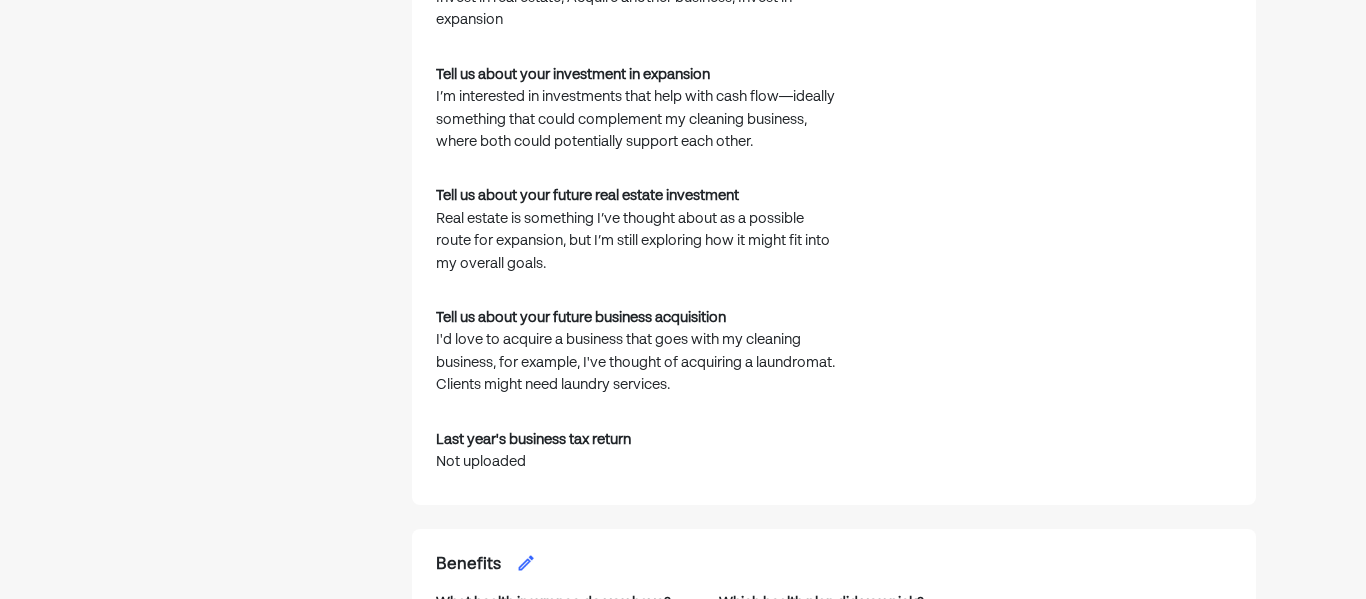 click on "Real estate is something I’ve thought about as a possible route for expansion, but I’m still exploring how it might fit into my overall goals." at bounding box center (636, 241) 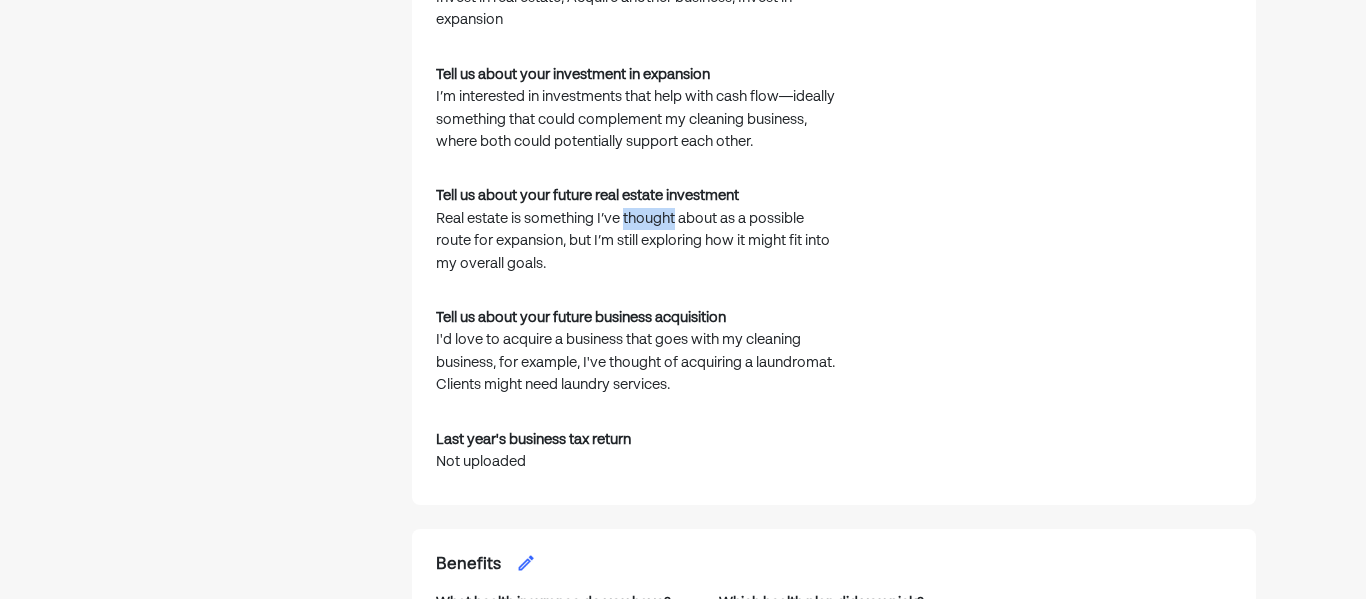 click on "Real estate is something I’ve thought about as a possible route for expansion, but I’m still exploring how it might fit into my overall goals." at bounding box center (636, 241) 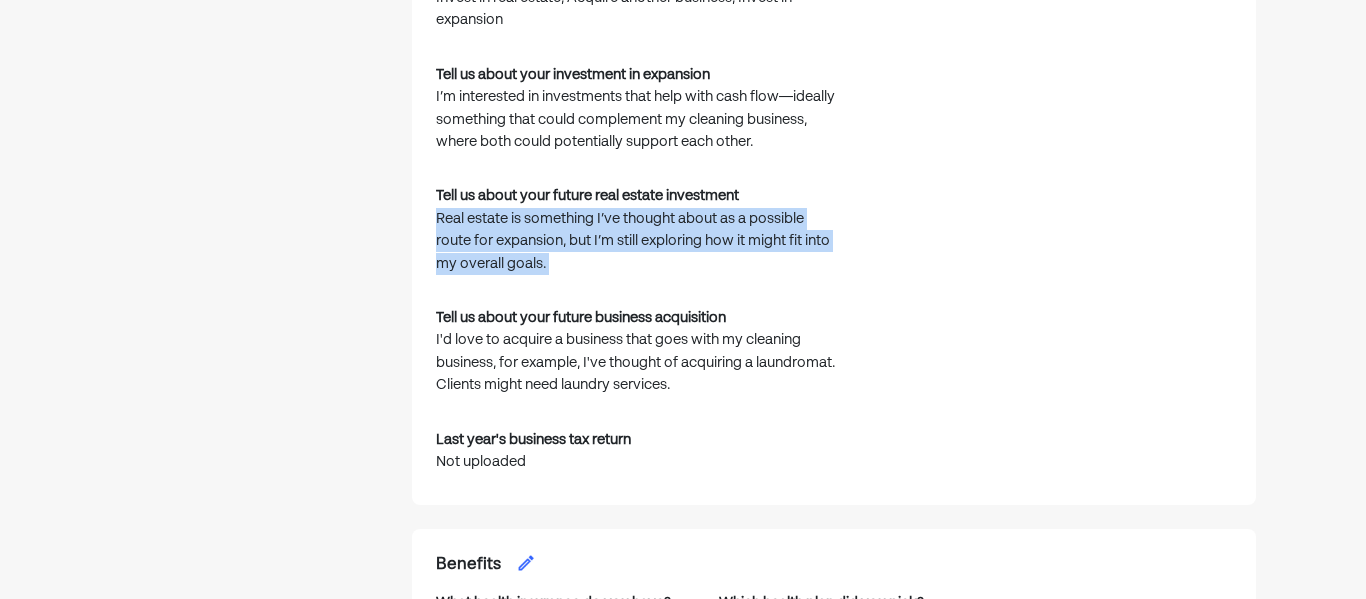 click on "Tell us about your future business acquisition I'd love to acquire a business that goes with my cleaning business, for example, I've thought of acquiring a laundromat. Clients might need laundry services." at bounding box center [636, 356] 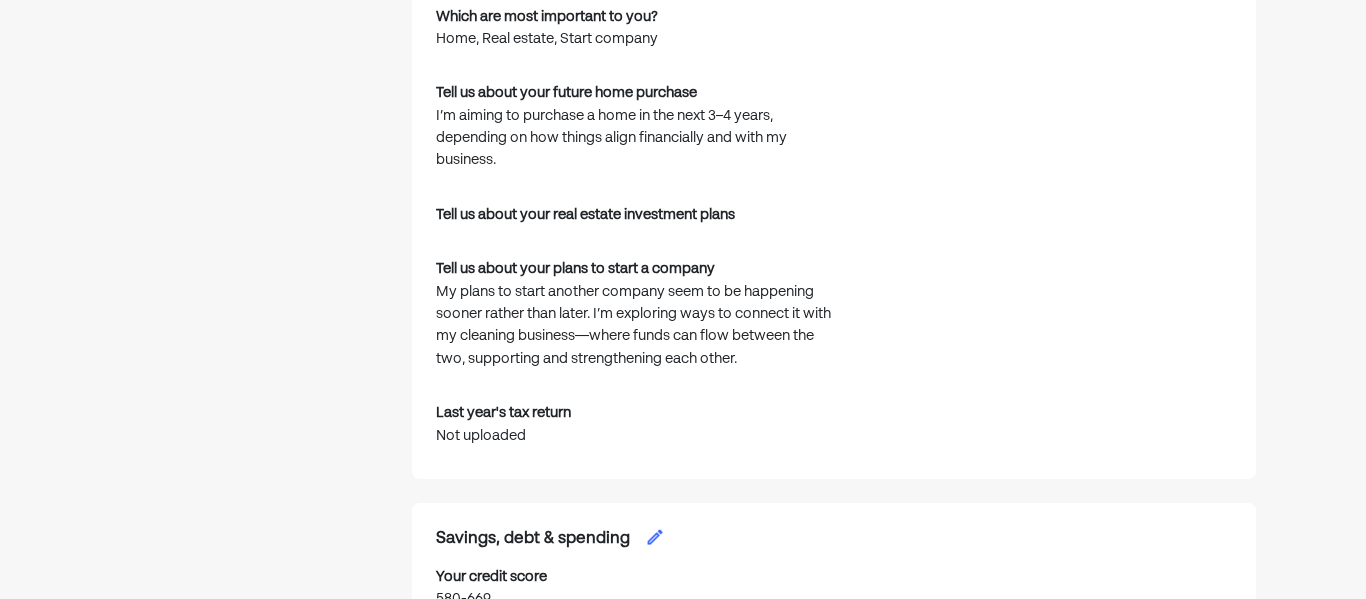 scroll, scrollTop: 2957, scrollLeft: 0, axis: vertical 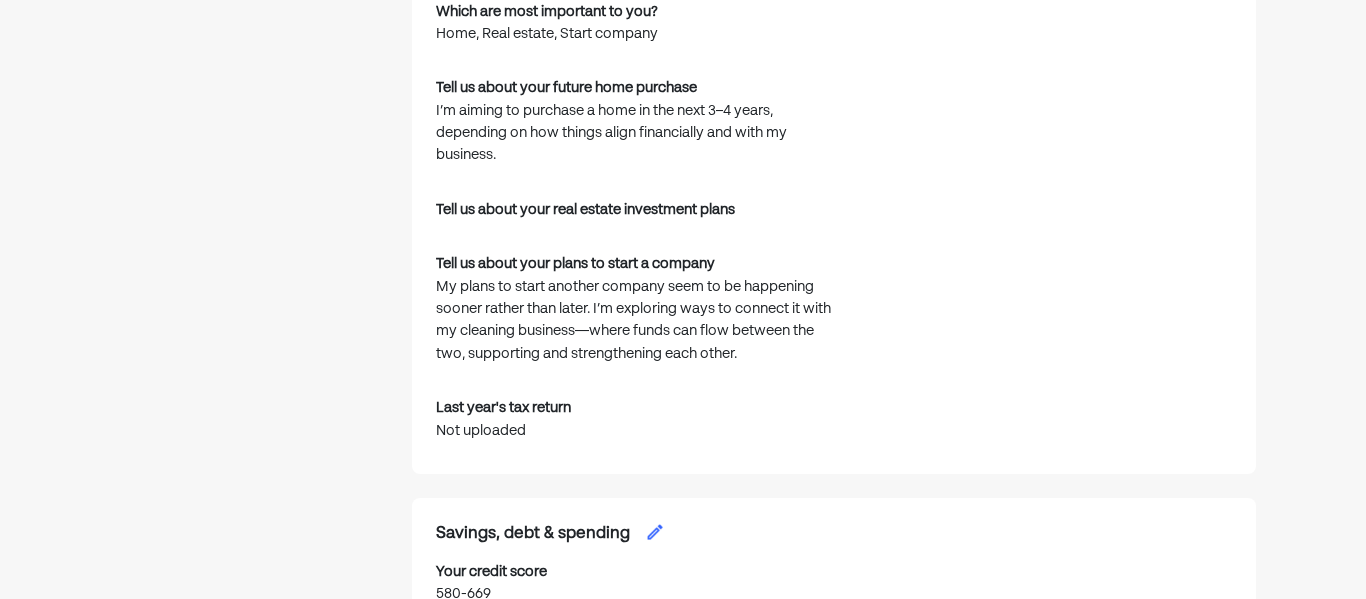 click on "My plans to start another company seem to be happening sooner rather than later. I’m exploring ways to connect it with my cleaning business—where funds can flow between the two, supporting and strengthening each other." at bounding box center [636, 321] 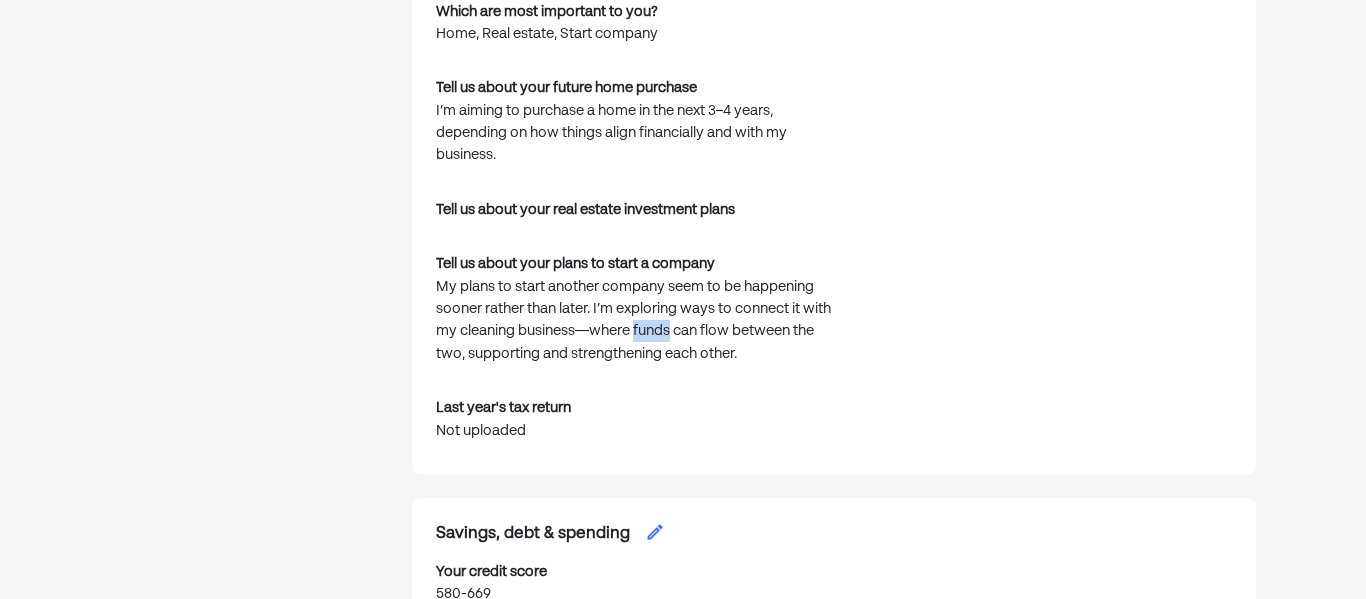 click on "My plans to start another company seem to be happening sooner rather than later. I’m exploring ways to connect it with my cleaning business—where funds can flow between the two, supporting and strengthening each other." at bounding box center (636, 321) 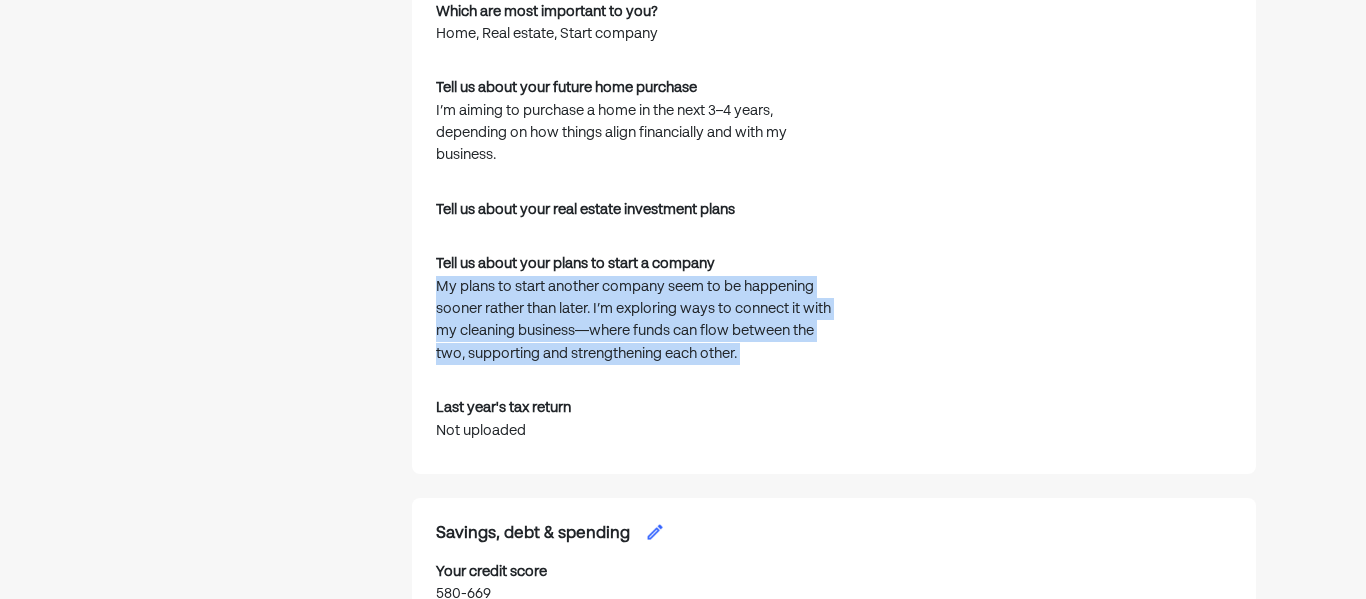 click on "Tell us about your plans to start a company My plans to start another company seem to be happening sooner rather than later. I’m exploring ways to connect it with my cleaning business—where funds can flow between the two, supporting and strengthening each other." at bounding box center [636, 313] 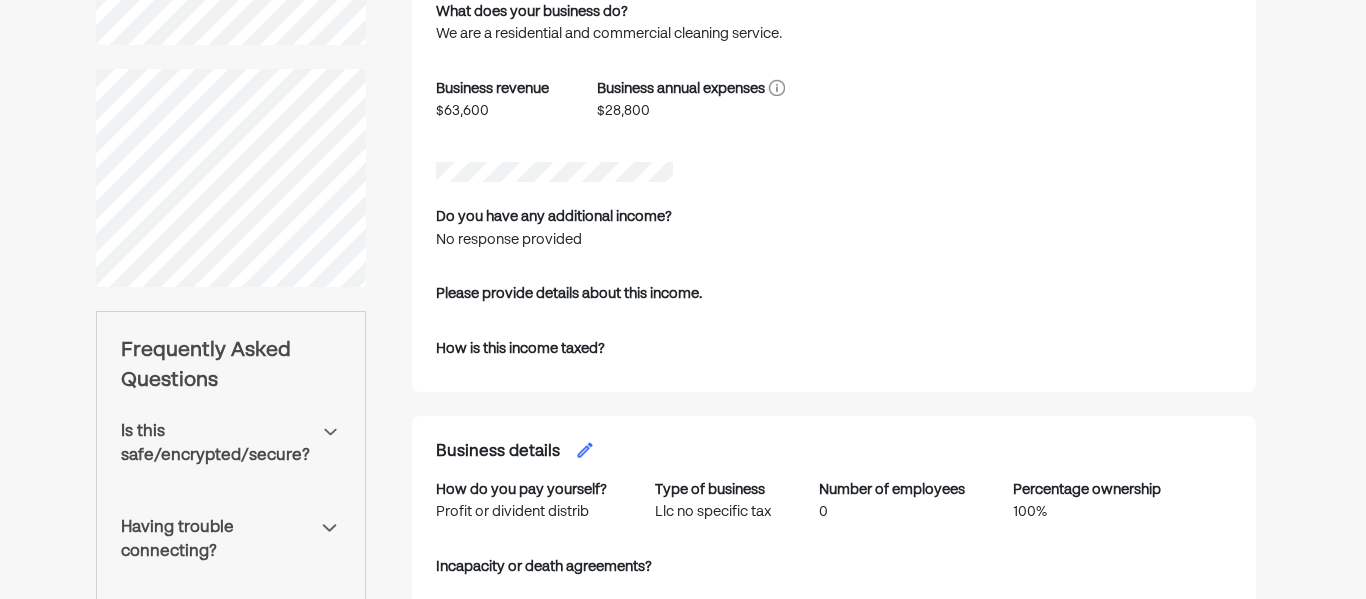 scroll, scrollTop: 0, scrollLeft: 0, axis: both 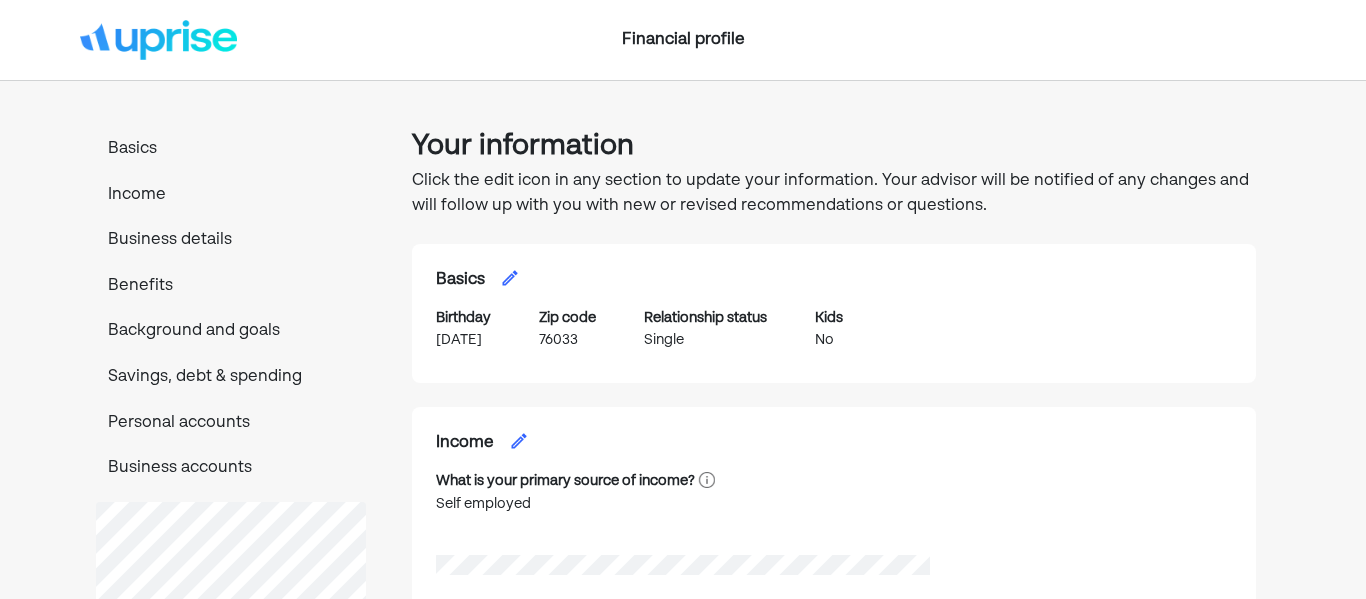 click at bounding box center [1274, 40] 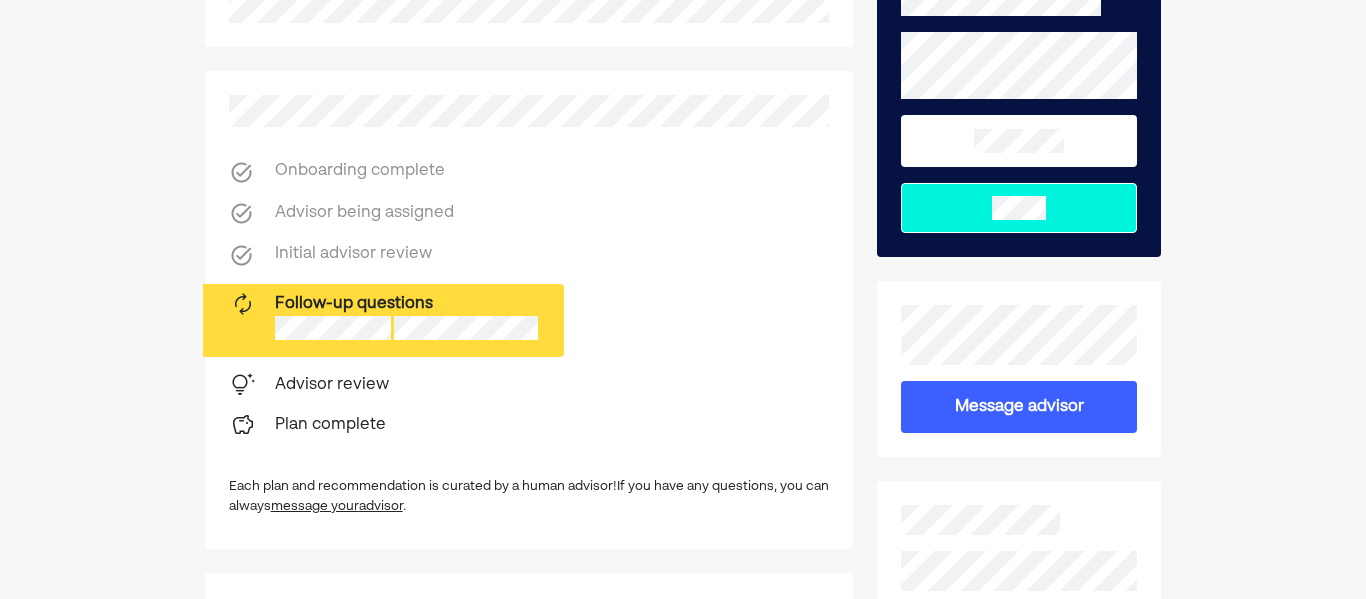 scroll, scrollTop: 324, scrollLeft: 0, axis: vertical 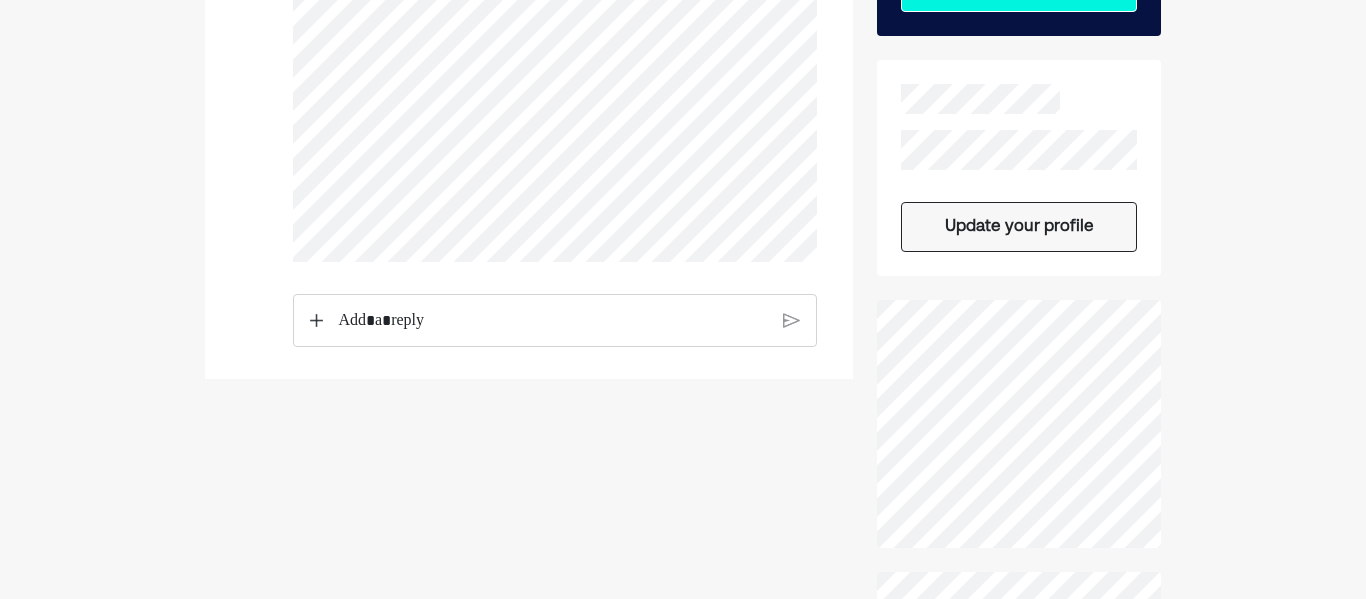 click at bounding box center [553, 321] 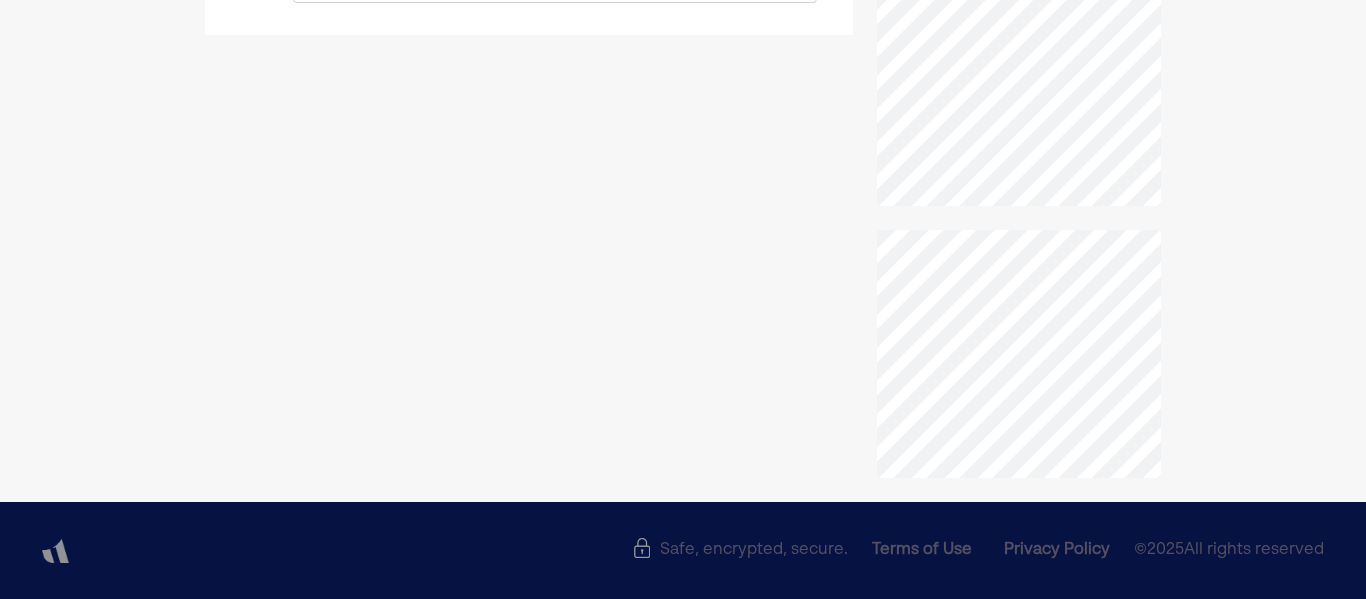 scroll, scrollTop: 0, scrollLeft: 0, axis: both 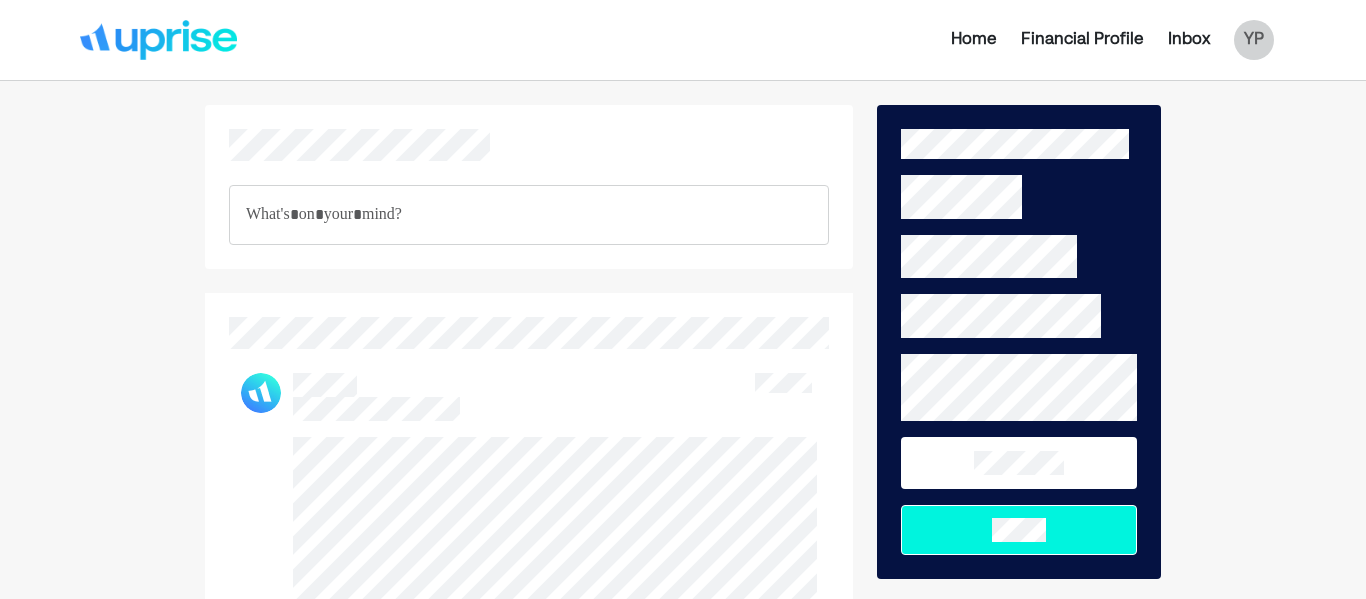 click at bounding box center (158, 40) 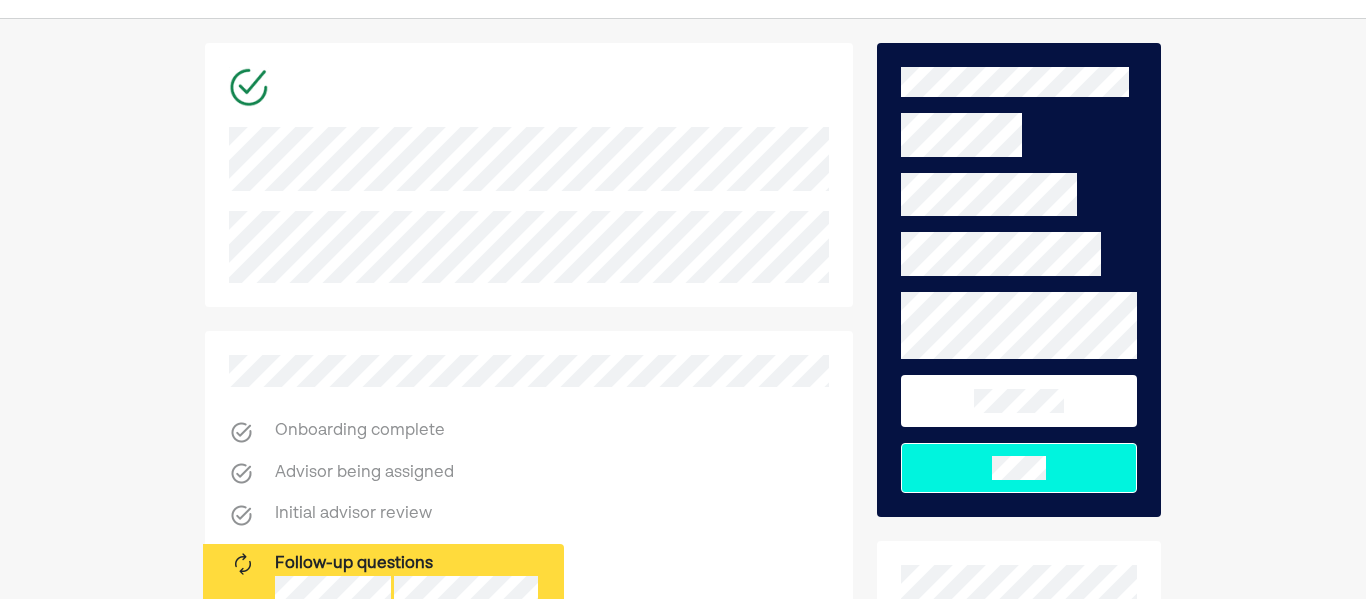 scroll, scrollTop: 0, scrollLeft: 0, axis: both 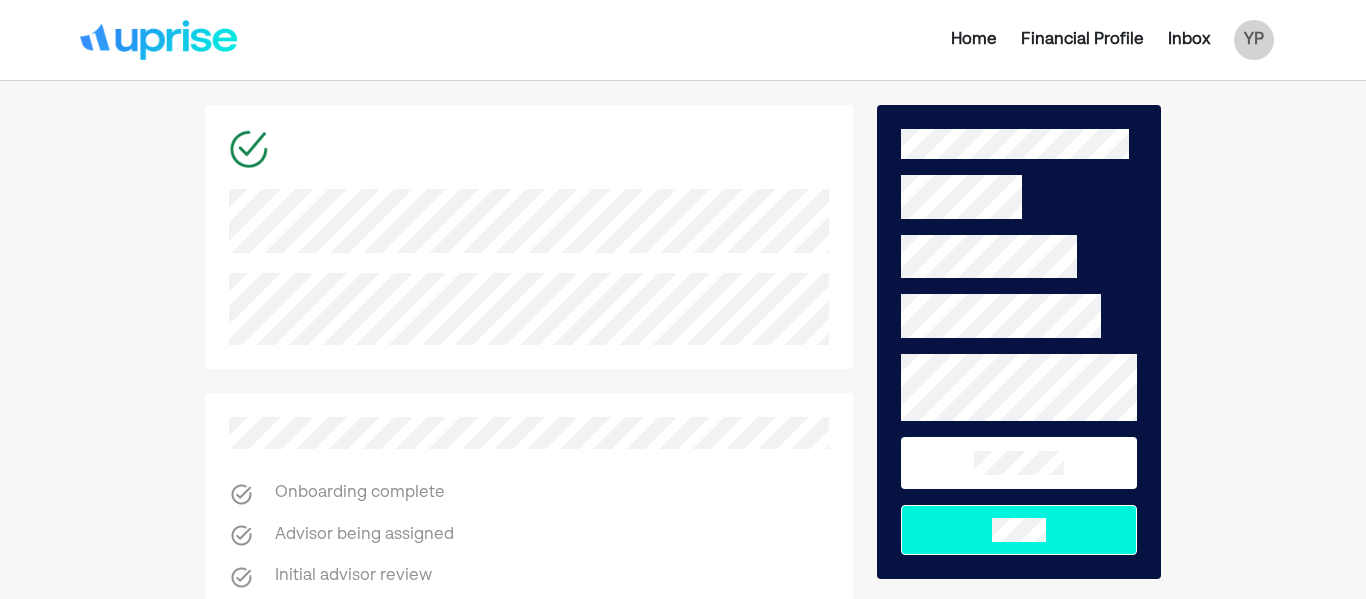 click on "Inbox" at bounding box center [1189, 40] 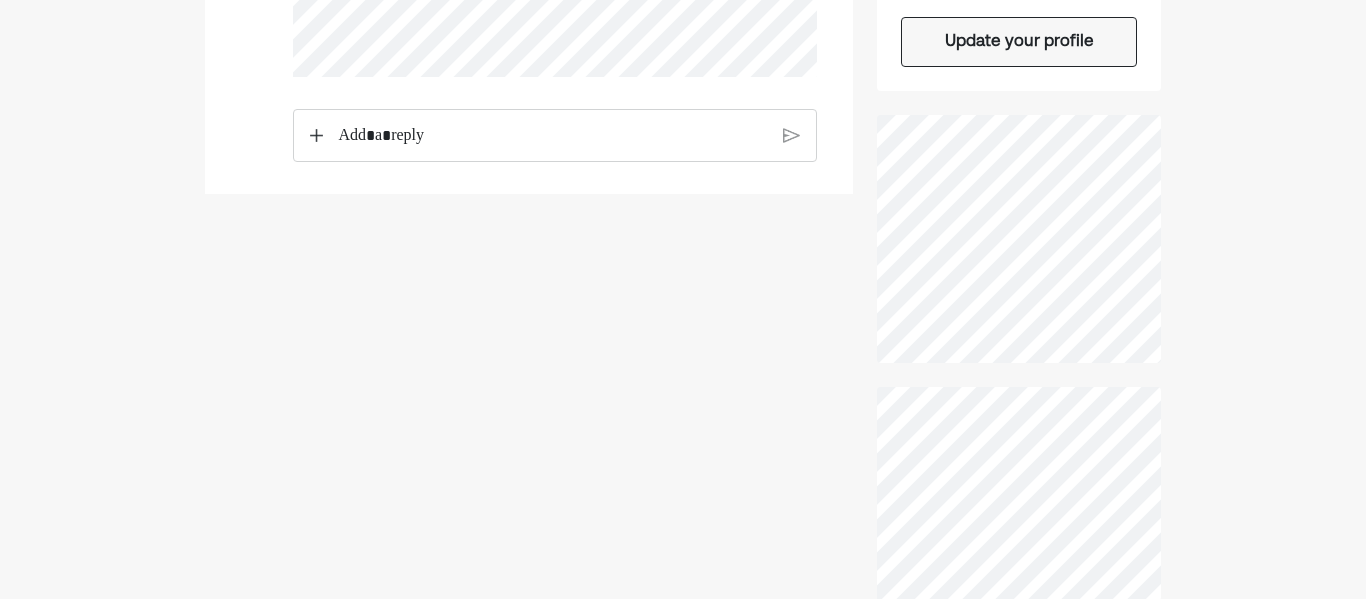 scroll, scrollTop: 723, scrollLeft: 0, axis: vertical 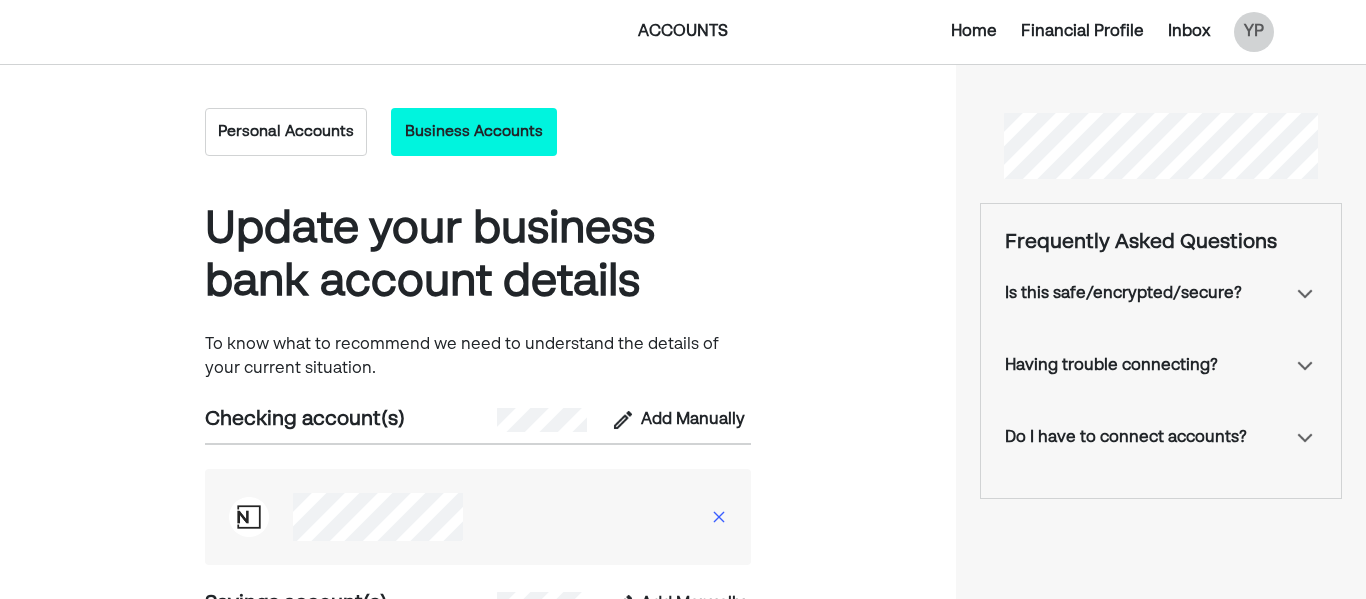 click on "Personal Accounts" at bounding box center [286, 132] 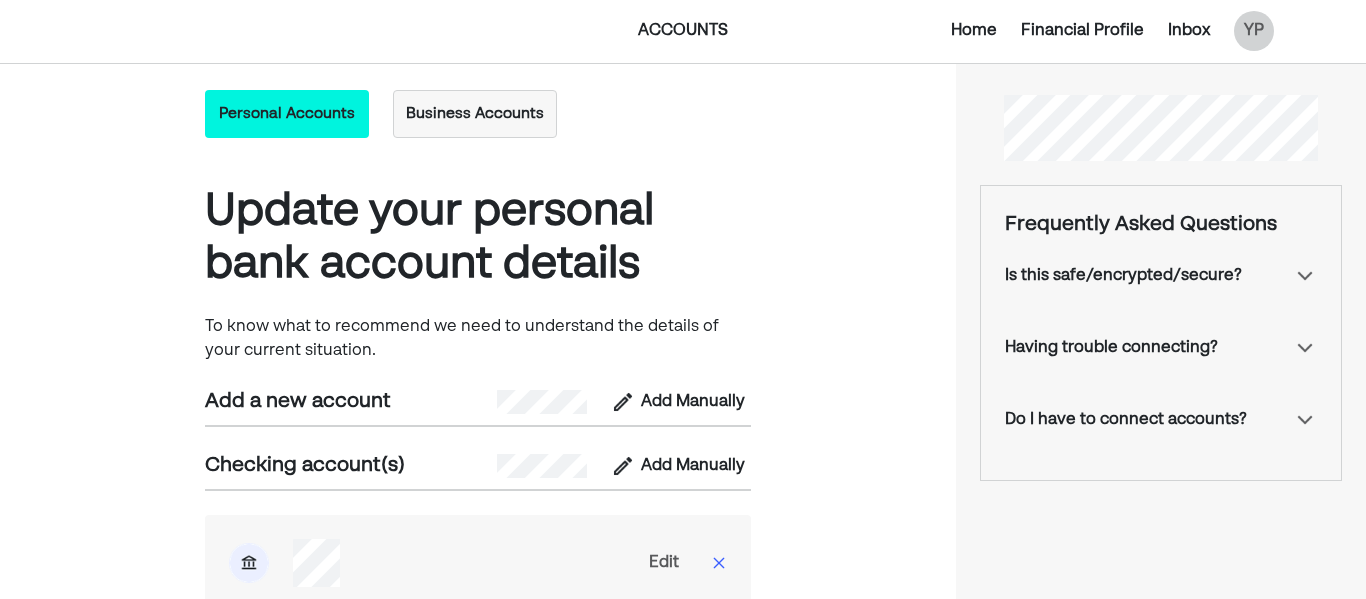scroll, scrollTop: 0, scrollLeft: 0, axis: both 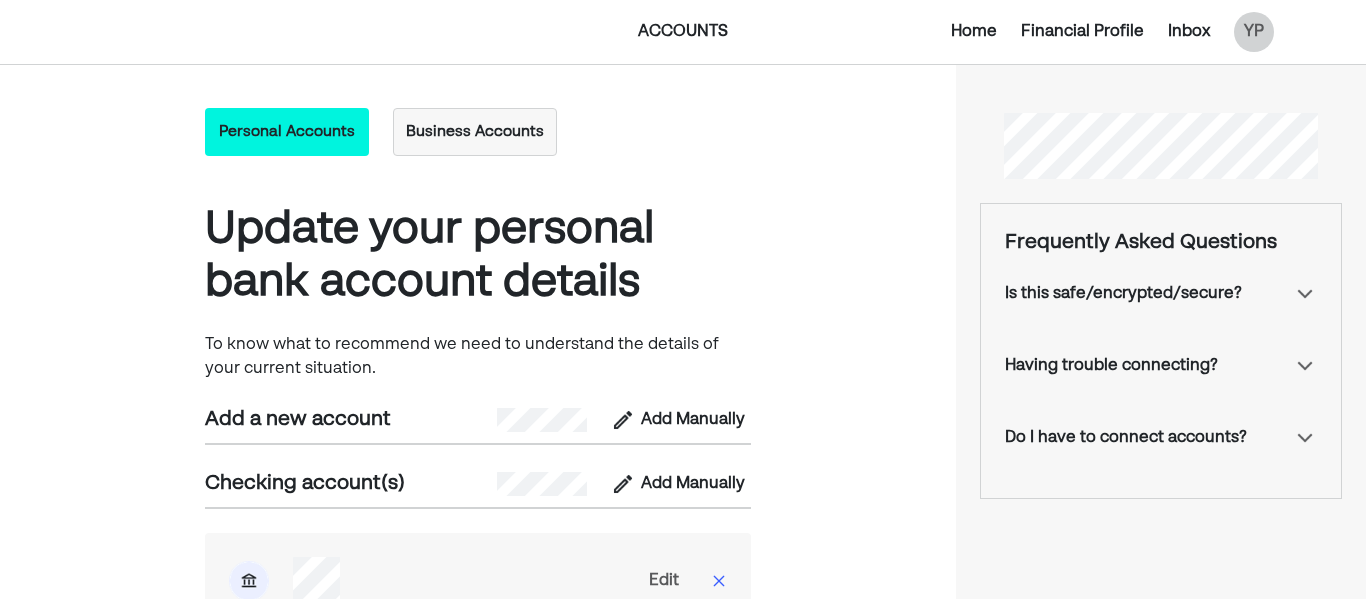 click on "Home" at bounding box center (974, 32) 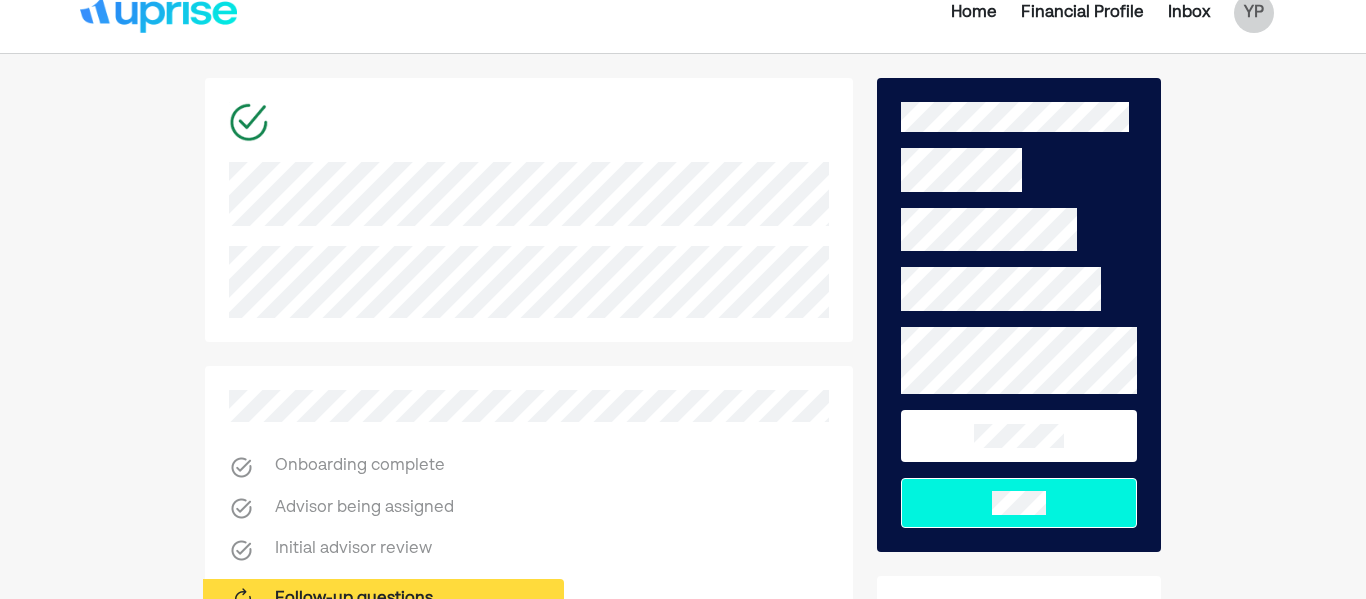 scroll, scrollTop: 25, scrollLeft: 0, axis: vertical 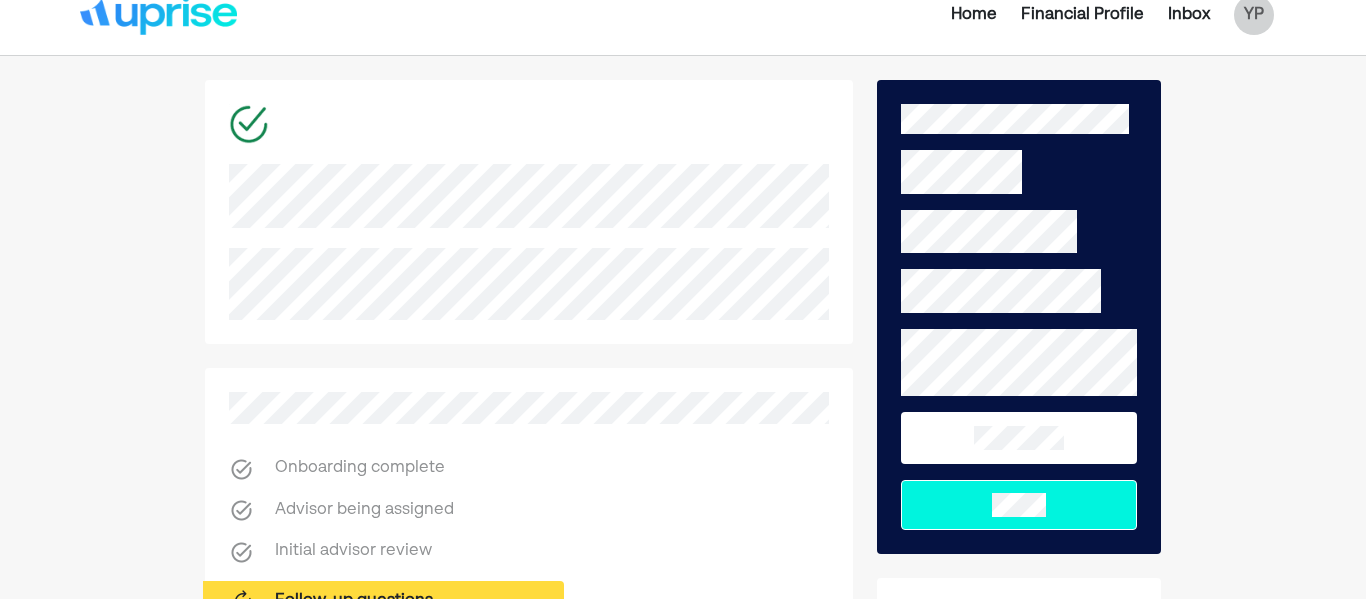 click on "Home Financial Profile Inbox YP Onboarding complete Advisor being assigned Initial advisor review Follow-up questions   Advisor review Plan complete Each plan and recommendation is curated by a human advisor!  If you have any questions, you can always  message your  advisor . Message advisor Update your profile Safe, encrypted, secure.   Terms of Use Privacy Policy © 2025  All rights reserved" at bounding box center [683, 1005] 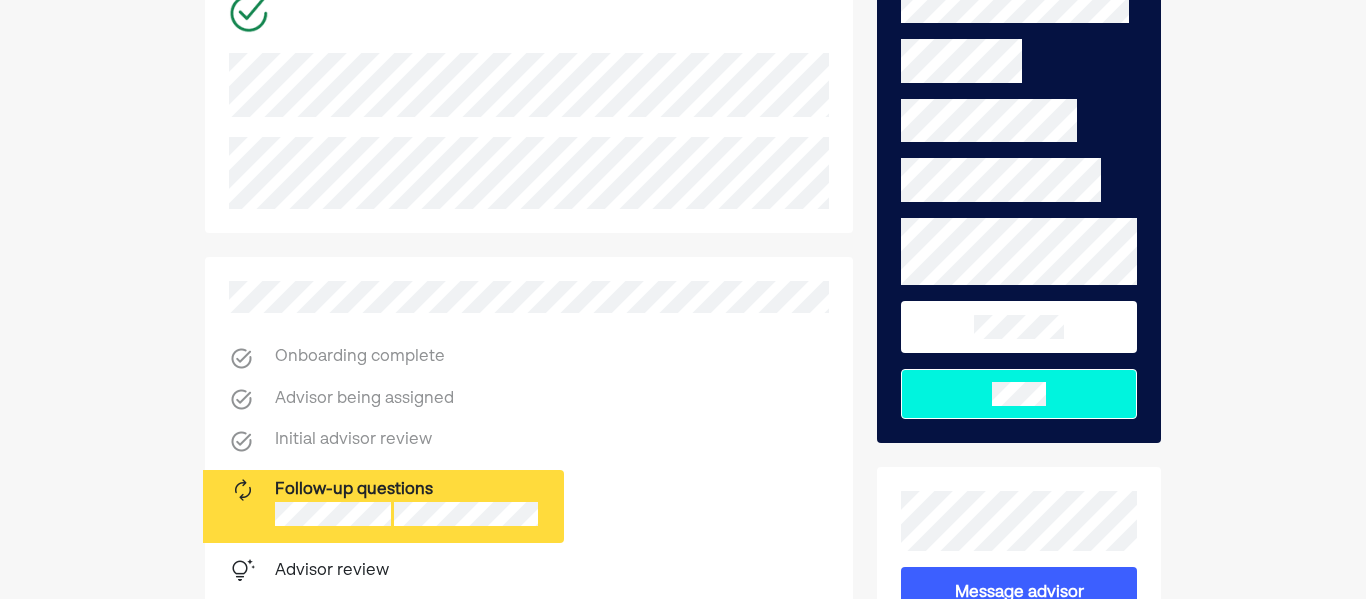 scroll, scrollTop: 0, scrollLeft: 0, axis: both 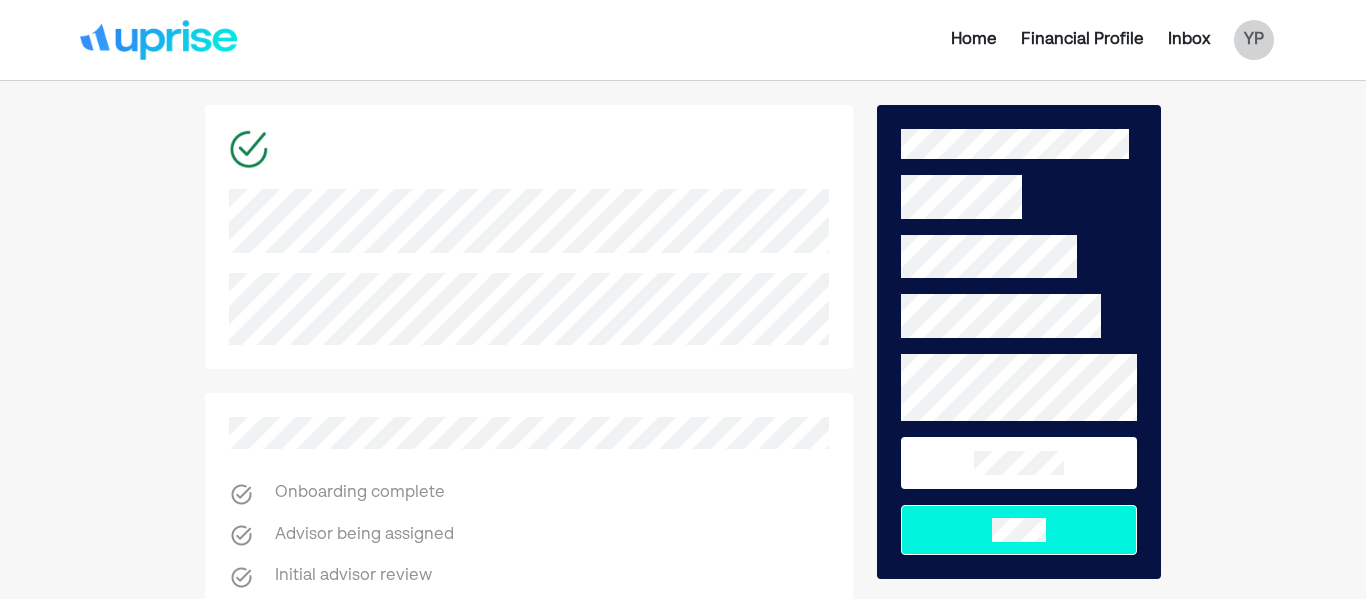 click on "Financial Profile" at bounding box center [1082, 40] 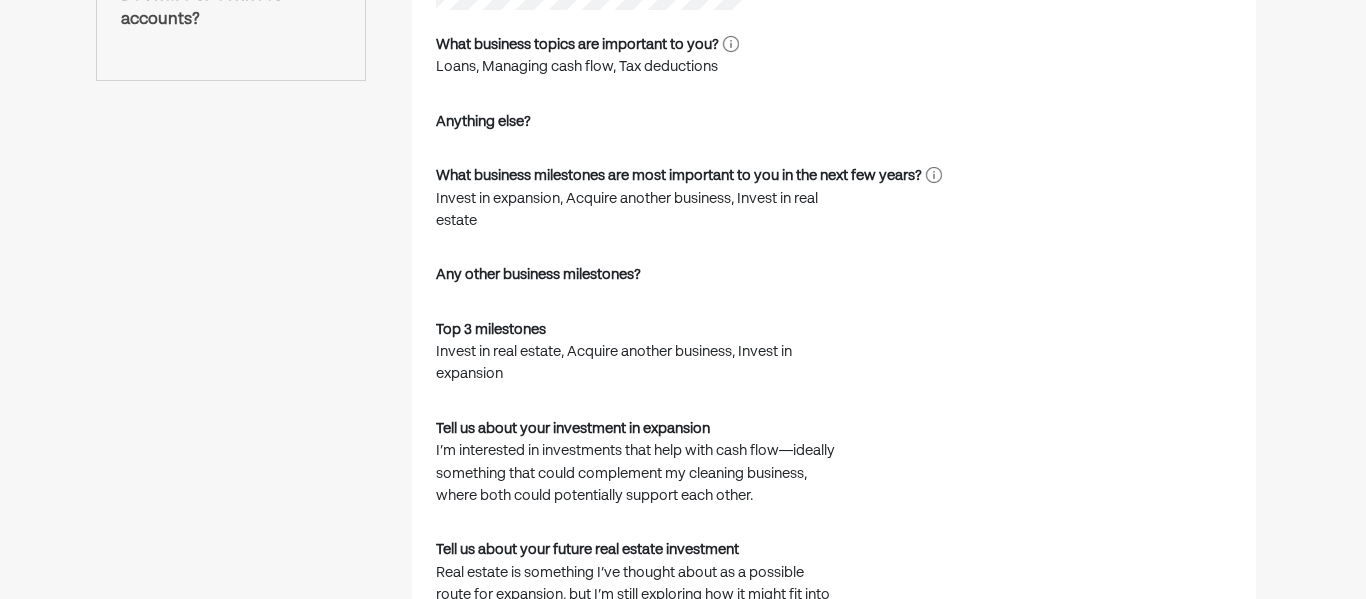 scroll, scrollTop: 1306, scrollLeft: 0, axis: vertical 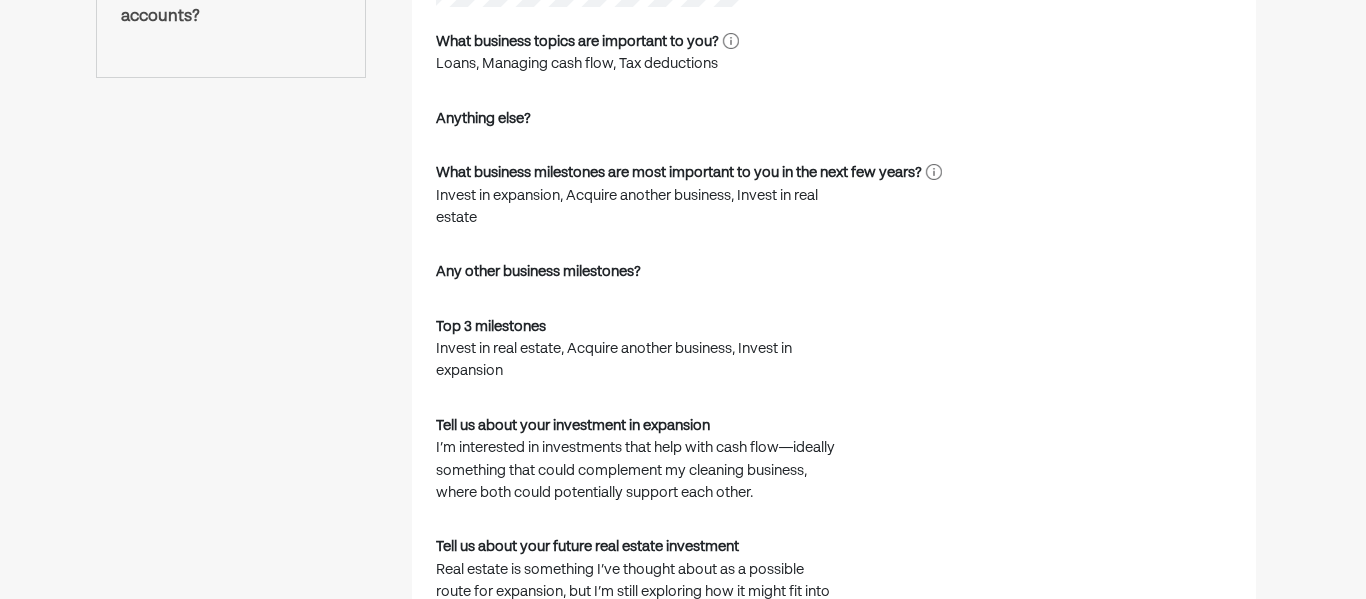 click on "Invest in expansion, Acquire another business, Invest in real estate" at bounding box center [636, 207] 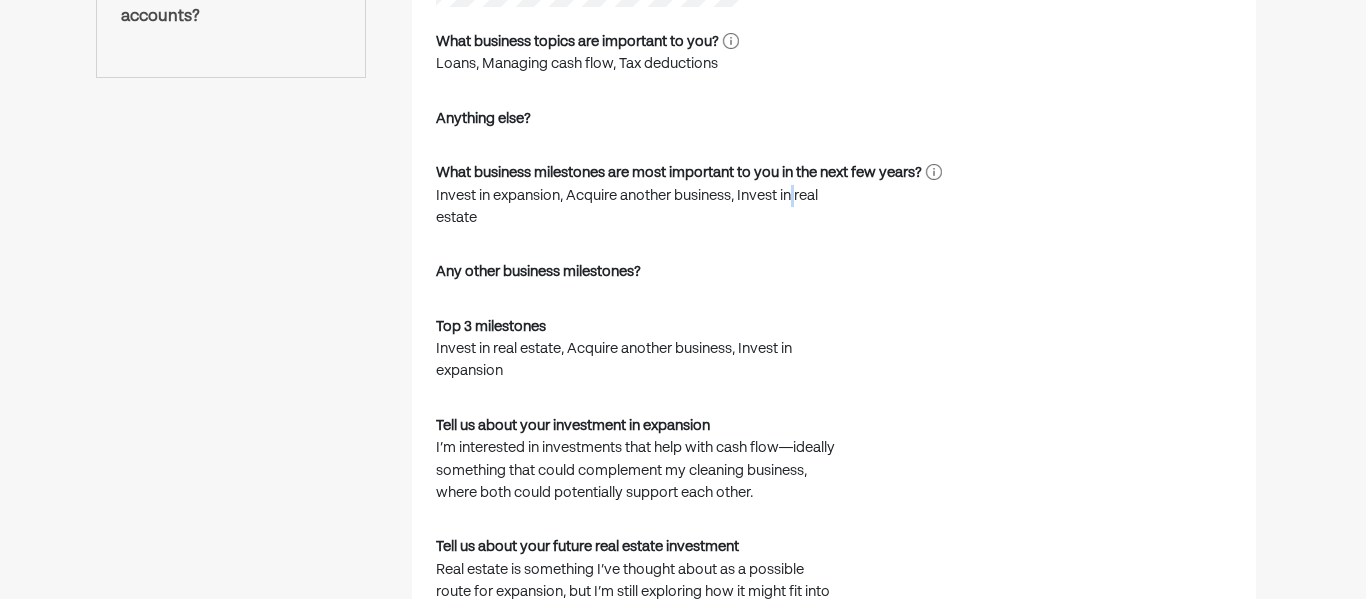 click on "Invest in expansion, Acquire another business, Invest in real estate" at bounding box center (636, 207) 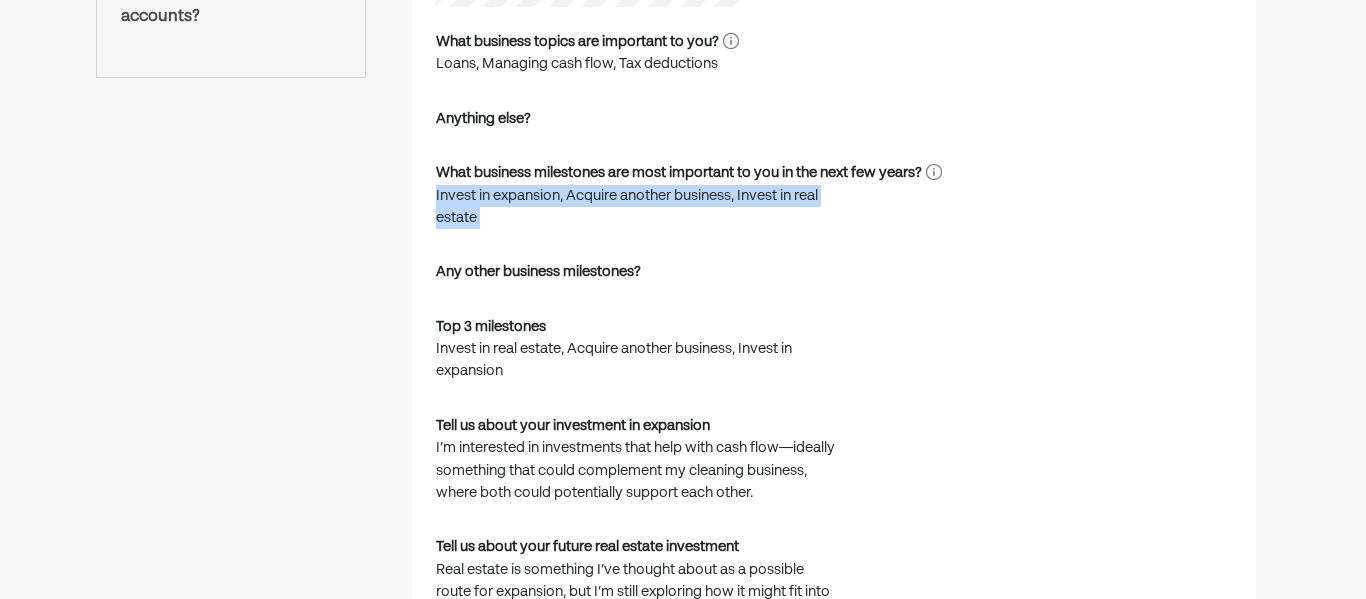 click on "Invest in expansion, Acquire another business, Invest in real estate" at bounding box center [636, 207] 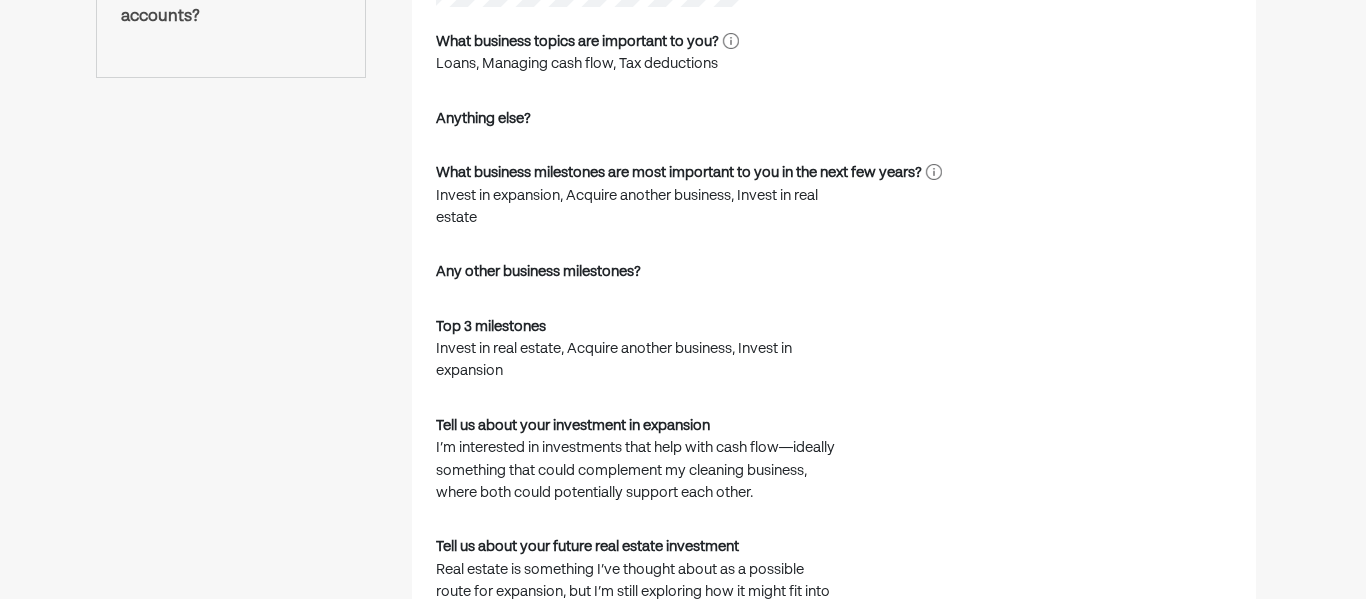 click on "Invest in expansion, Acquire another business, Invest in real estate" at bounding box center [636, 207] 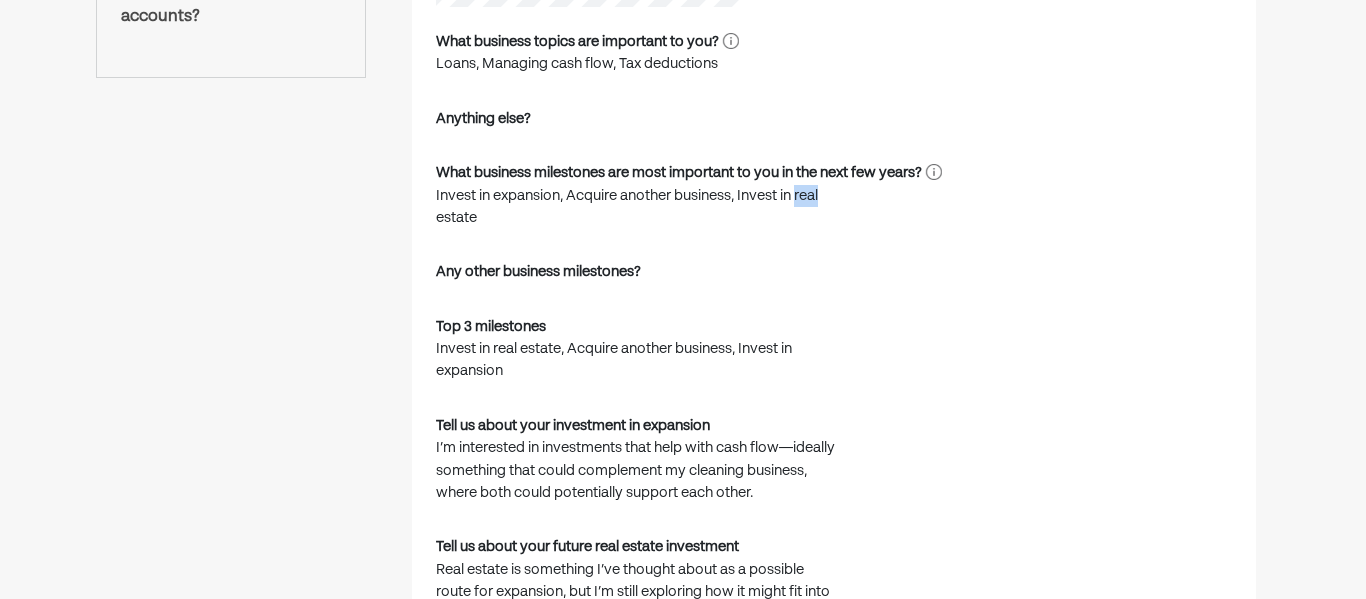 click on "Invest in expansion, Acquire another business, Invest in real estate" at bounding box center [636, 207] 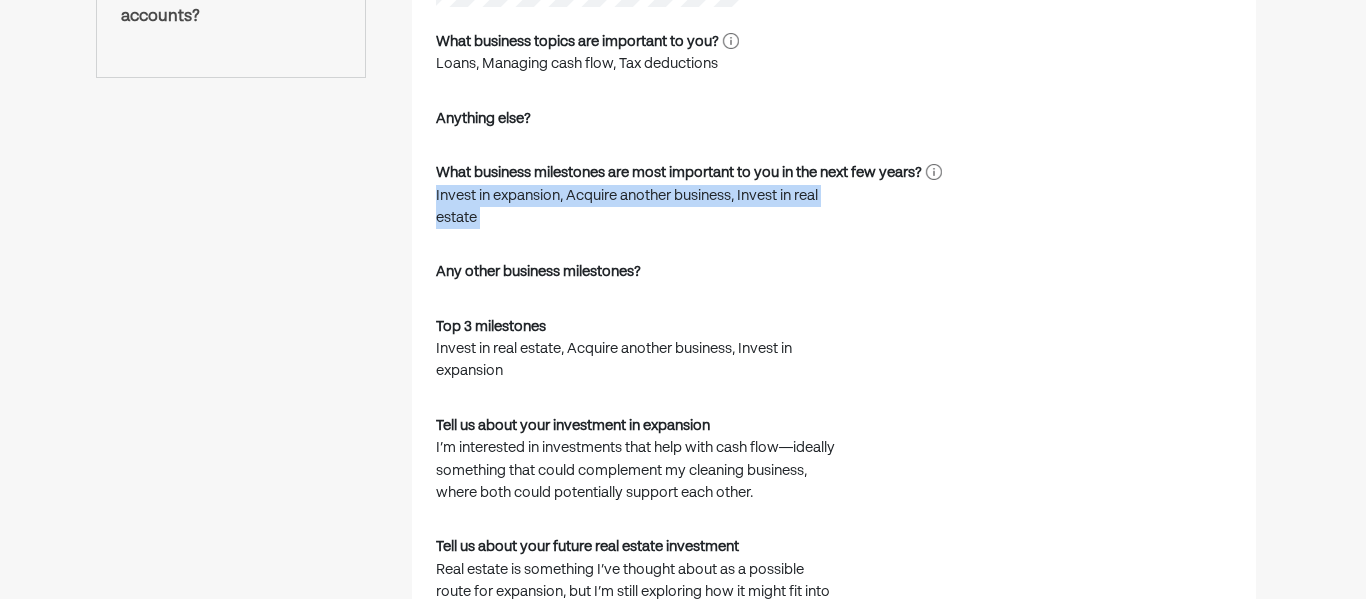 click on "How do you pay yourself? Profit or divident distrib Type of business Llc no specific tax Number of employees 0 Percentage ownership 100% Incapacity or death agreements? What business topics are important to you? Loans, Managing cash flow, Tax deductions Anything else? What business milestones are most important to you in the next few years? Invest in expansion, Acquire another business, Invest in real estate Any other business milestones? Top 3 milestones Invest in real estate, Acquire another business, Invest in expansion Tell us about your investment in expansion I’m interested in investments that help with cash flow—ideally something that could complement my cleaning business, where both could potentially support each other. Tell us about your future real estate investment Real estate is something I’ve thought about as a possible route for expansion, but I’m still exploring how it might fit into my overall goals. Tell us about your future business acquisition Last year's business tax return" at bounding box center [834, 340] 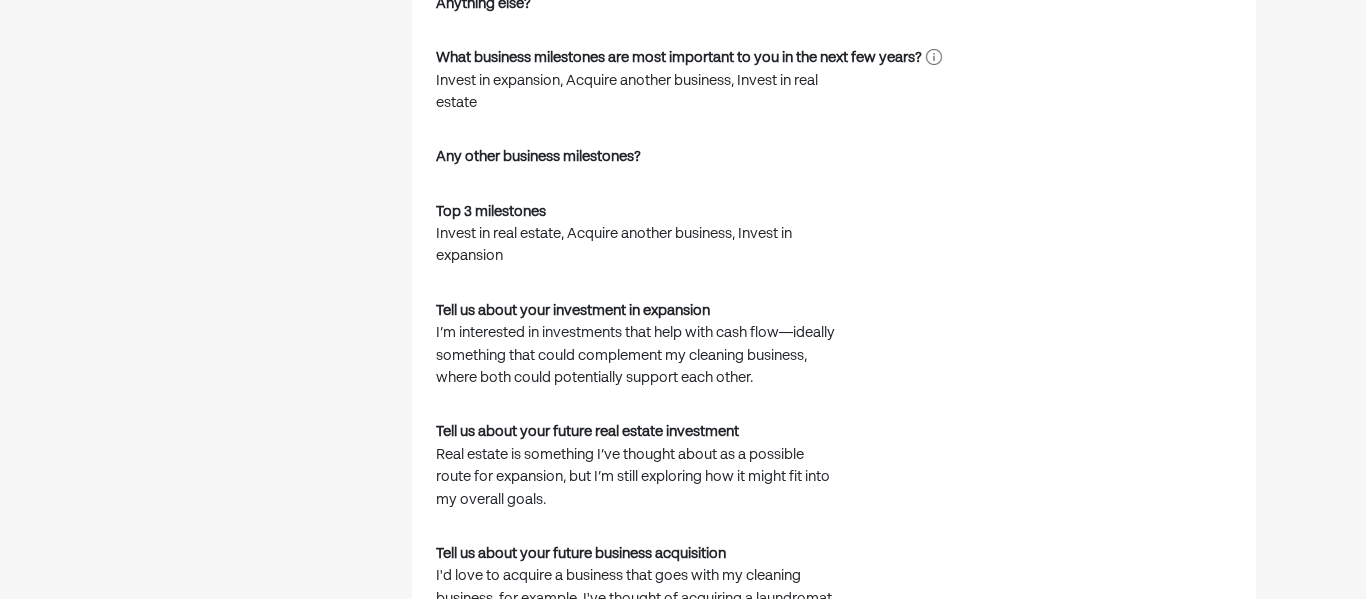 scroll, scrollTop: 1427, scrollLeft: 0, axis: vertical 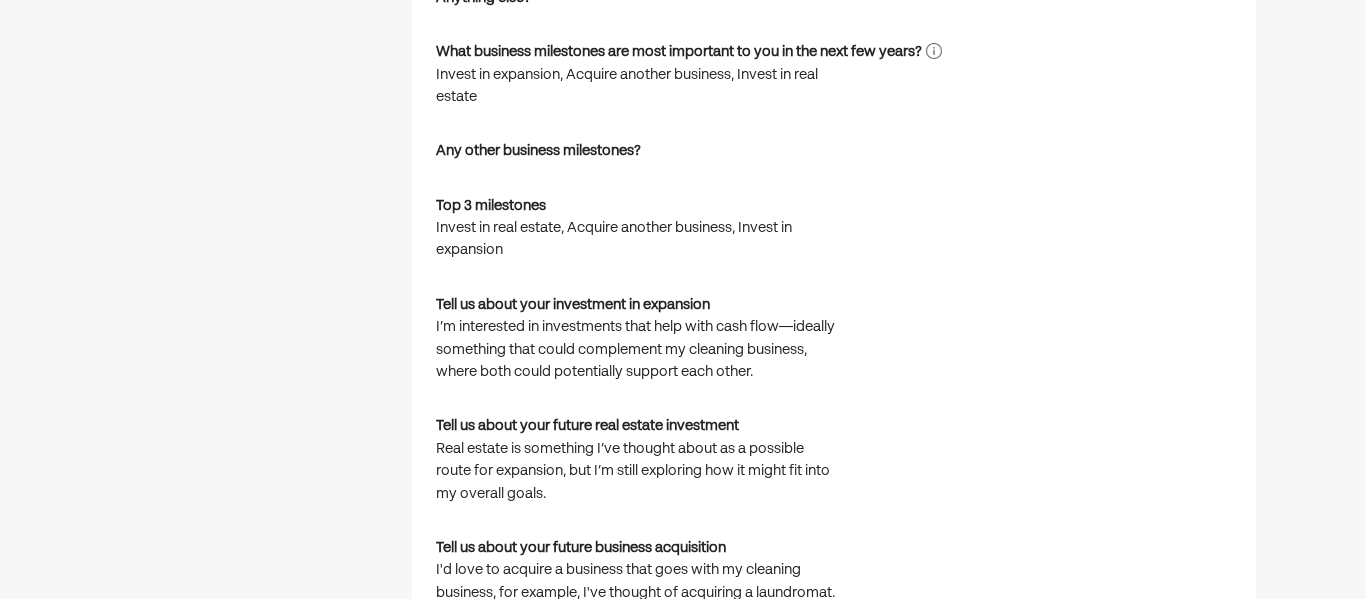 click on "Invest in real estate, Acquire another business, Invest in expansion" at bounding box center (636, 239) 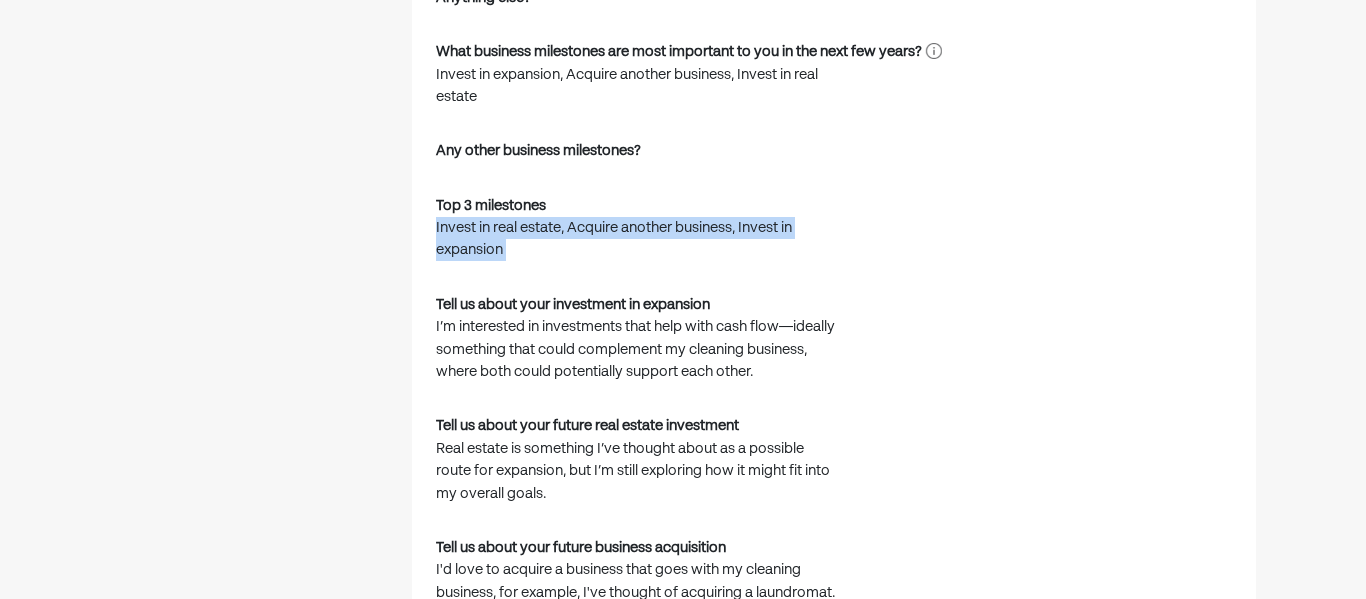 click on "Tell us about your investment in expansion" at bounding box center [636, 305] 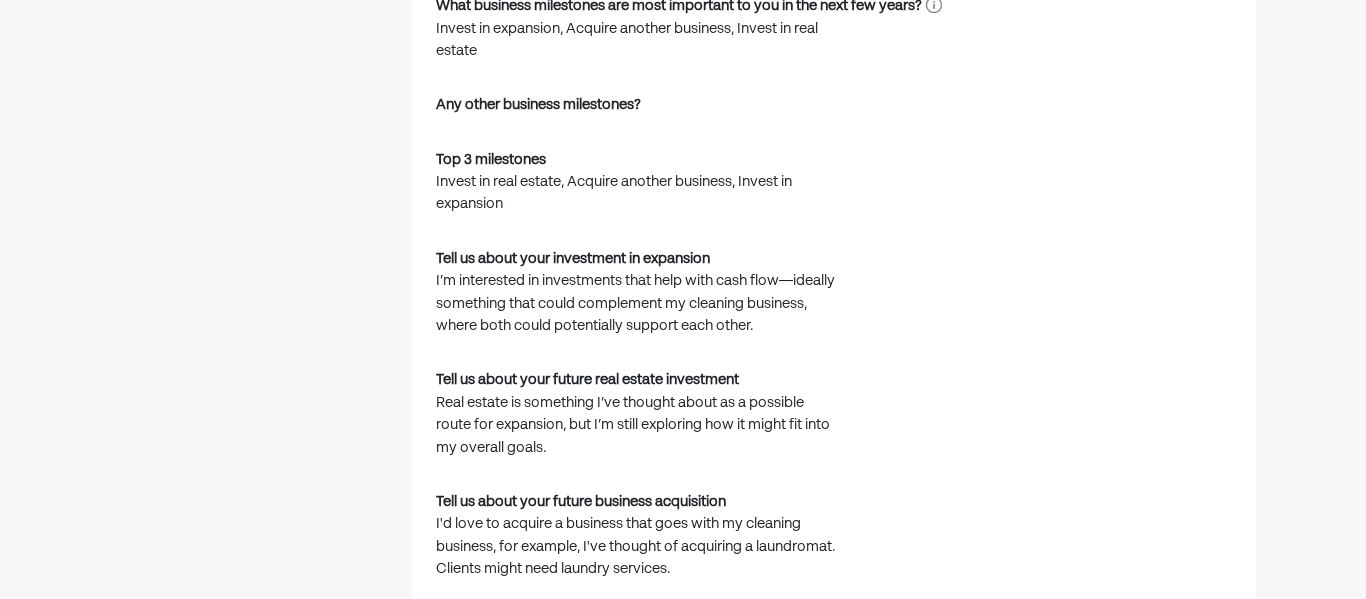 scroll, scrollTop: 1474, scrollLeft: 0, axis: vertical 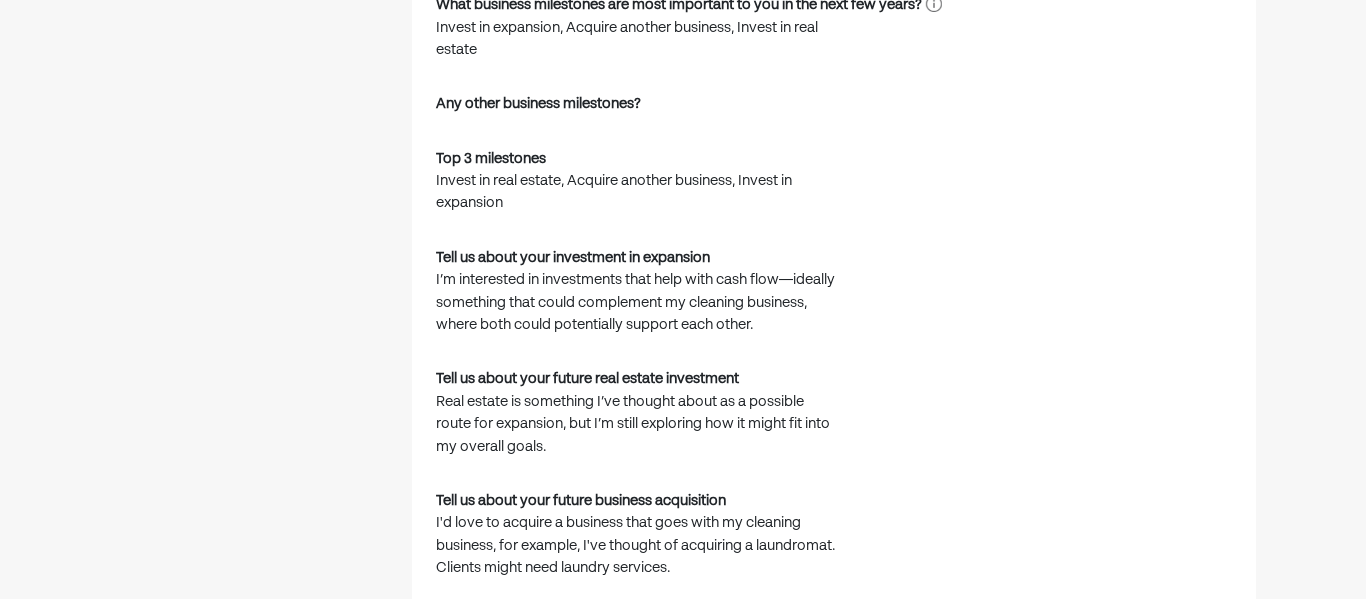 click on "I’m interested in investments that help with cash flow—ideally something that could complement my cleaning business, where both could potentially support each other." at bounding box center [636, 302] 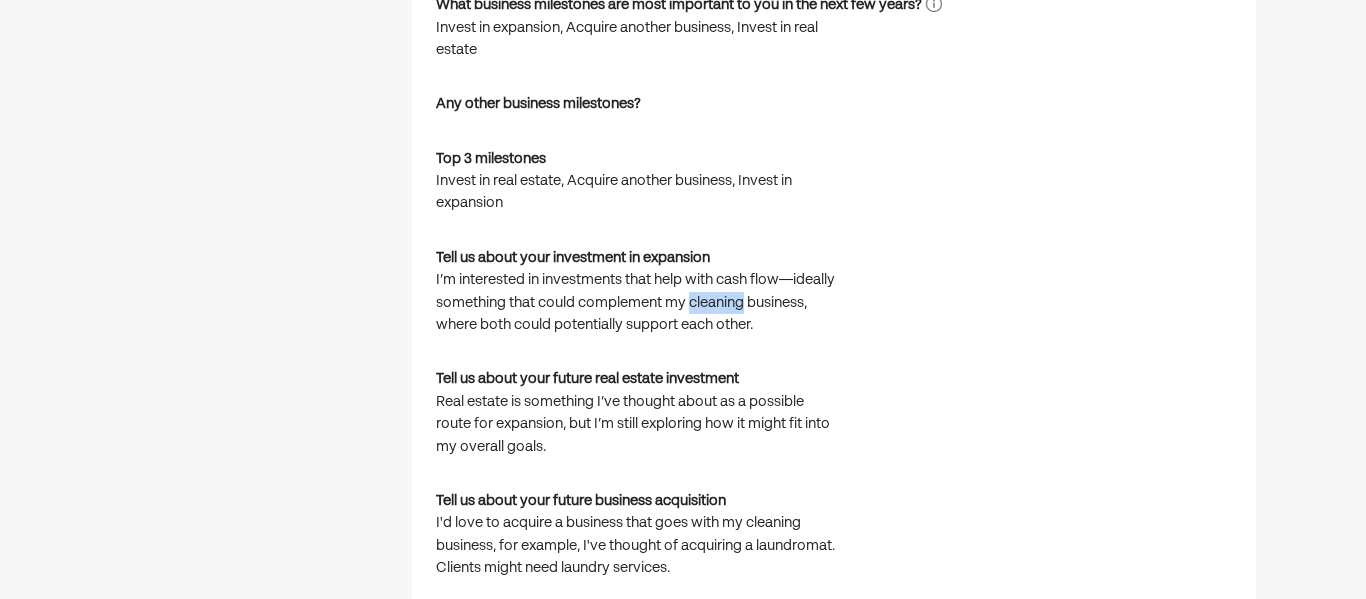 click on "I’m interested in investments that help with cash flow—ideally something that could complement my cleaning business, where both could potentially support each other." at bounding box center (636, 302) 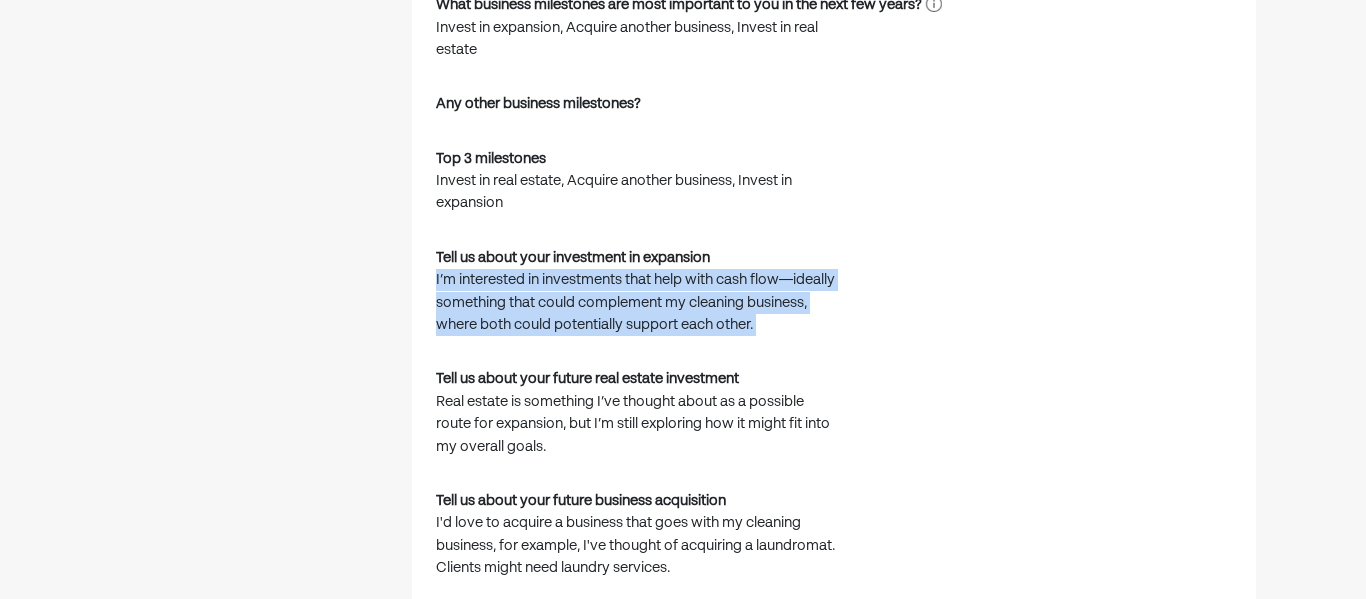 click on "How do you pay yourself? Profit or divident distrib Type of business Llc no specific tax Number of employees 0 Percentage ownership 100% Incapacity or death agreements? What business topics are important to you? Loans, Managing cash flow, Tax deductions Anything else? What business milestones are most important to you in the next few years? Invest in expansion, Acquire another business, Invest in real estate Any other business milestones? Top 3 milestones Invest in real estate, Acquire another business, Invest in expansion Tell us about your investment in expansion I’m interested in investments that help with cash flow—ideally something that could complement my cleaning business, where both could potentially support each other. Tell us about your future real estate investment Real estate is something I’ve thought about as a possible route for expansion, but I’m still exploring how it might fit into my overall goals. Tell us about your future business acquisition Last year's business tax return" at bounding box center (834, 172) 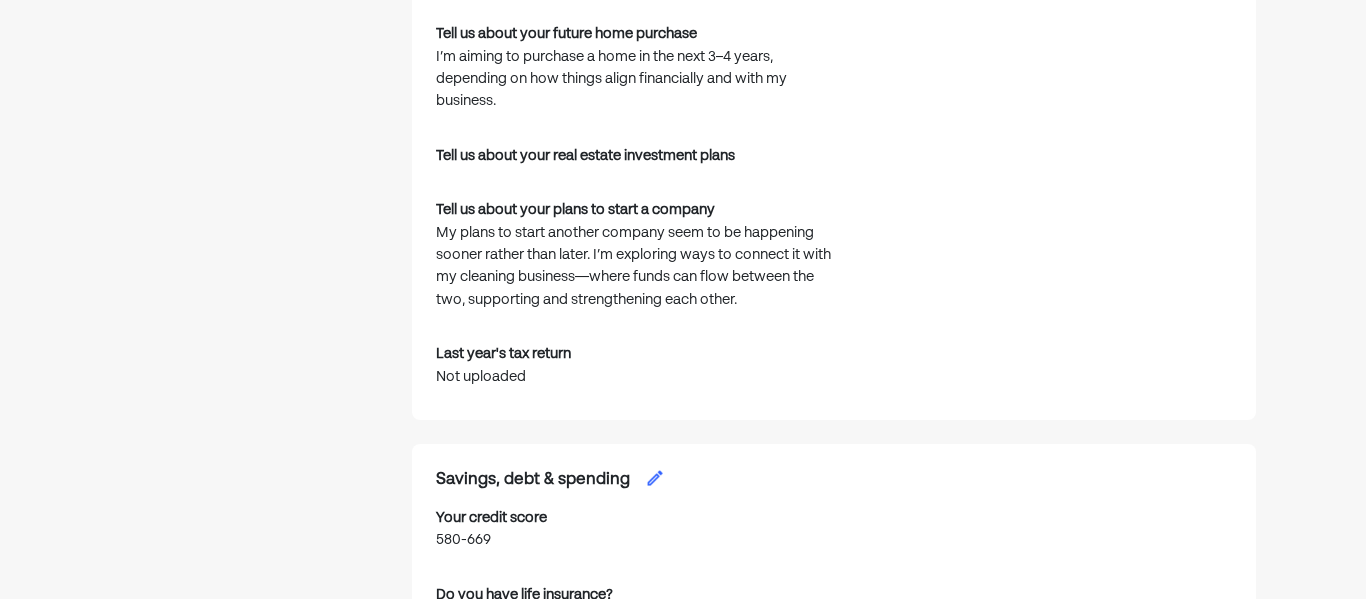 scroll, scrollTop: 3013, scrollLeft: 0, axis: vertical 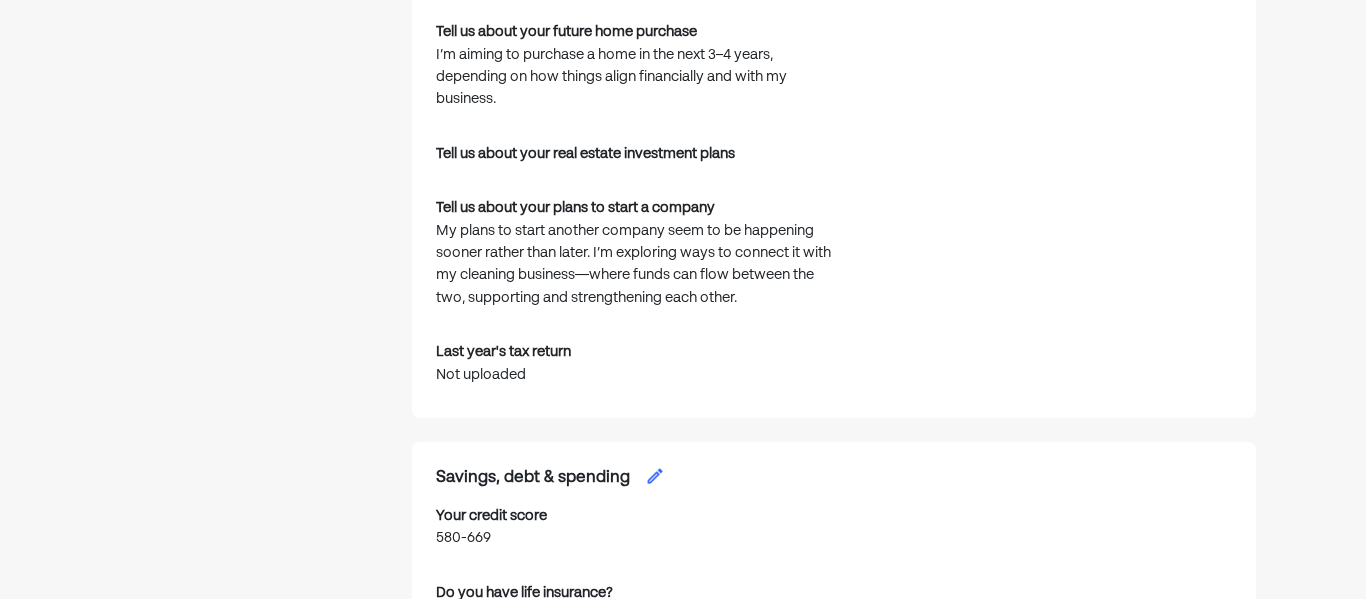 click on "My plans to start another company seem to be happening sooner rather than later. I’m exploring ways to connect it with my cleaning business—where funds can flow between the two, supporting and strengthening each other." at bounding box center (636, 265) 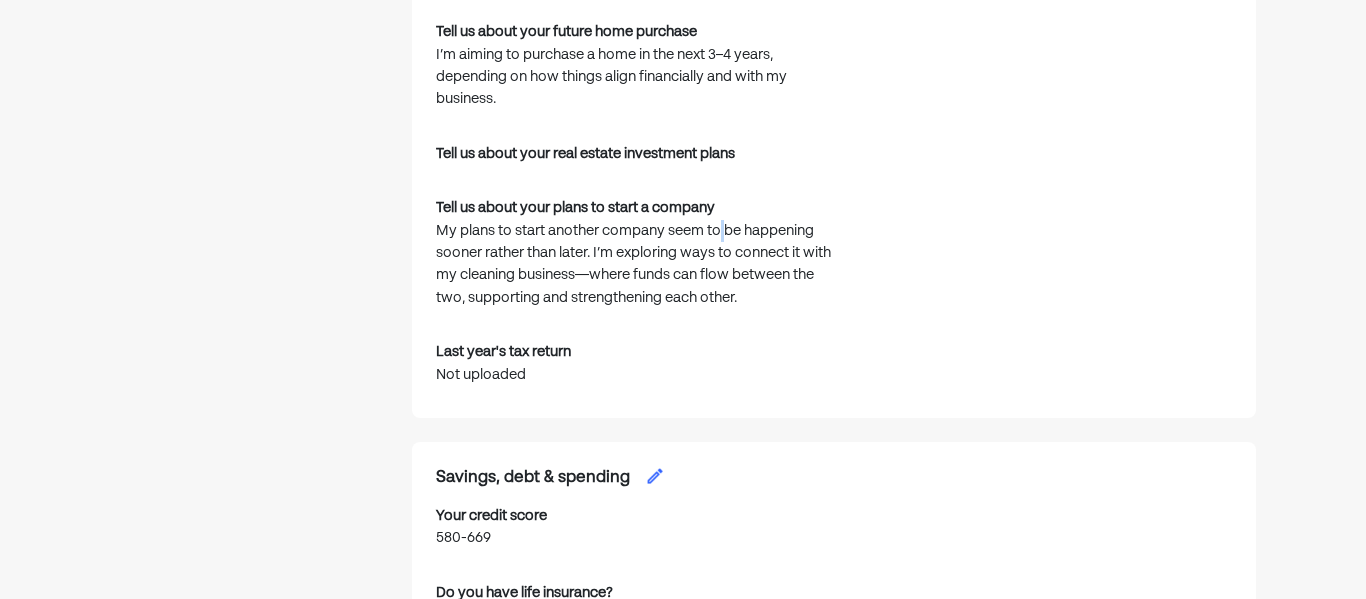 click on "My plans to start another company seem to be happening sooner rather than later. I’m exploring ways to connect it with my cleaning business—where funds can flow between the two, supporting and strengthening each other." at bounding box center (636, 265) 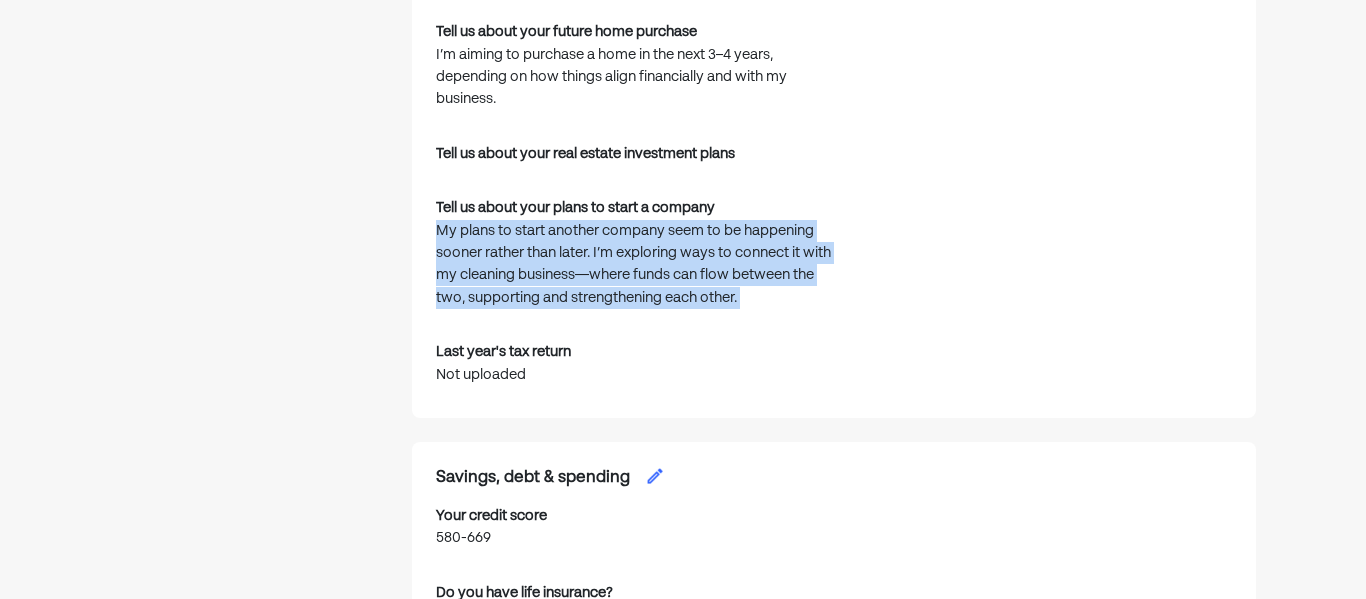 click on "My plans to start another company seem to be happening sooner rather than later. I’m exploring ways to connect it with my cleaning business—where funds can flow between the two, supporting and strengthening each other." at bounding box center [636, 265] 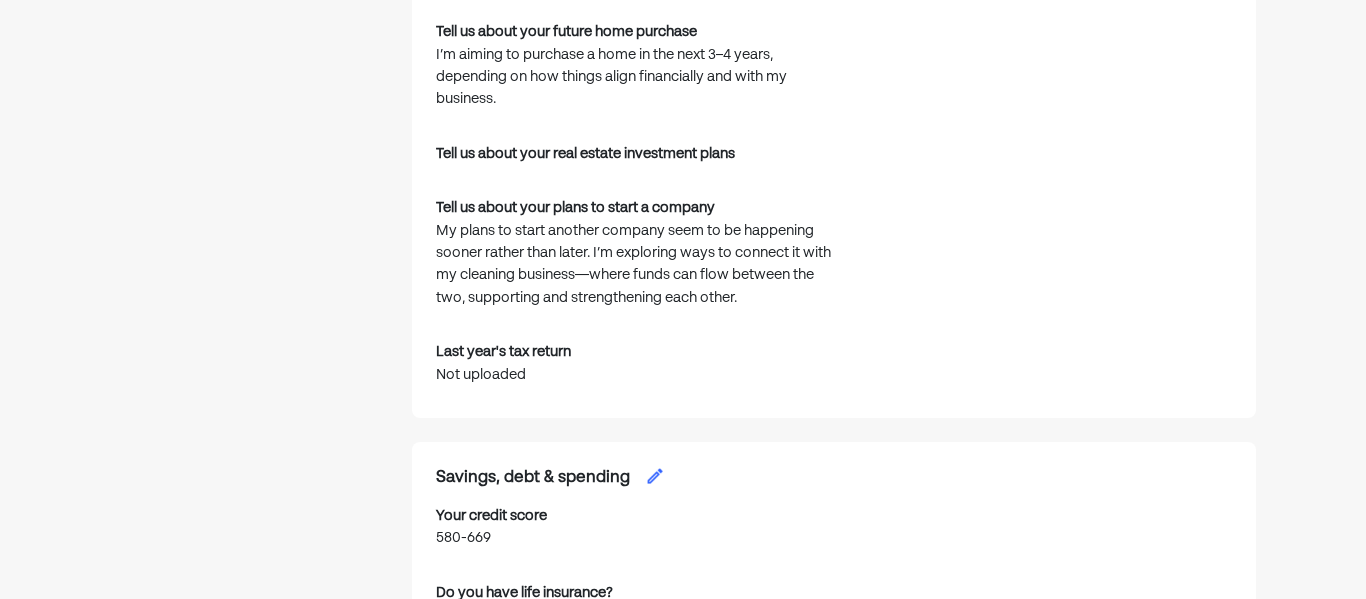 click on "My plans to start another company seem to be happening sooner rather than later. I’m exploring ways to connect it with my cleaning business—where funds can flow between the two, supporting and strengthening each other." at bounding box center (636, 265) 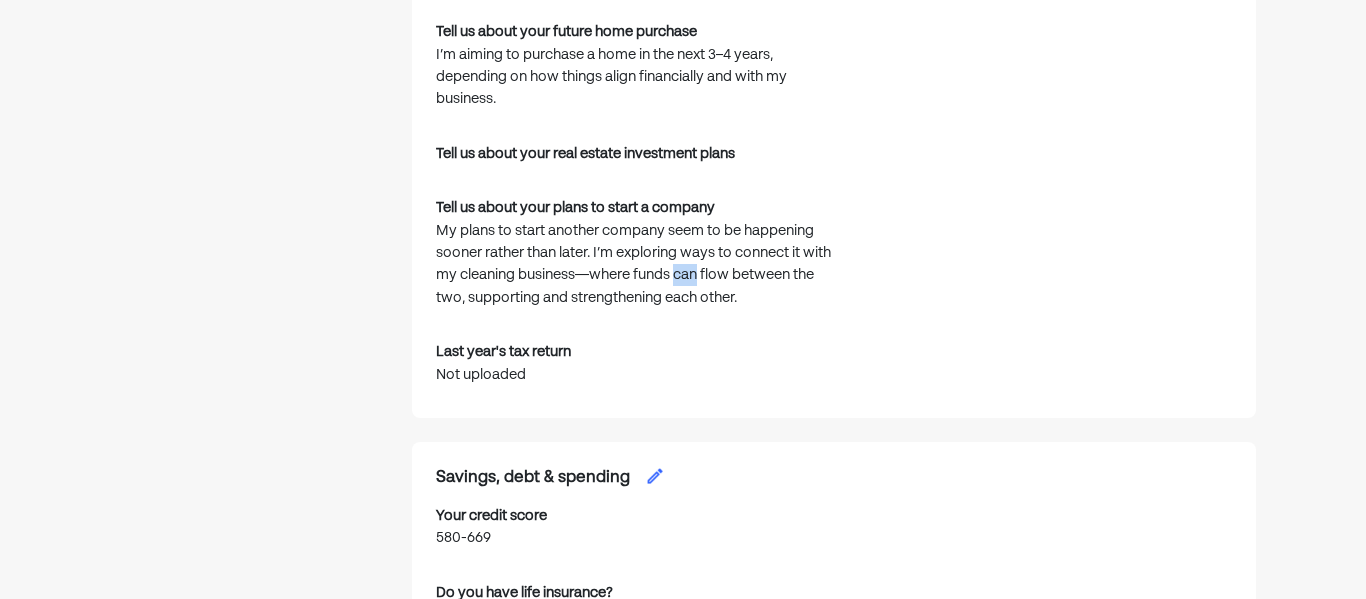 click on "My plans to start another company seem to be happening sooner rather than later. I’m exploring ways to connect it with my cleaning business—where funds can flow between the two, supporting and strengthening each other." at bounding box center (636, 265) 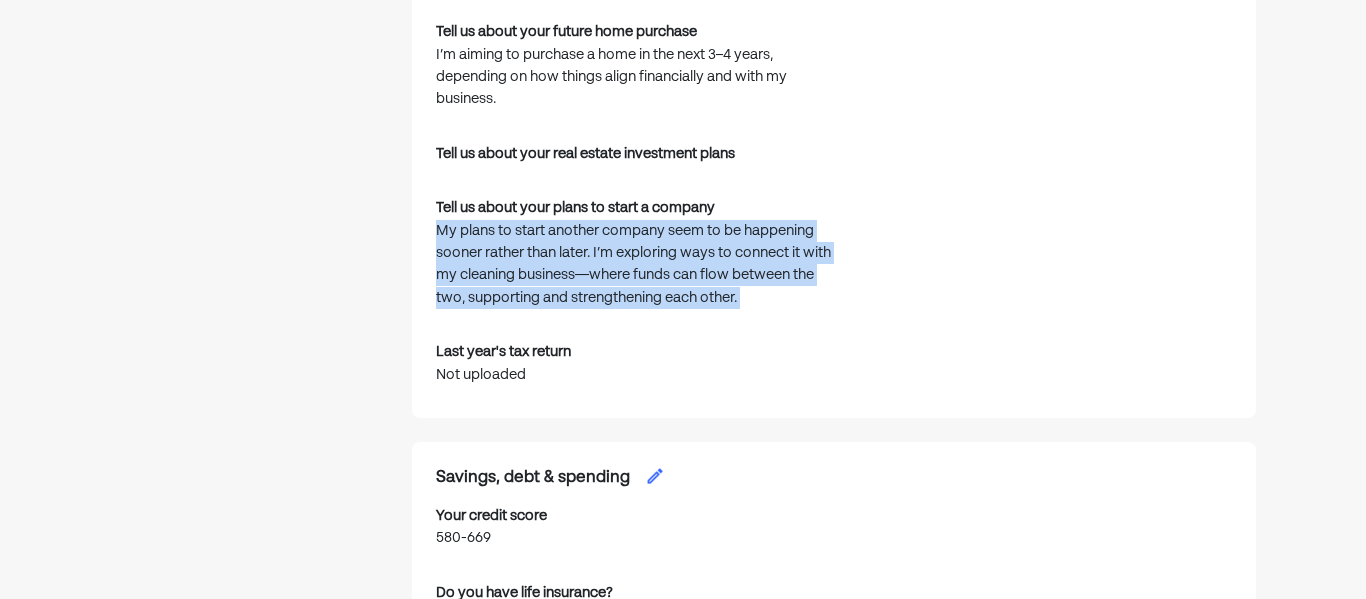 click on "My plans to start another company seem to be happening sooner rather than later. I’m exploring ways to connect it with my cleaning business—where funds can flow between the two, supporting and strengthening each other." at bounding box center (636, 265) 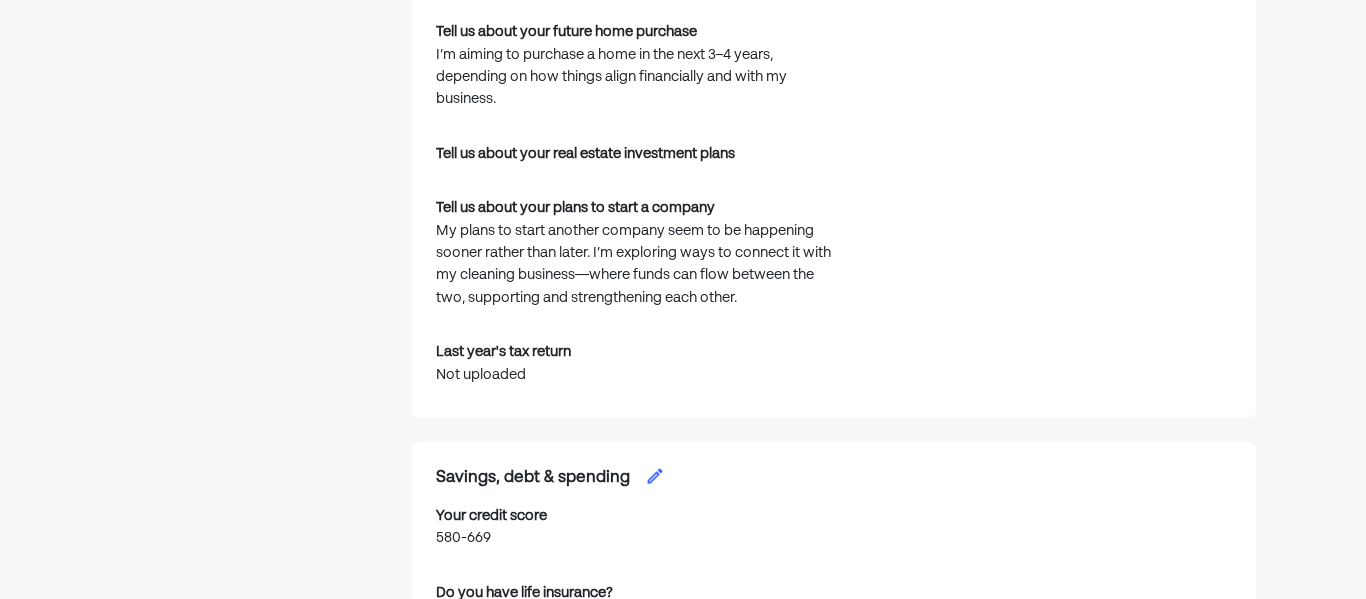click on "My plans to start another company seem to be happening sooner rather than later. I’m exploring ways to connect it with my cleaning business—where funds can flow between the two, supporting and strengthening each other." at bounding box center (636, 265) 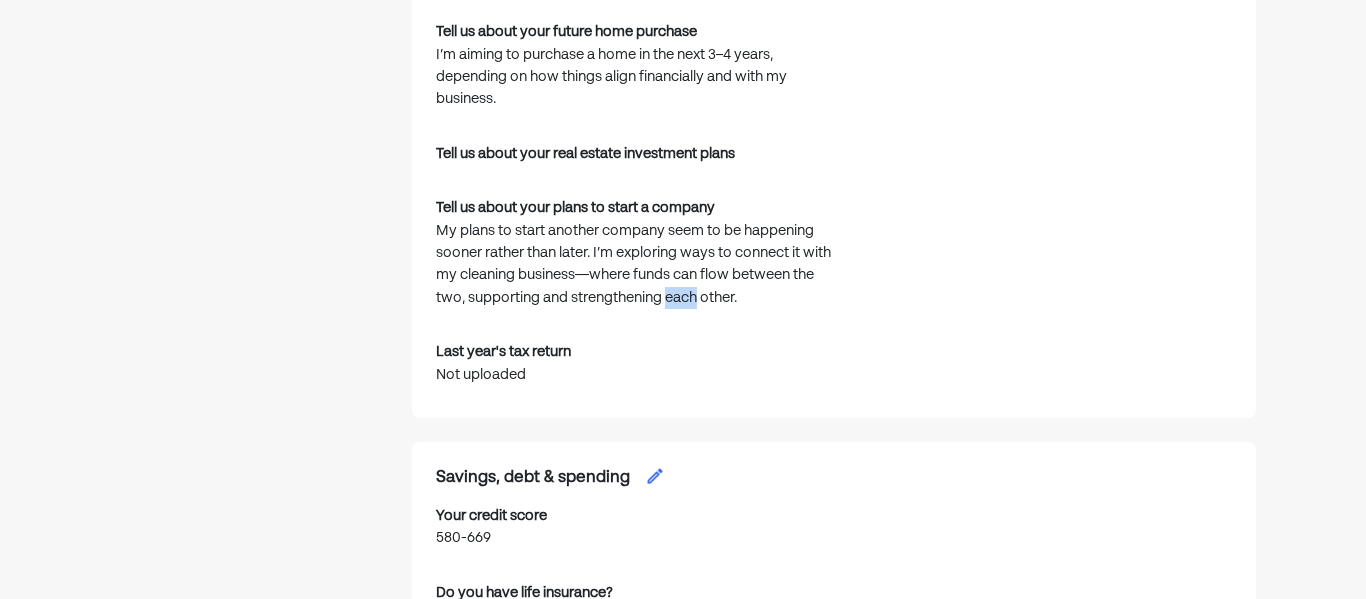 click on "My plans to start another company seem to be happening sooner rather than later. I’m exploring ways to connect it with my cleaning business—where funds can flow between the two, supporting and strengthening each other." at bounding box center (636, 265) 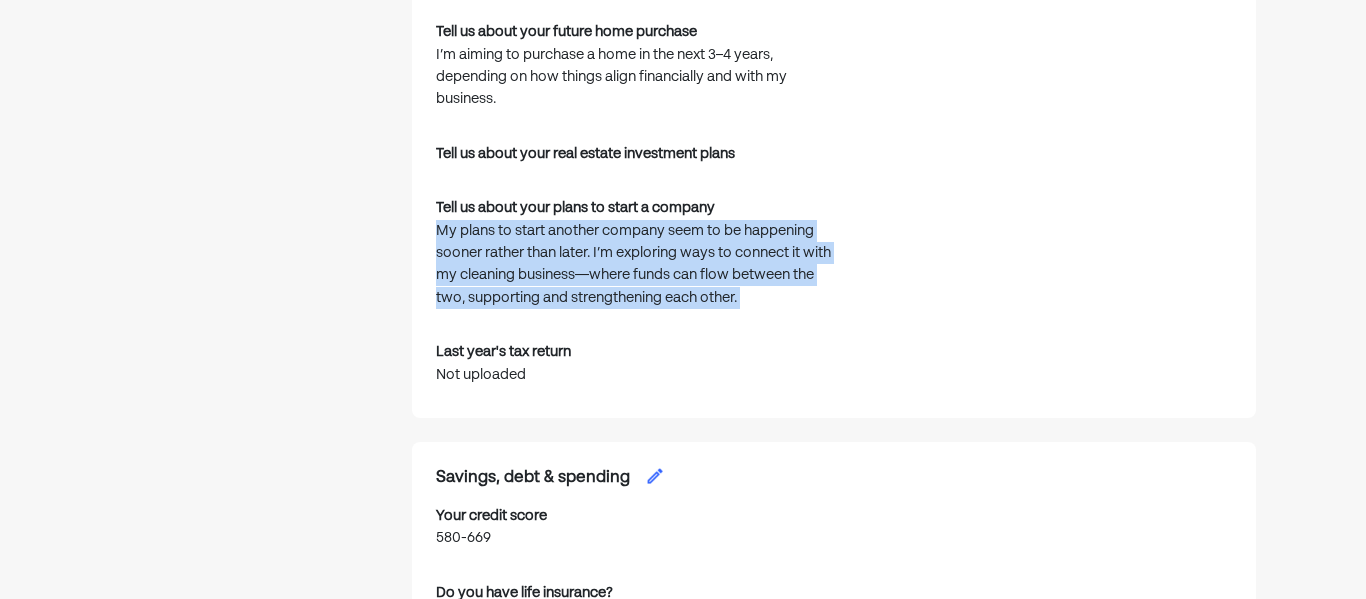 click on "Tell us about your plans to start a company My plans to start another company seem to be happening sooner rather than later. I’m exploring ways to connect it with my cleaning business—where funds can flow between the two, supporting and strengthening each other." at bounding box center [636, 257] 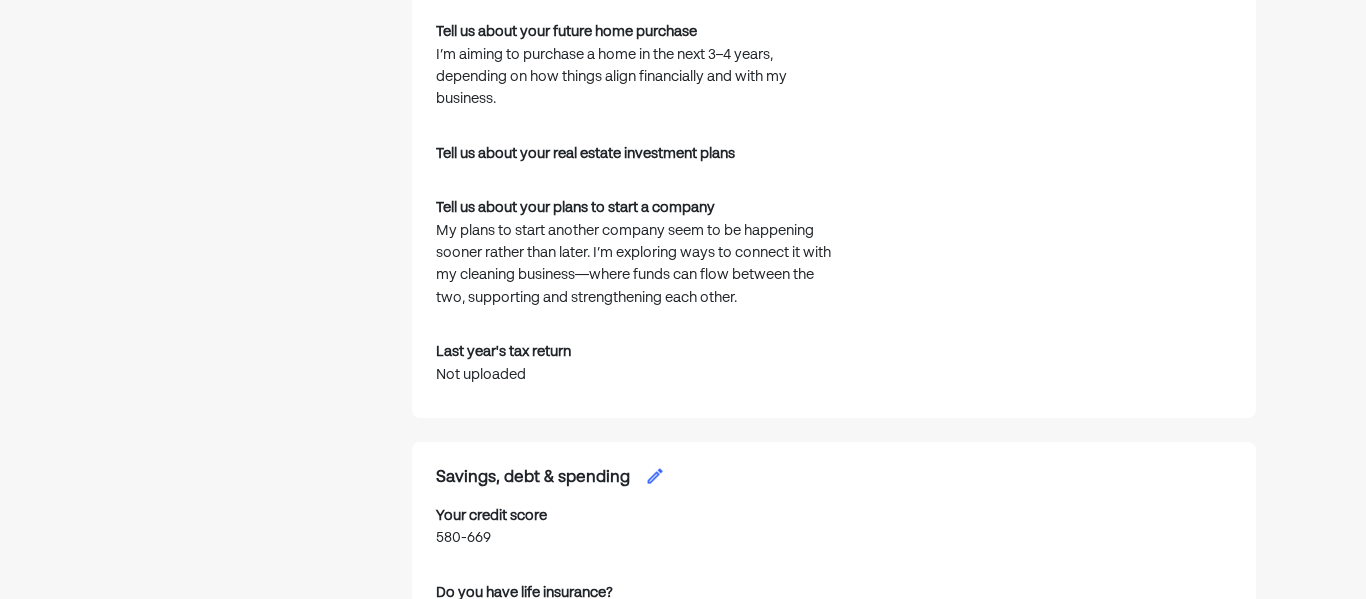 click on "My plans to start another company seem to be happening sooner rather than later. I’m exploring ways to connect it with my cleaning business—where funds can flow between the two, supporting and strengthening each other." at bounding box center (636, 265) 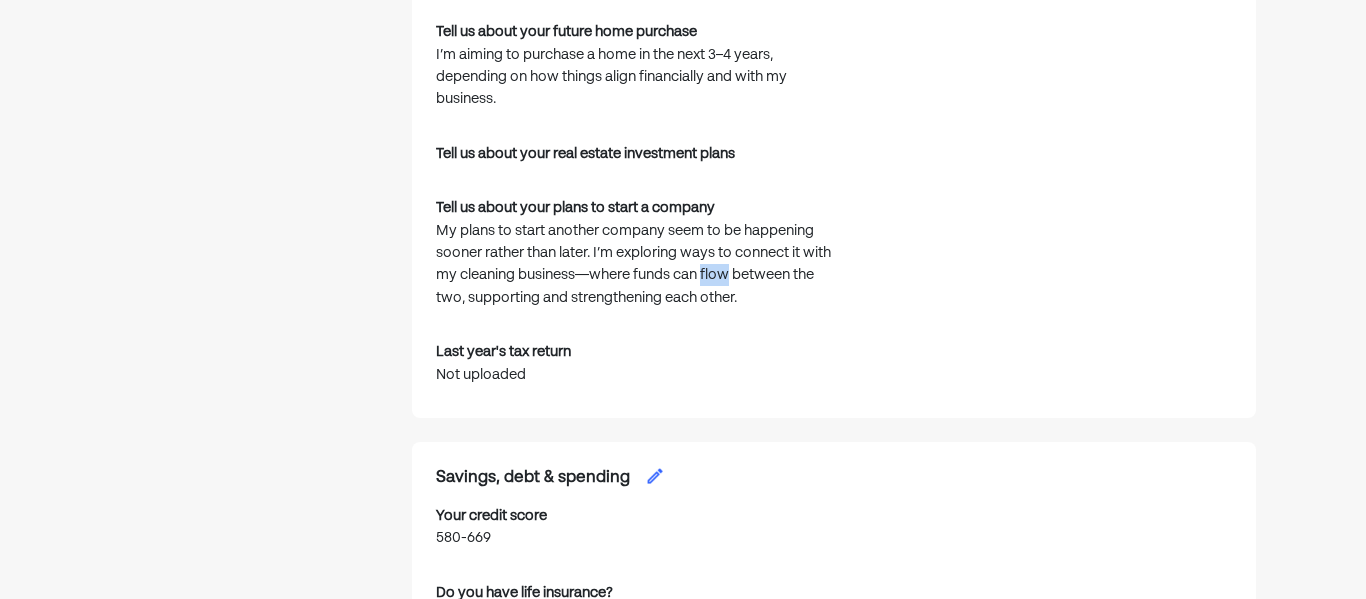 click on "My plans to start another company seem to be happening sooner rather than later. I’m exploring ways to connect it with my cleaning business—where funds can flow between the two, supporting and strengthening each other." at bounding box center (636, 265) 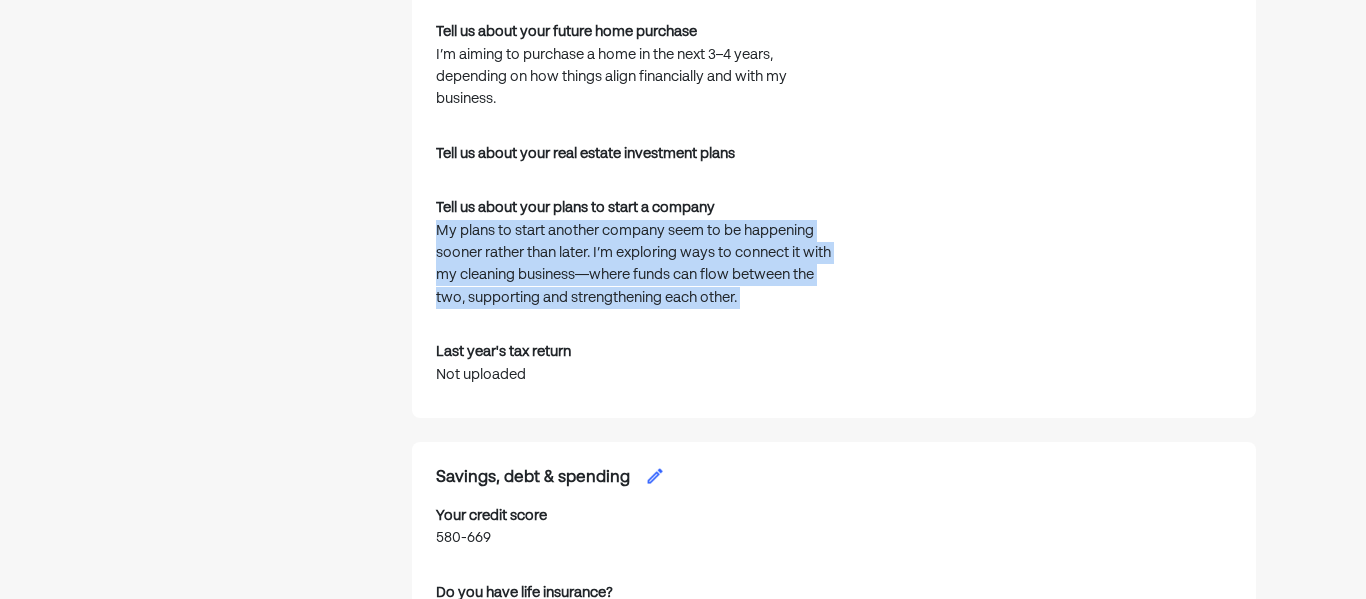 click on "My plans to start another company seem to be happening sooner rather than later. I’m exploring ways to connect it with my cleaning business—where funds can flow between the two, supporting and strengthening each other." at bounding box center (636, 265) 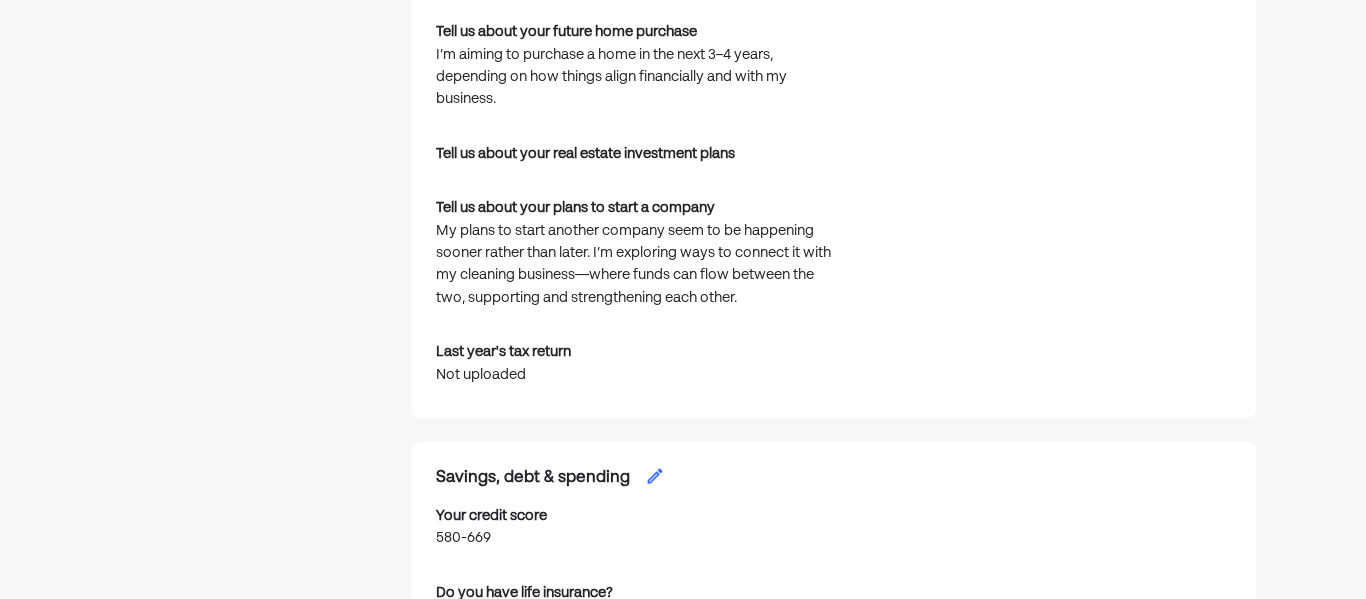 click on "My plans to start another company seem to be happening sooner rather than later. I’m exploring ways to connect it with my cleaning business—where funds can flow between the two, supporting and strengthening each other." at bounding box center [636, 265] 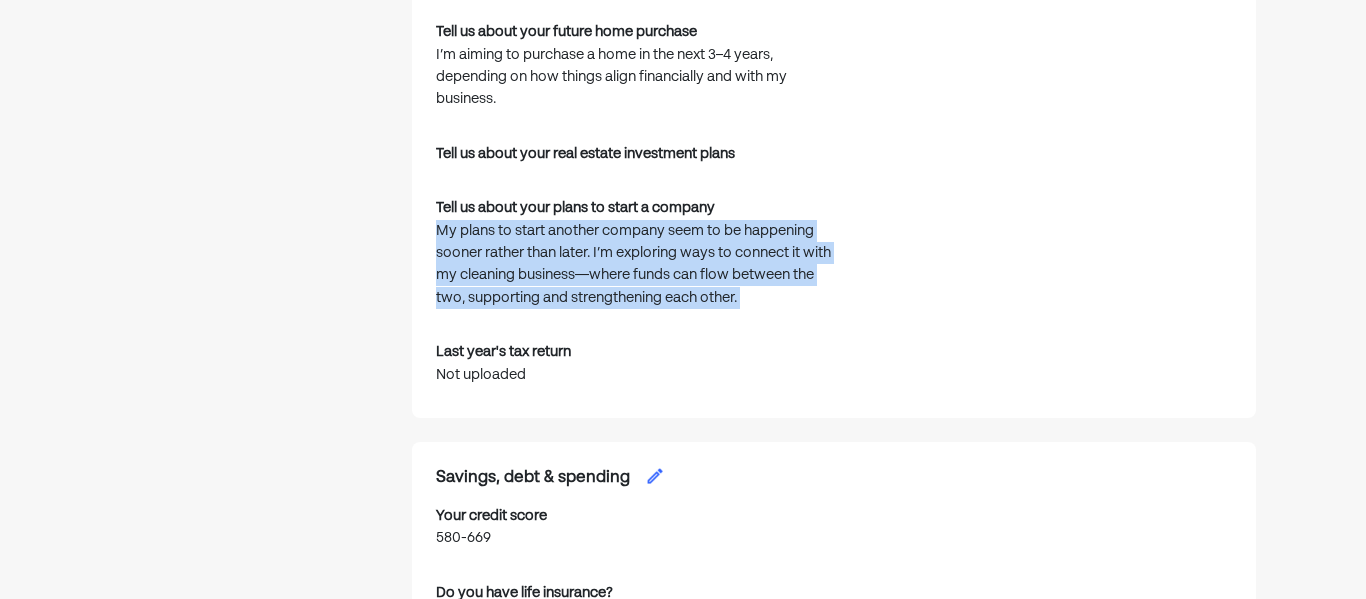 click on "My plans to start another company seem to be happening sooner rather than later. I’m exploring ways to connect it with my cleaning business—where funds can flow between the two, supporting and strengthening each other." at bounding box center (636, 265) 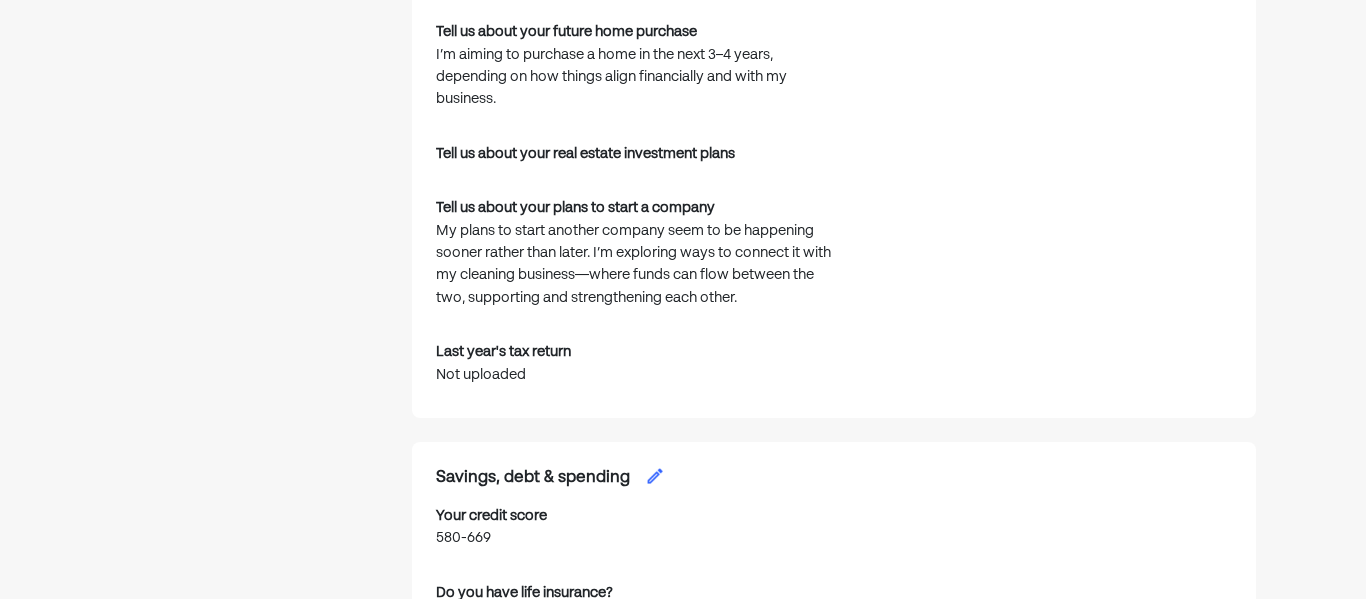 click on "My plans to start another company seem to be happening sooner rather than later. I’m exploring ways to connect it with my cleaning business—where funds can flow between the two, supporting and strengthening each other." at bounding box center [636, 265] 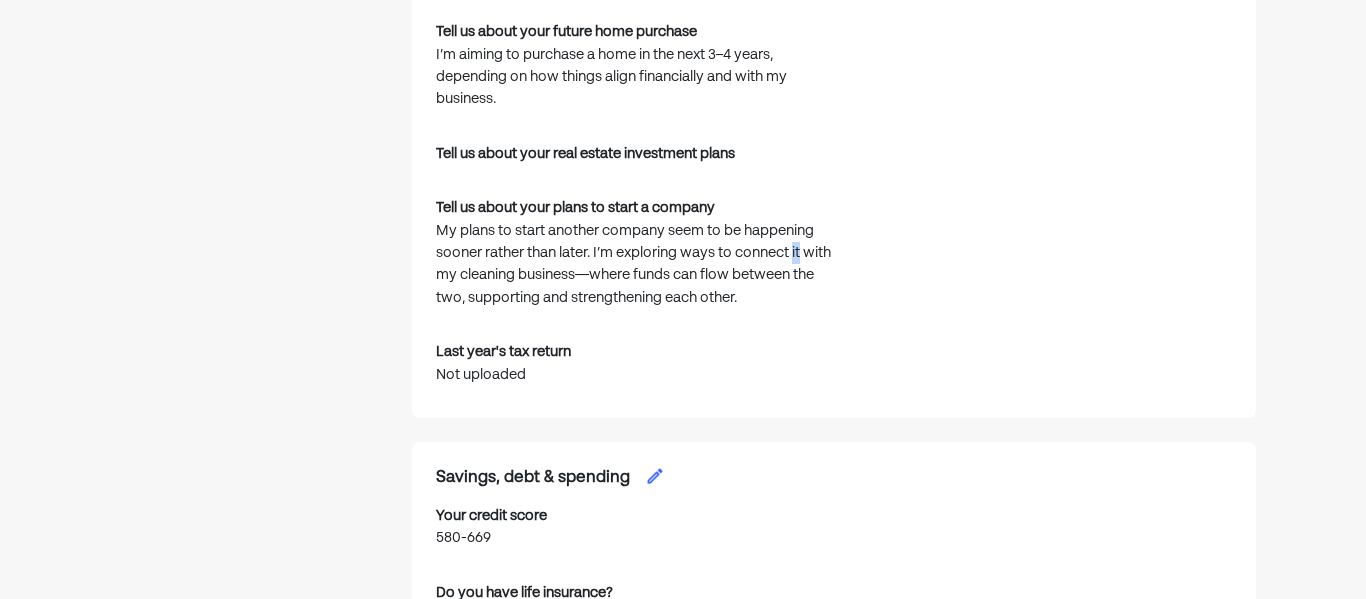 click on "My plans to start another company seem to be happening sooner rather than later. I’m exploring ways to connect it with my cleaning business—where funds can flow between the two, supporting and strengthening each other." at bounding box center (636, 265) 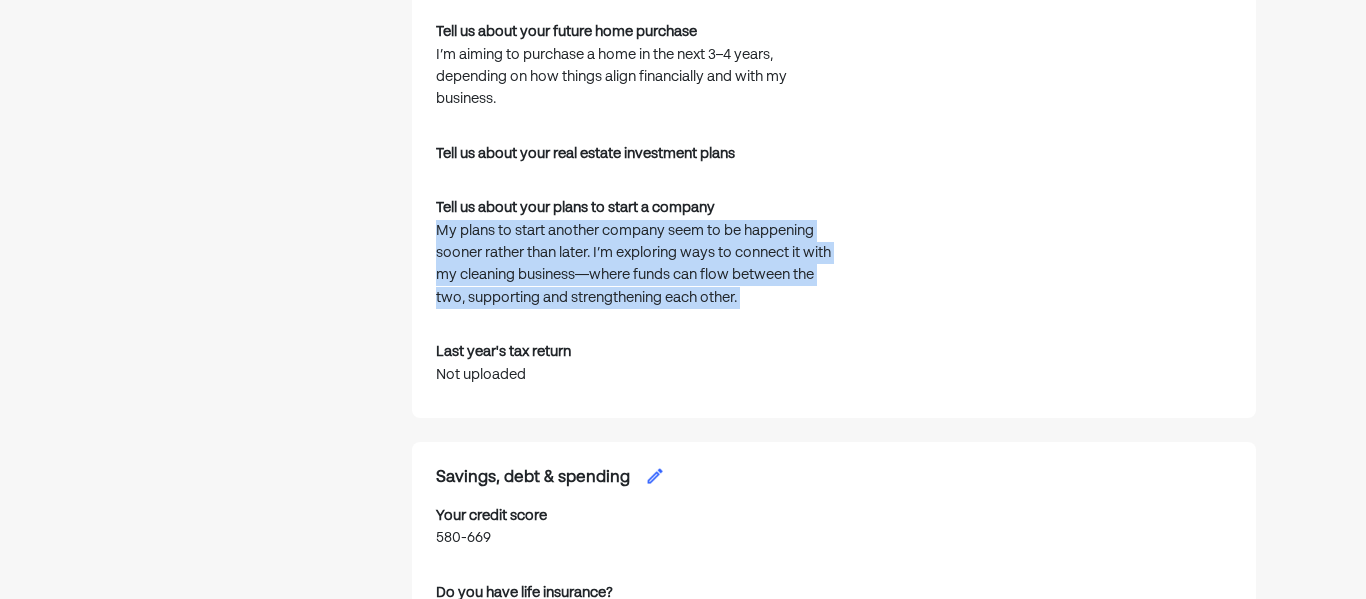 click on "My plans to start another company seem to be happening sooner rather than later. I’m exploring ways to connect it with my cleaning business—where funds can flow between the two, supporting and strengthening each other." at bounding box center (636, 265) 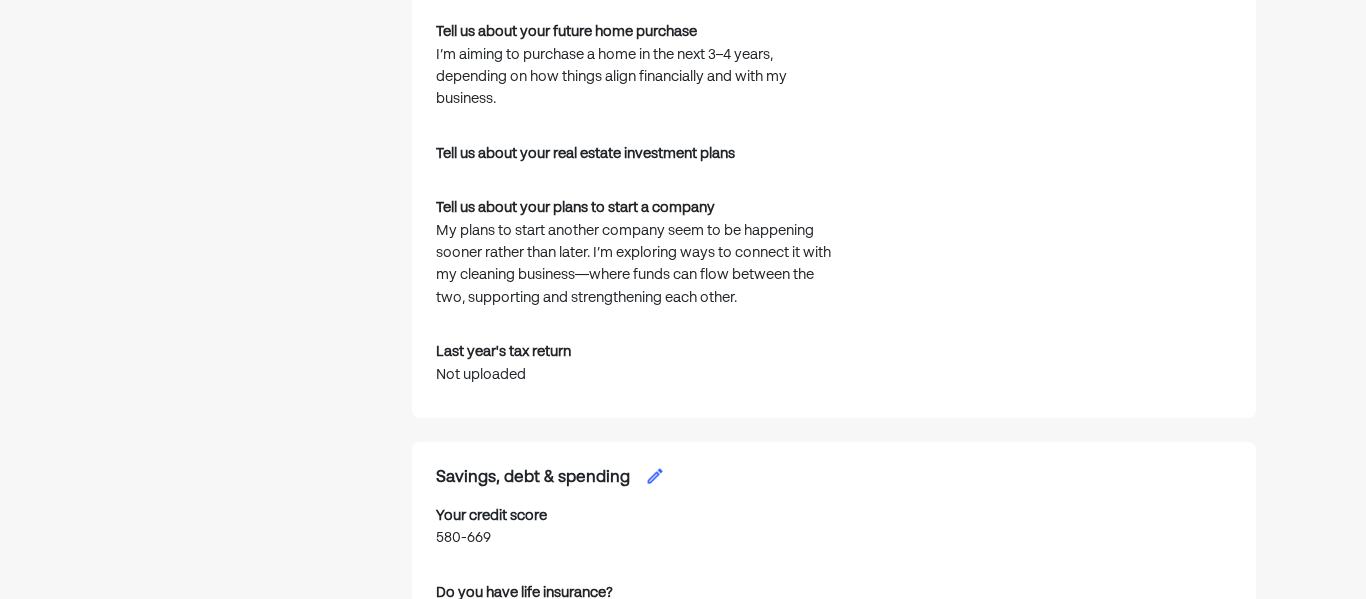 click on "My plans to start another company seem to be happening sooner rather than later. I’m exploring ways to connect it with my cleaning business—where funds can flow between the two, supporting and strengthening each other." at bounding box center [636, 265] 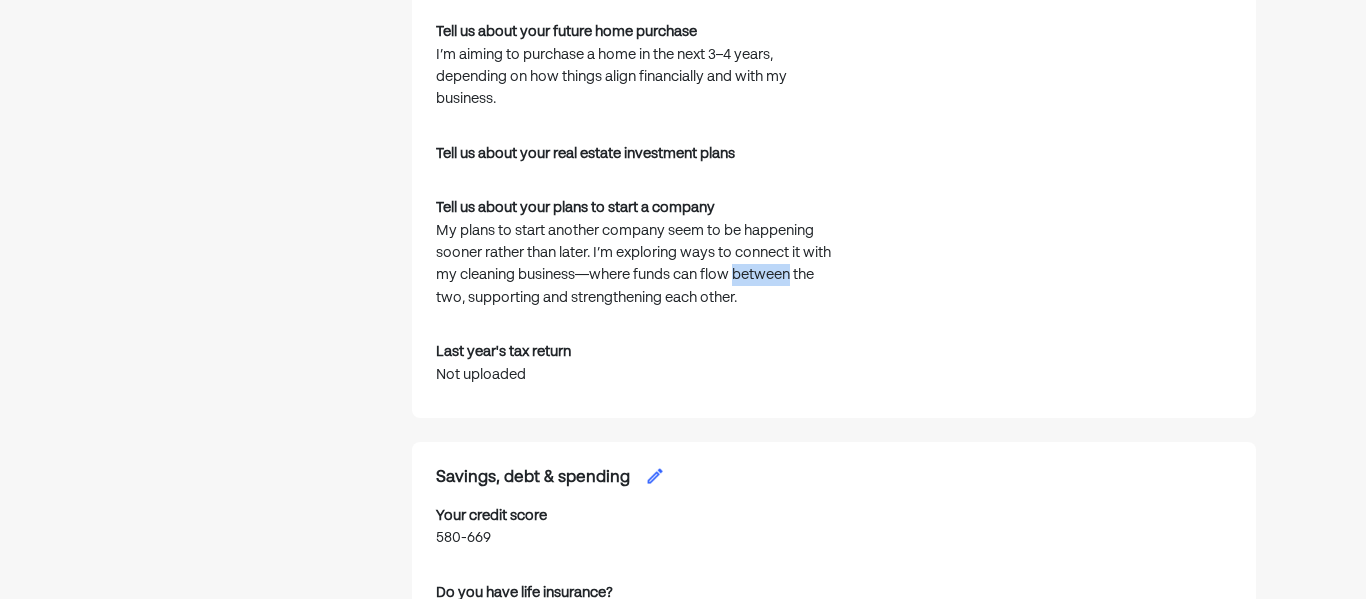 click on "My plans to start another company seem to be happening sooner rather than later. I’m exploring ways to connect it with my cleaning business—where funds can flow between the two, supporting and strengthening each other." at bounding box center (636, 265) 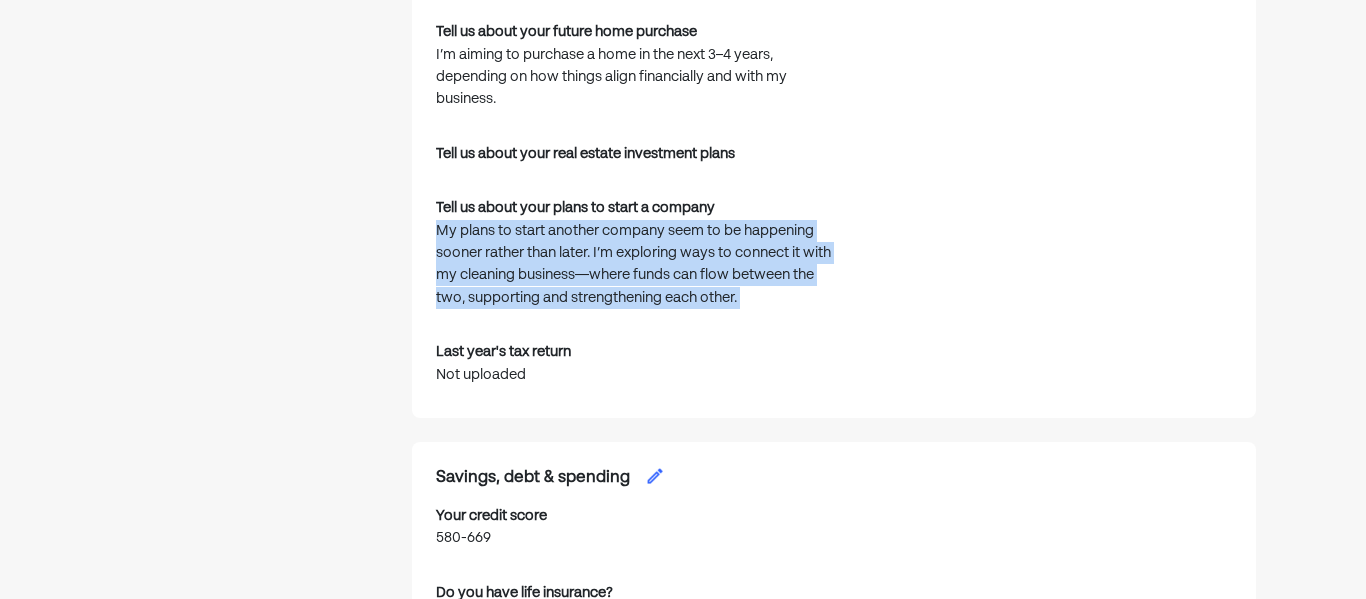click on "Tell us about your plans to start a company My plans to start another company seem to be happening sooner rather than later. I’m exploring ways to connect it with my cleaning business—where funds can flow between the two, supporting and strengthening each other." at bounding box center [636, 257] 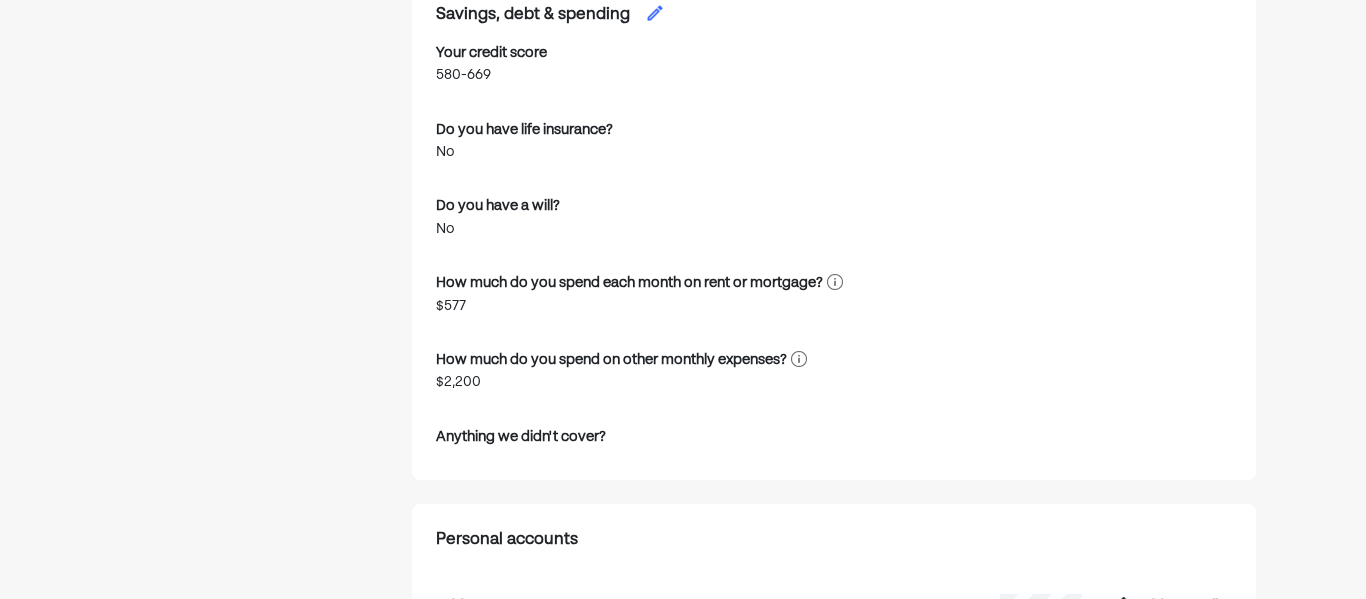 scroll, scrollTop: 3479, scrollLeft: 0, axis: vertical 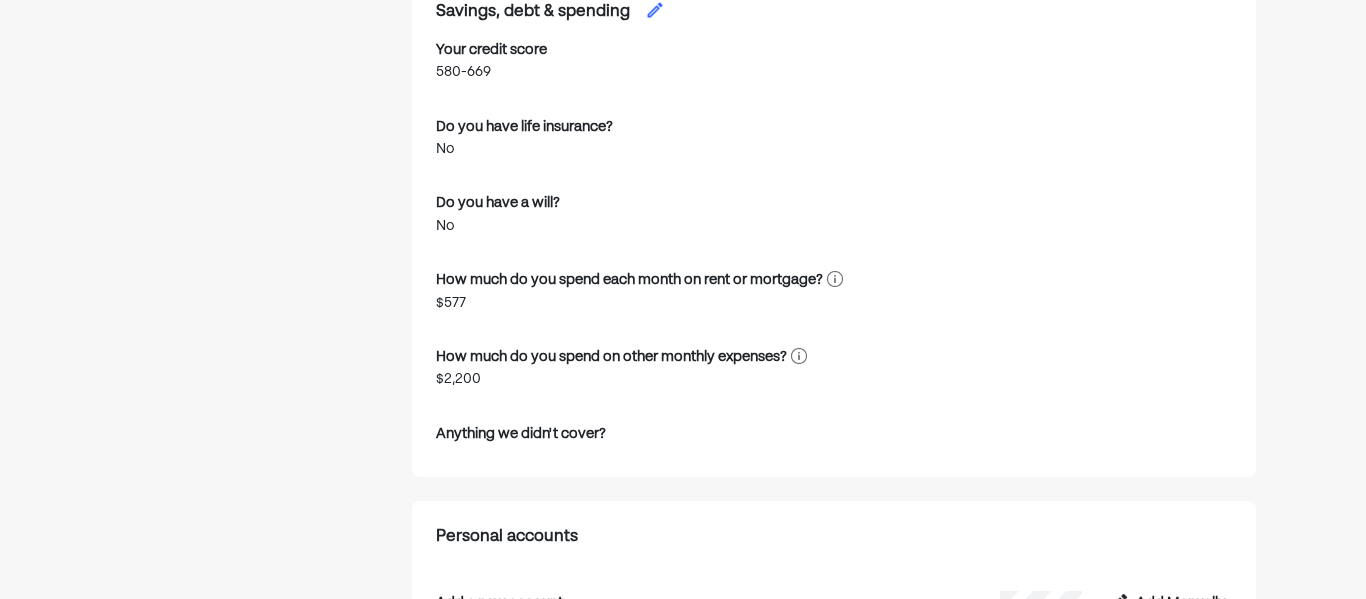 click on "How much do you spend on other monthly expenses?" at bounding box center (611, 357) 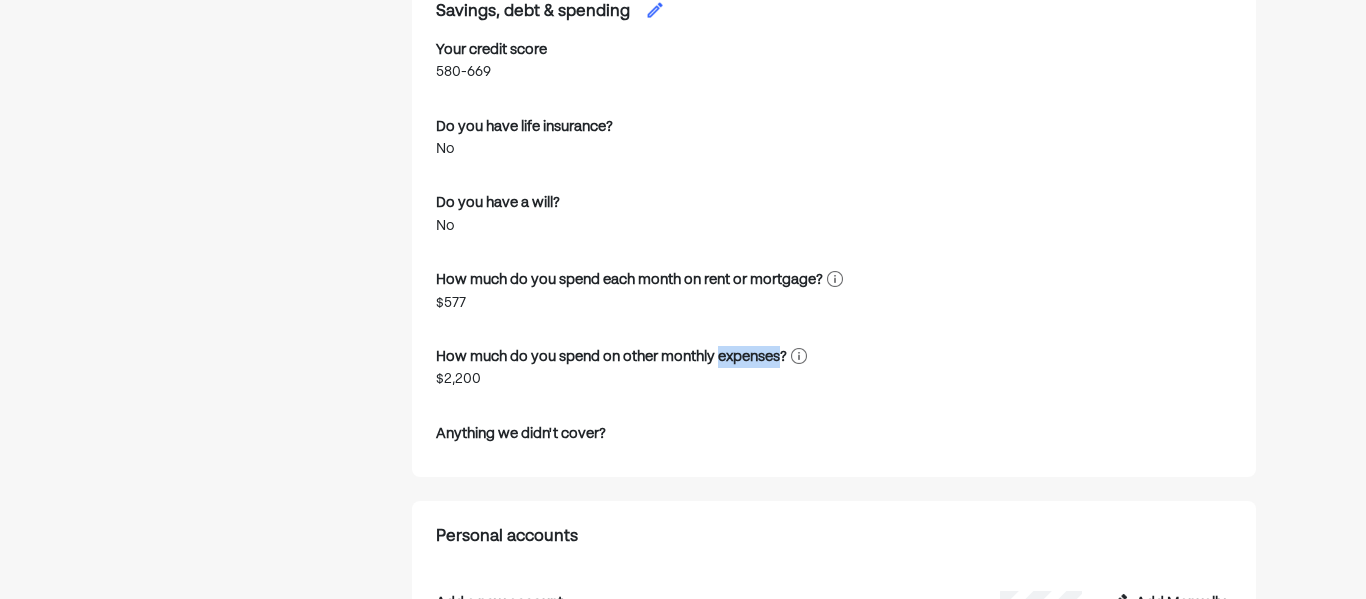 click on "How much do you spend on other monthly expenses?" at bounding box center (611, 357) 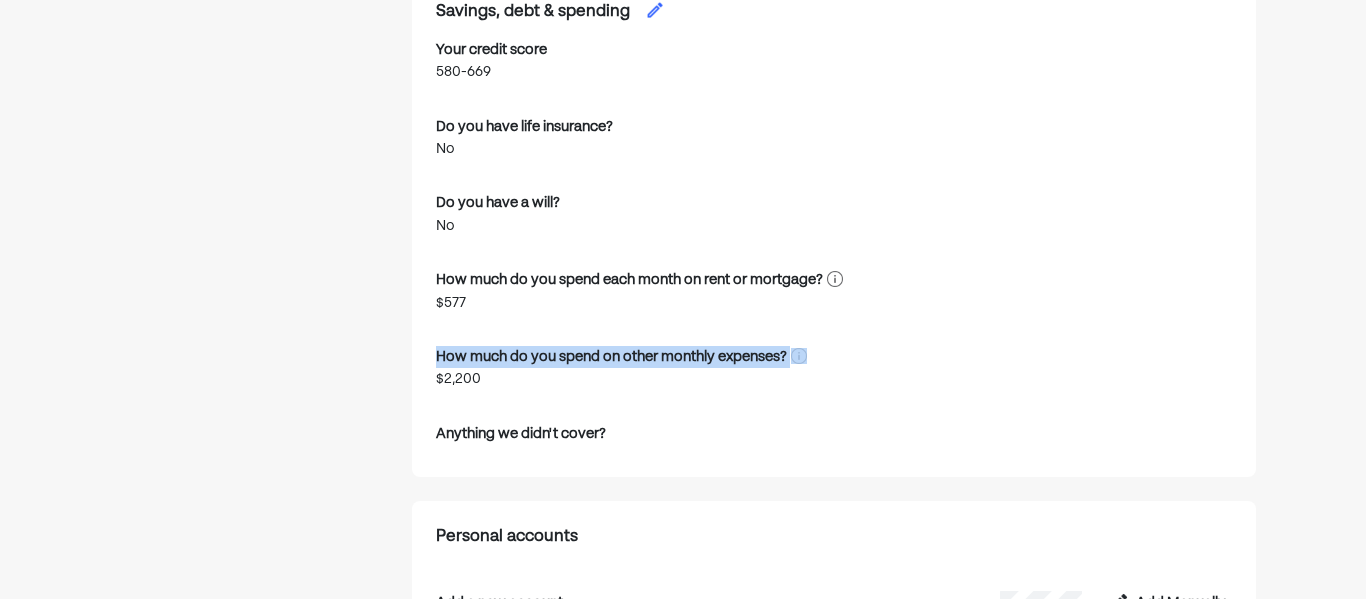 click on "Your credit score 580-669 Do you have life insurance? No Do you have a will? No How much do you spend each month on rent or mortgage? $577 How much do you spend on other monthly expenses? $2,200 Anything we didn't cover?" at bounding box center [834, 246] 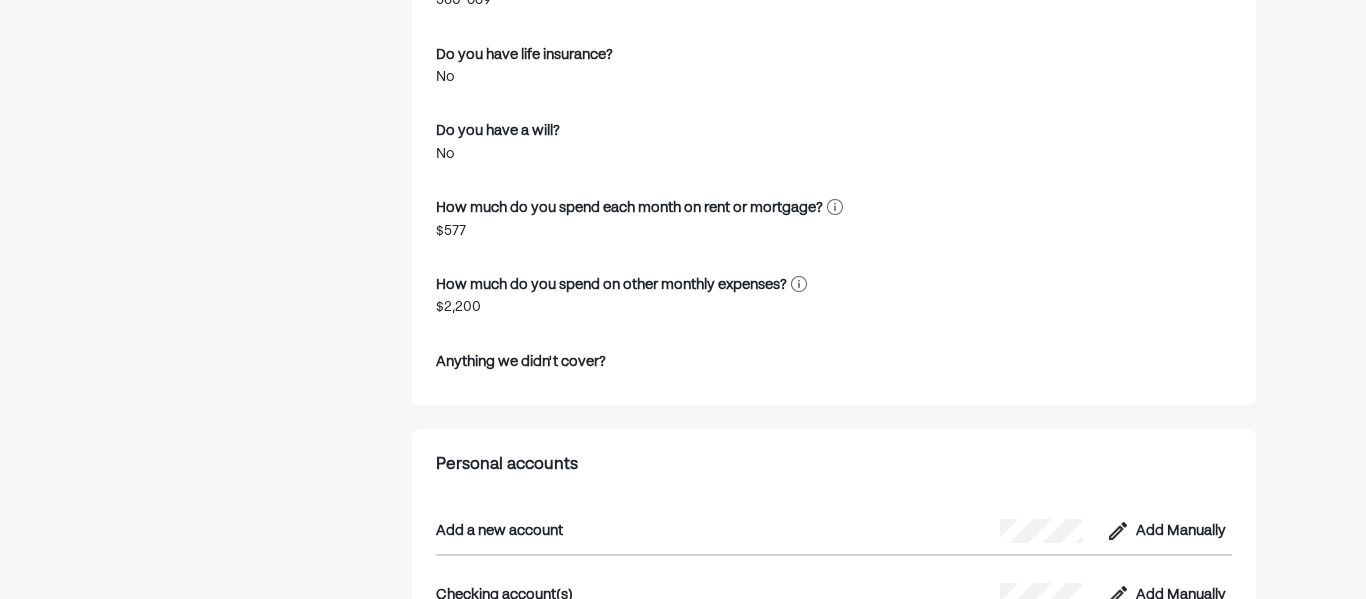 scroll, scrollTop: 3554, scrollLeft: 0, axis: vertical 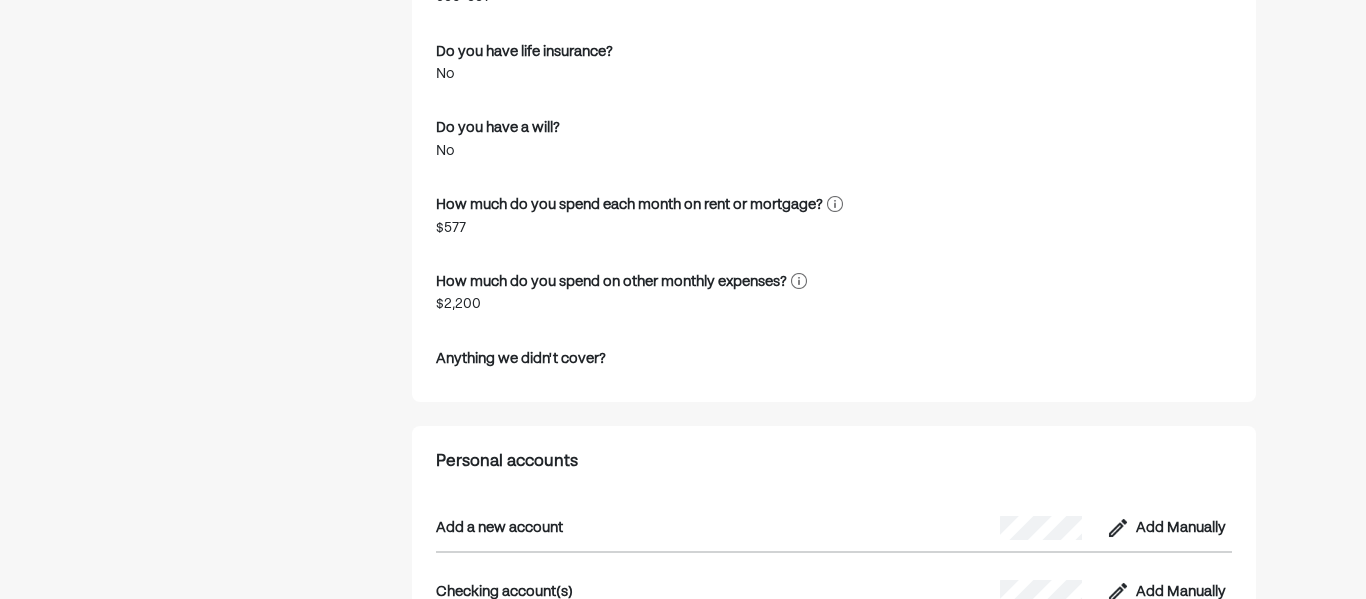 click on "How much do you spend on other monthly expenses?" at bounding box center [611, 282] 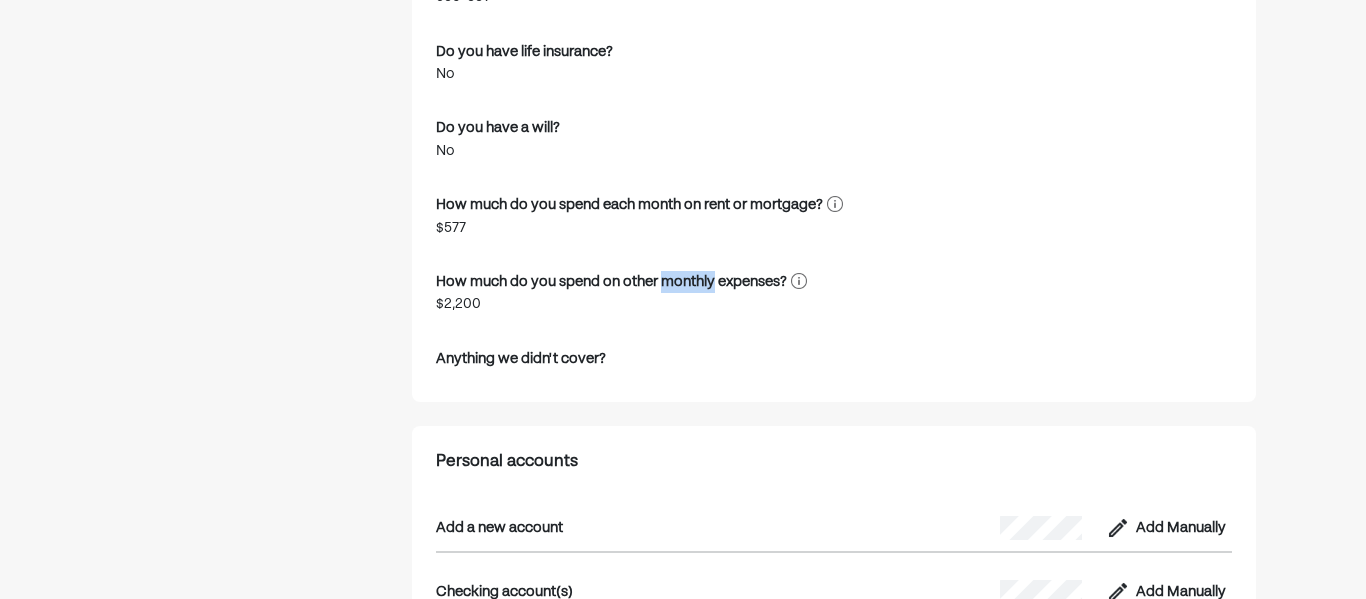 click on "How much do you spend on other monthly expenses?" at bounding box center (611, 282) 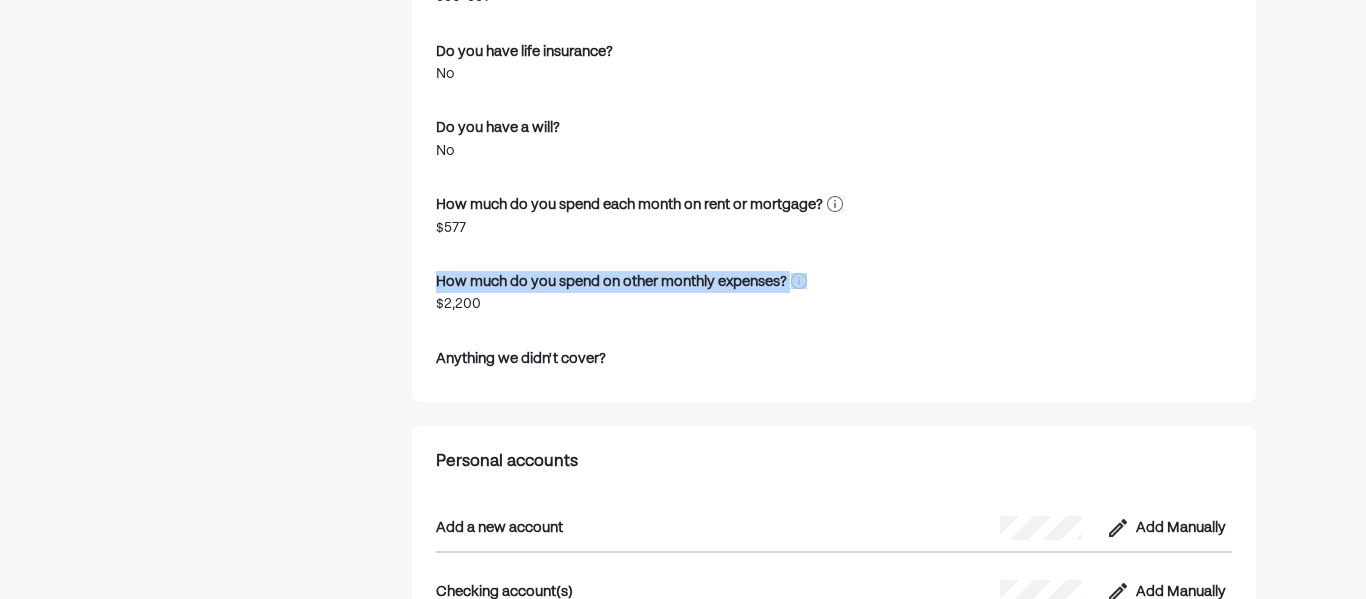 click on "Your credit score 580-669 Do you have life insurance? No Do you have a will? No How much do you spend each month on rent or mortgage? $577 How much do you spend on other monthly expenses? $2,200 Anything we didn't cover?" at bounding box center (834, 171) 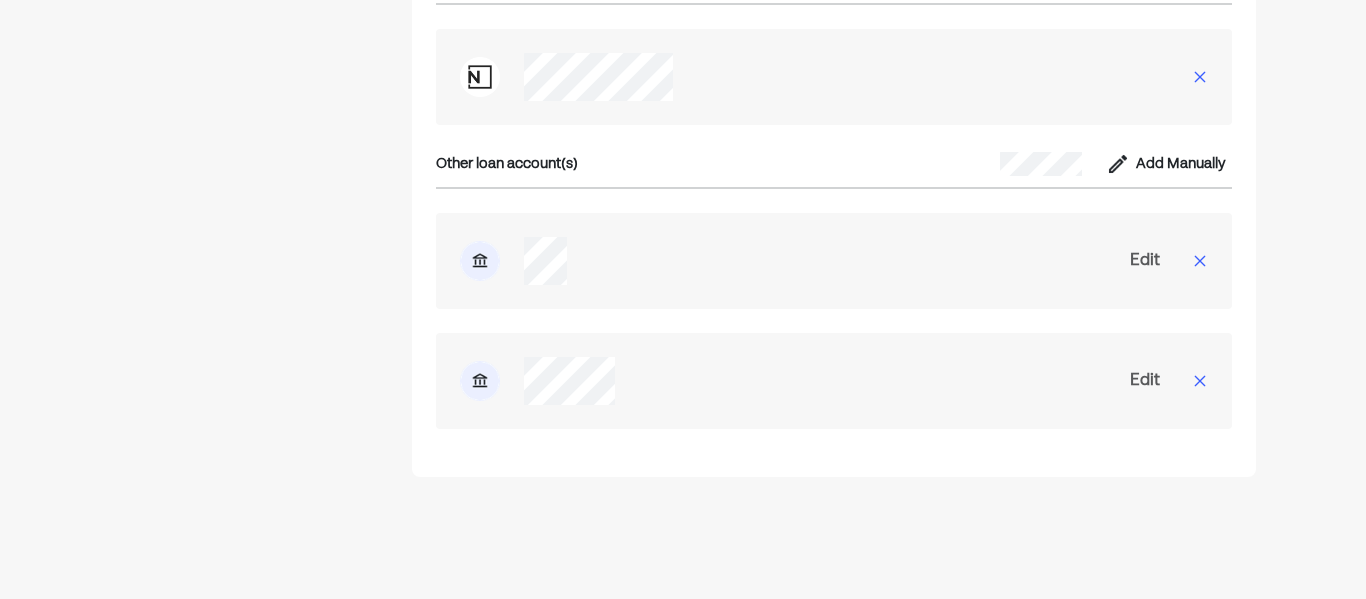 scroll, scrollTop: 4923, scrollLeft: 0, axis: vertical 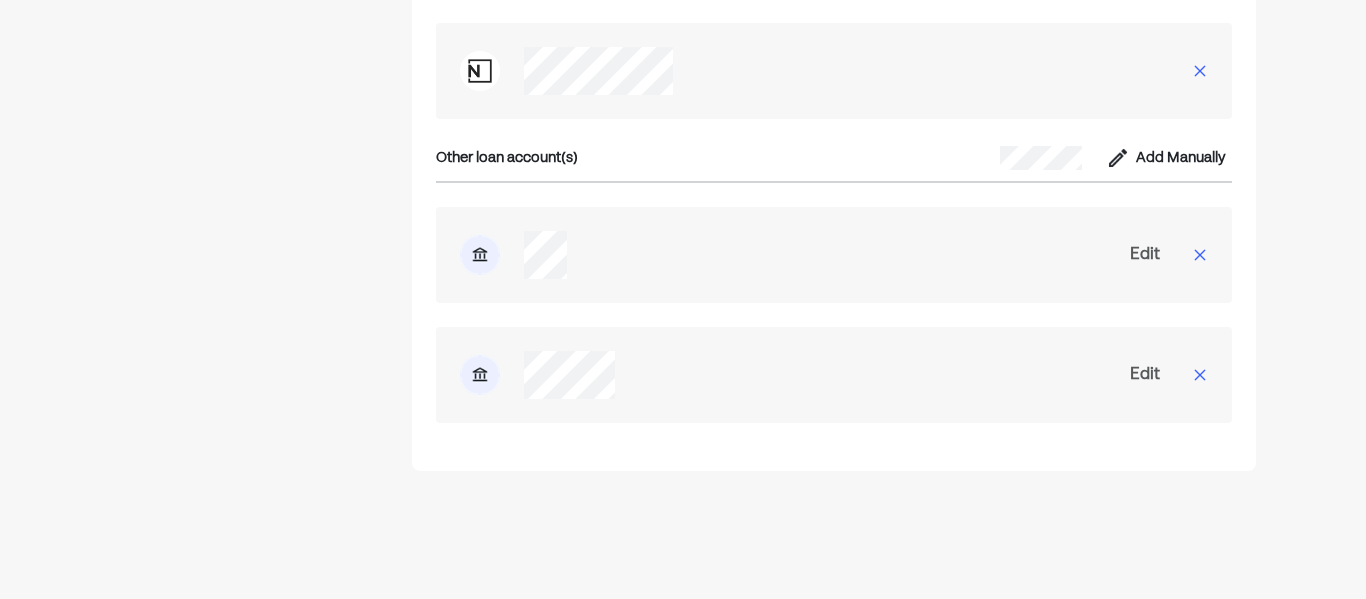 click on "Edit" at bounding box center [1145, 375] 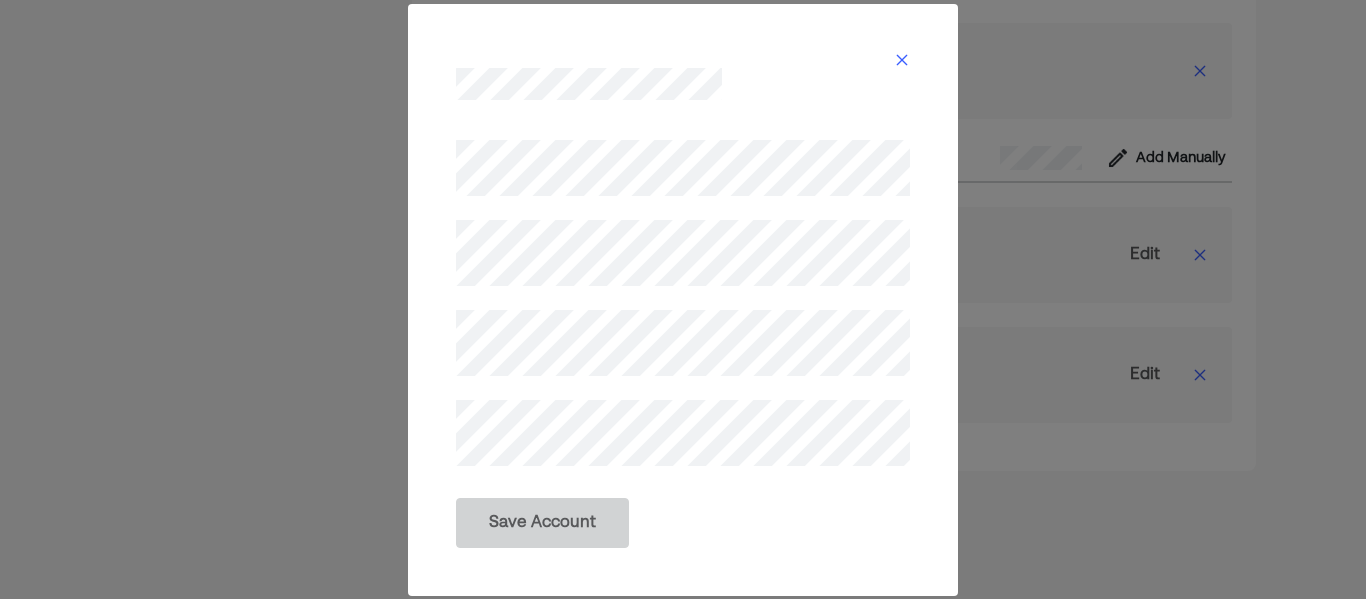 click at bounding box center [902, 60] 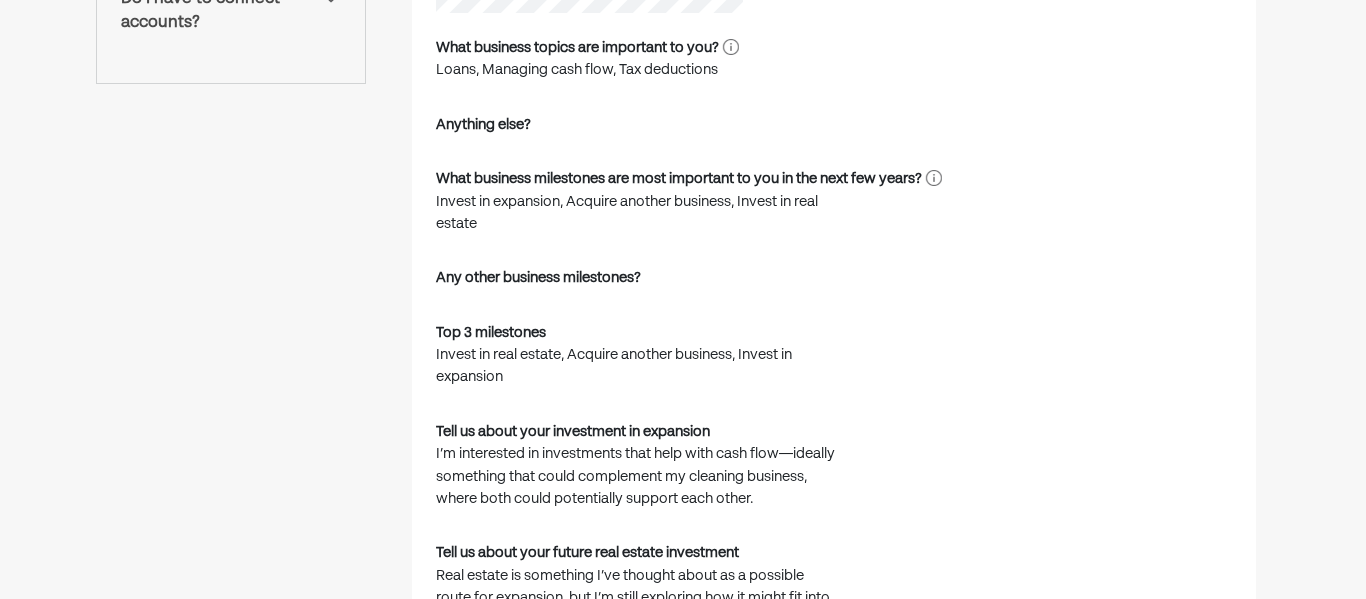 scroll, scrollTop: 0, scrollLeft: 0, axis: both 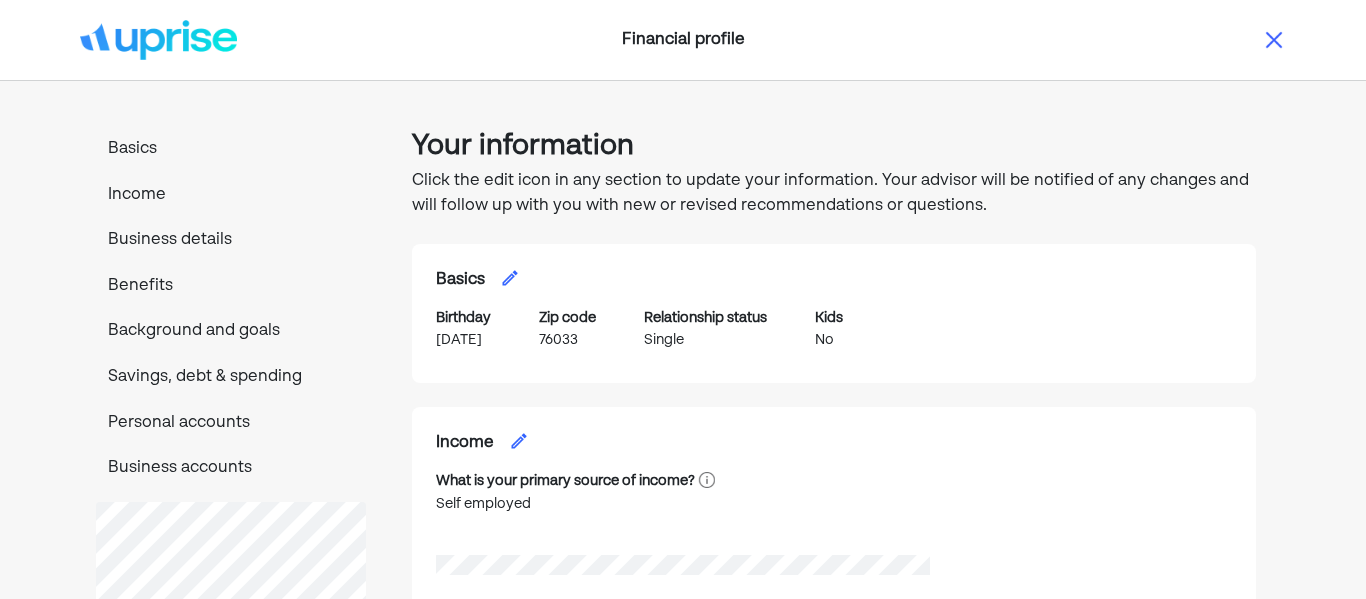 click on "Income" at bounding box center [231, 196] 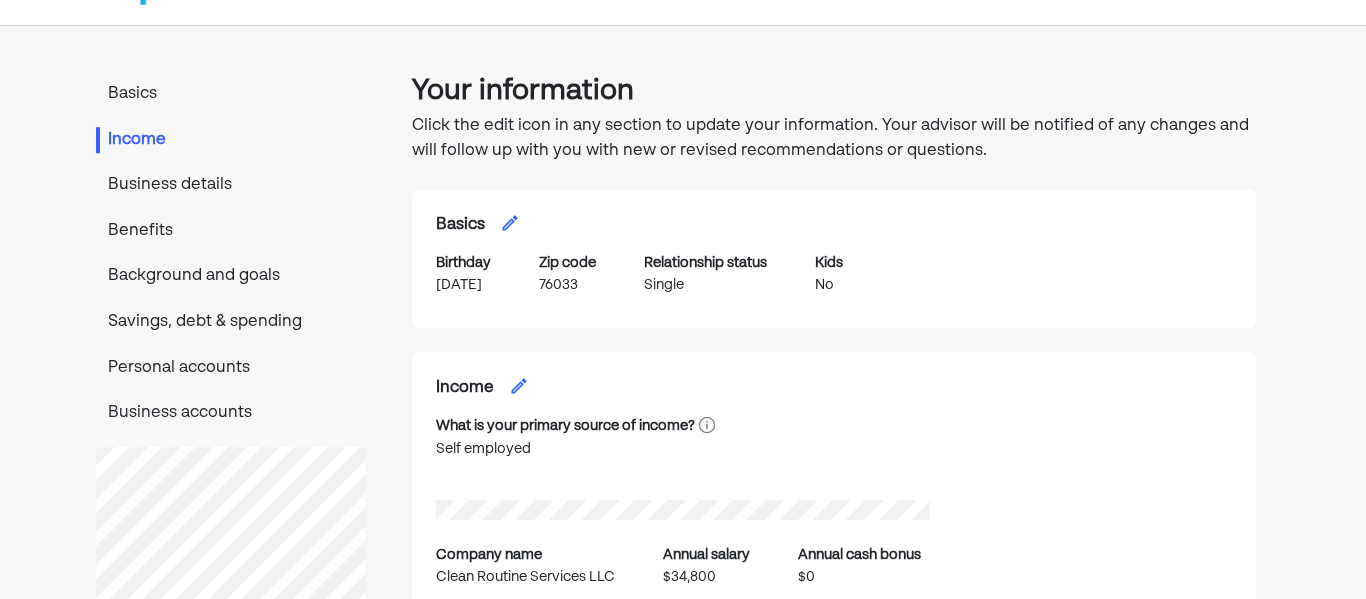 scroll, scrollTop: 0, scrollLeft: 0, axis: both 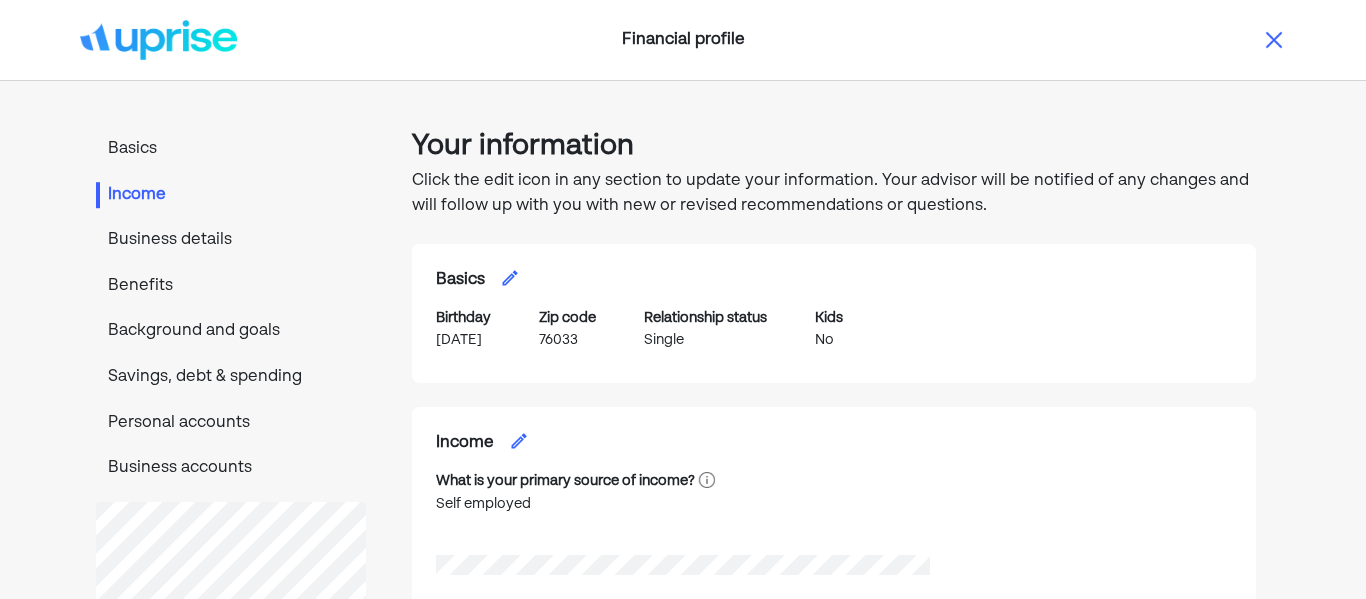 click on "Business details" at bounding box center (231, 241) 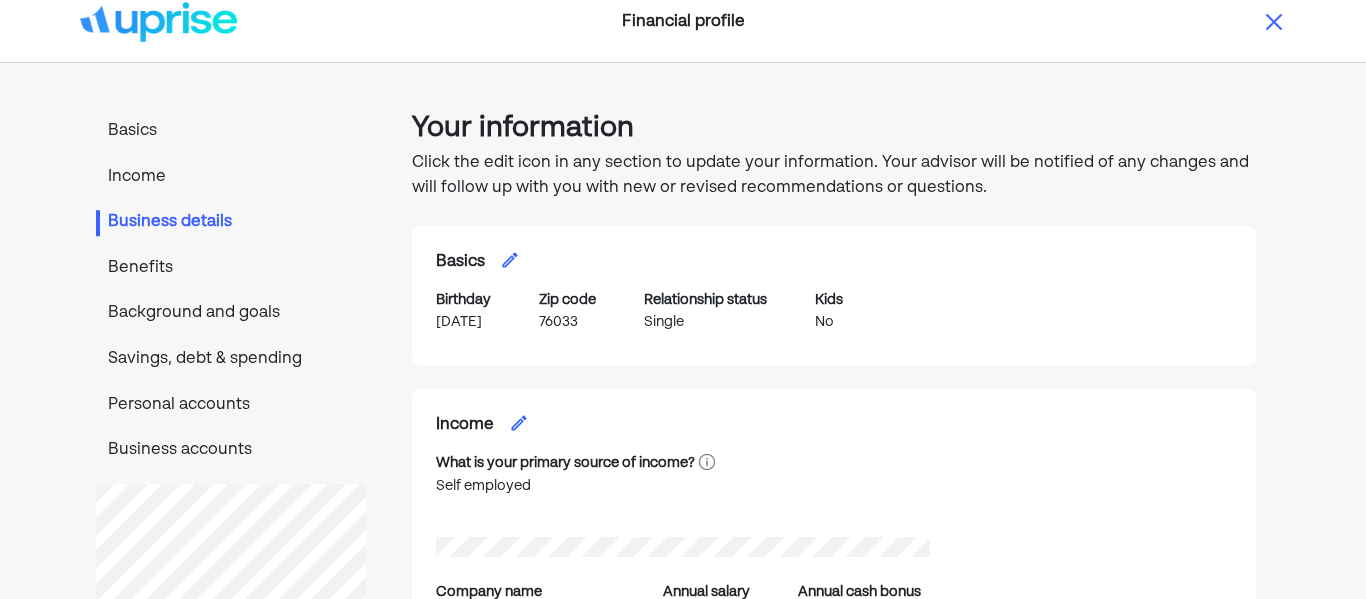 scroll, scrollTop: 0, scrollLeft: 0, axis: both 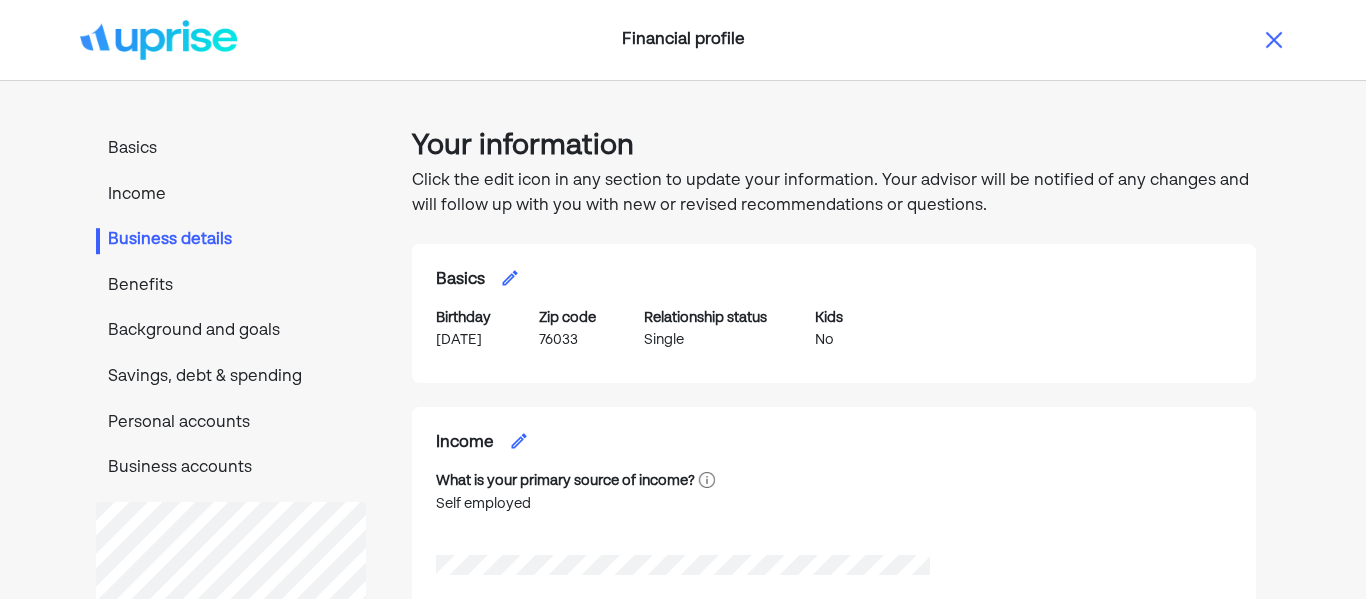click on "Basics" at bounding box center (231, 150) 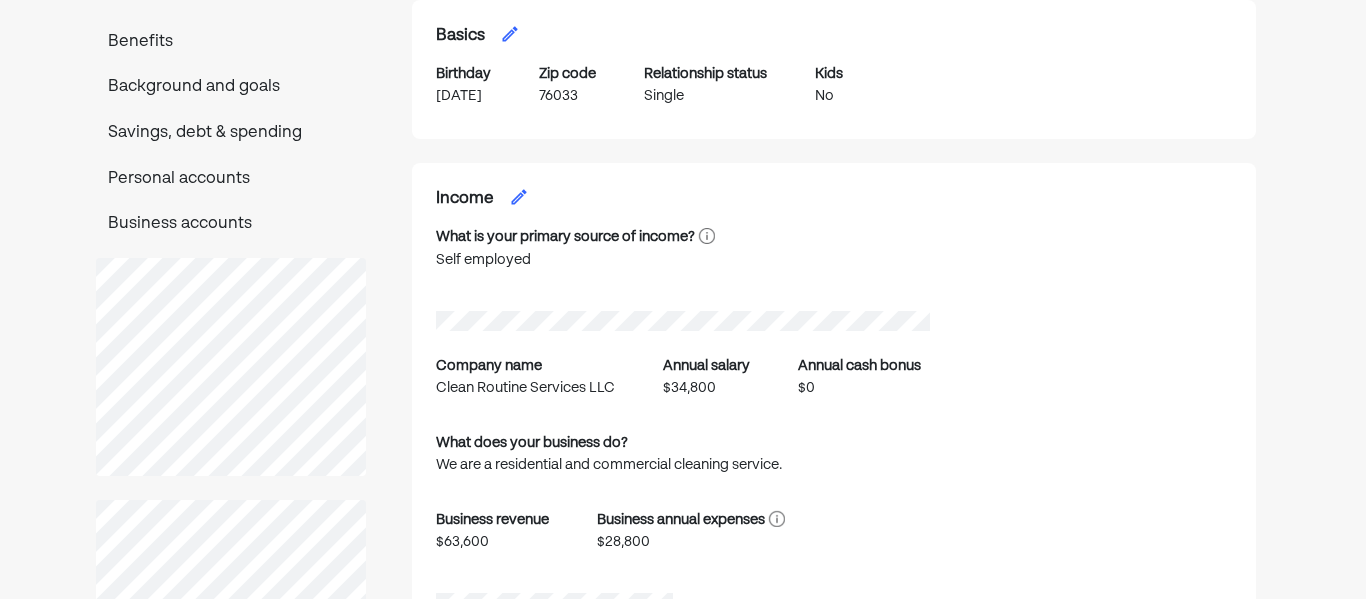 scroll, scrollTop: 0, scrollLeft: 0, axis: both 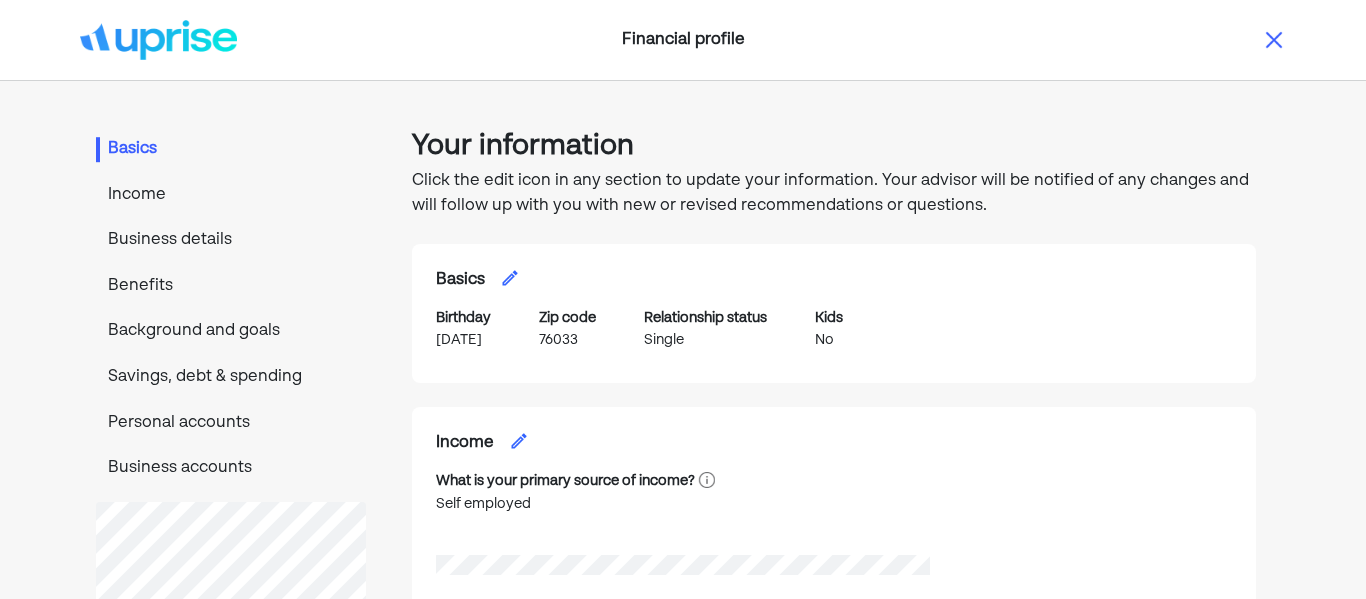 click at bounding box center [1274, 40] 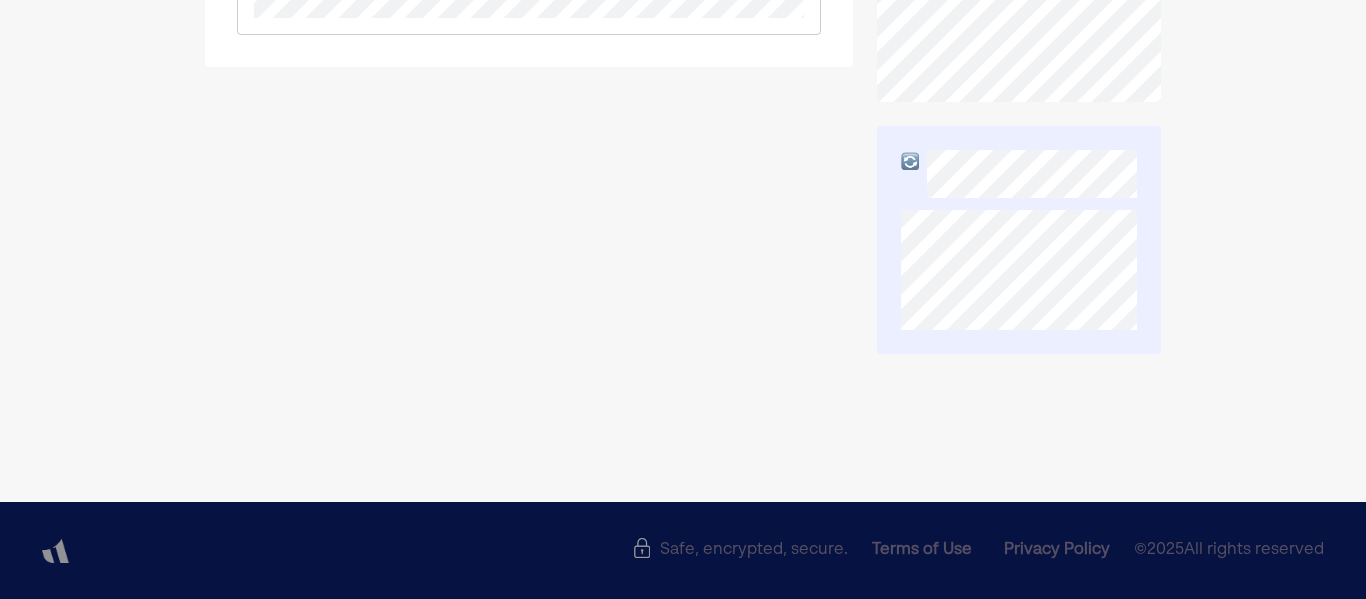 scroll, scrollTop: 0, scrollLeft: 0, axis: both 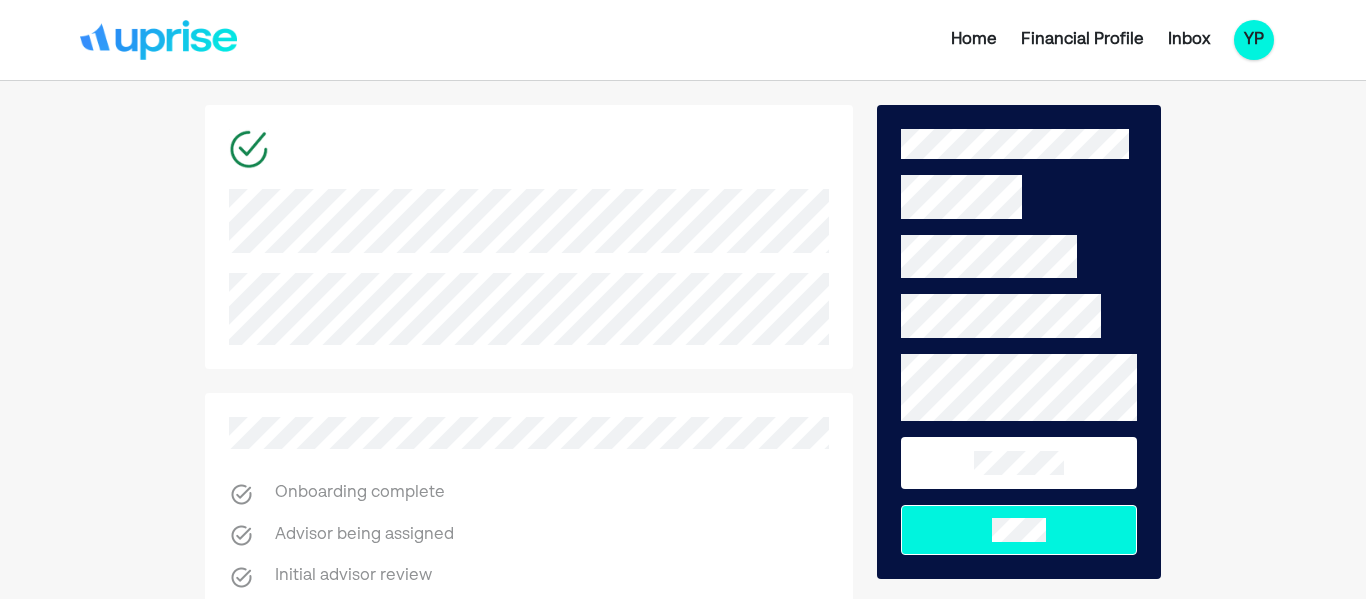 click on "YP" at bounding box center (1254, 40) 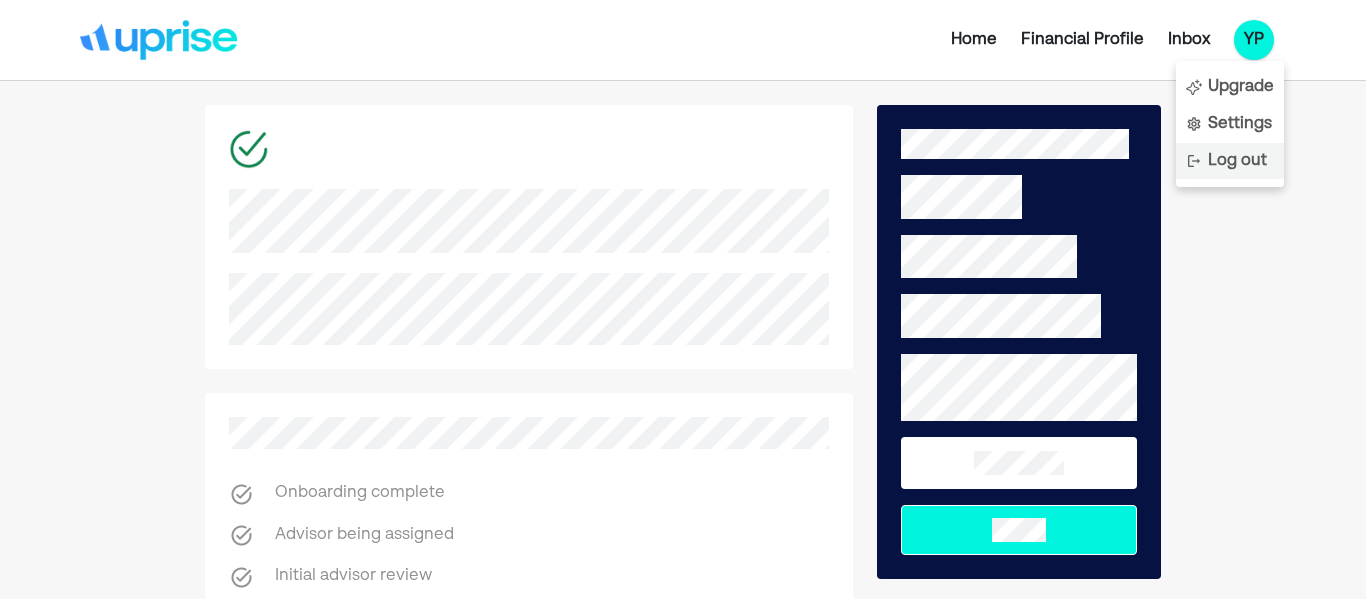 click on "Log out" at bounding box center [1237, 161] 